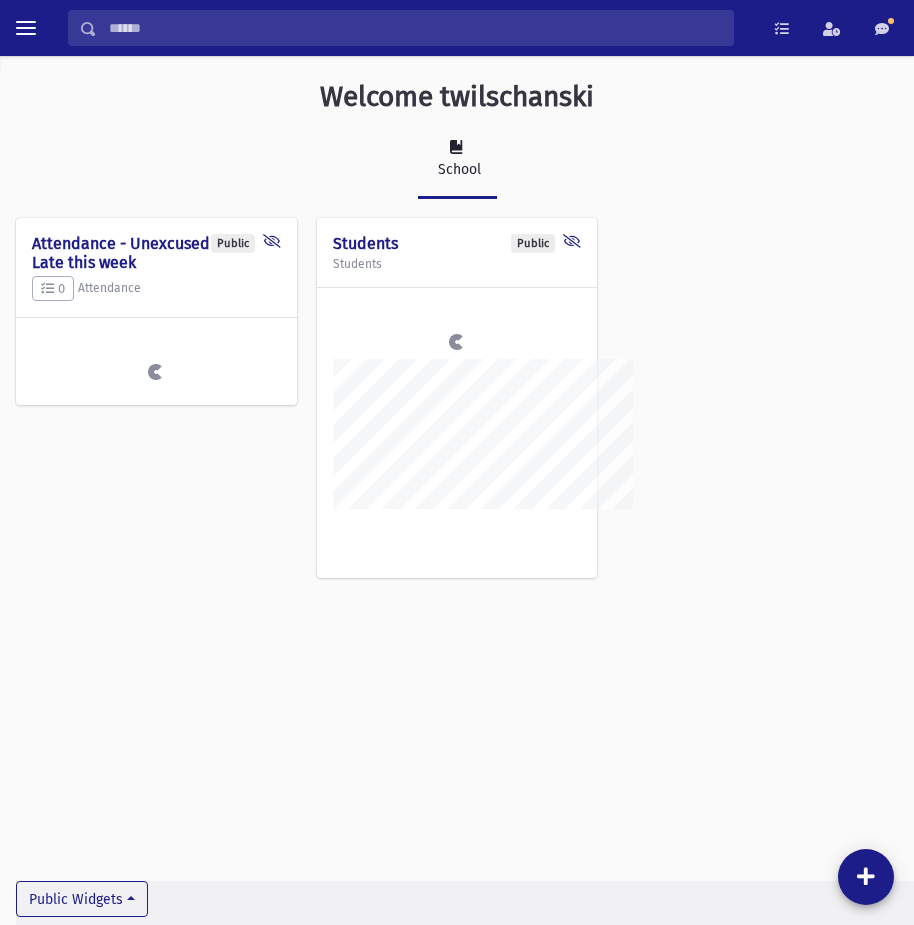 scroll, scrollTop: 0, scrollLeft: 0, axis: both 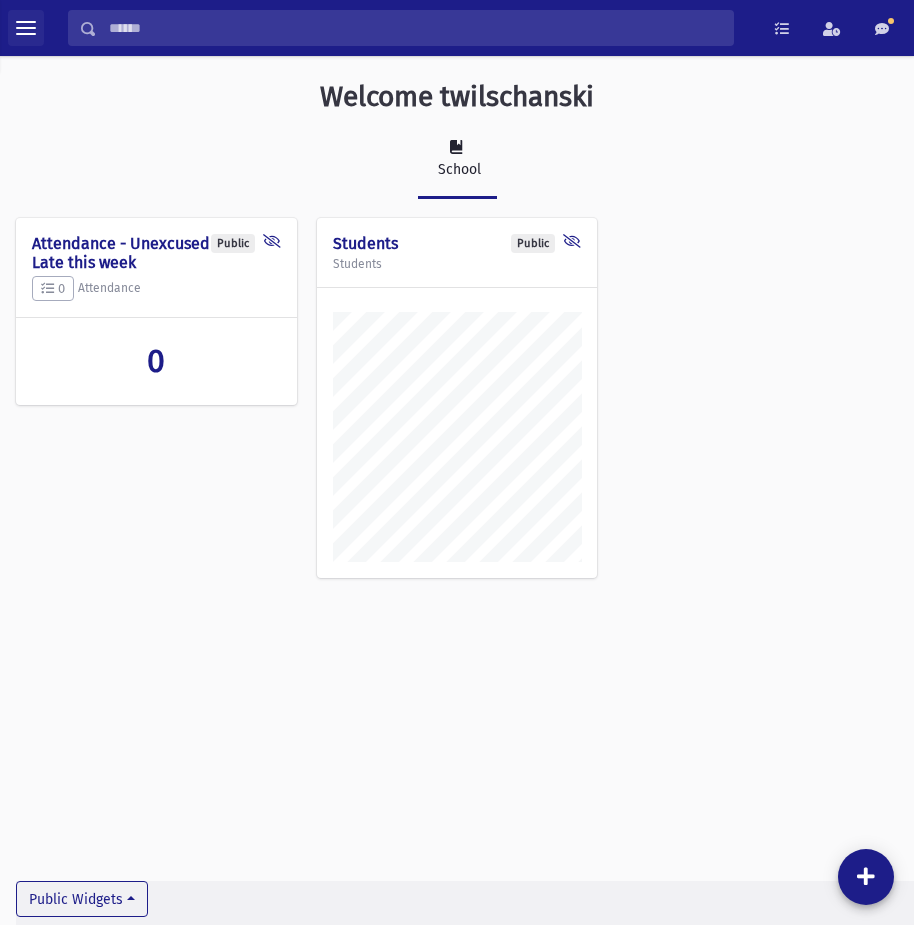 click at bounding box center (26, 28) 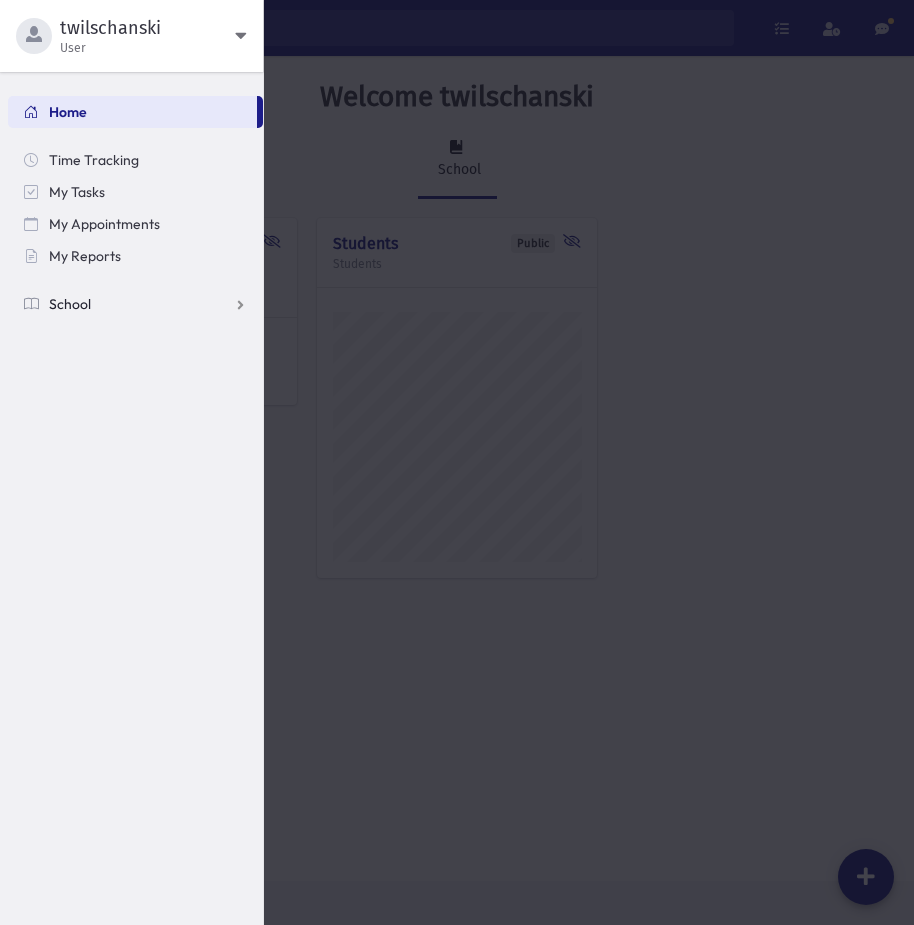 click on "School" at bounding box center (135, 304) 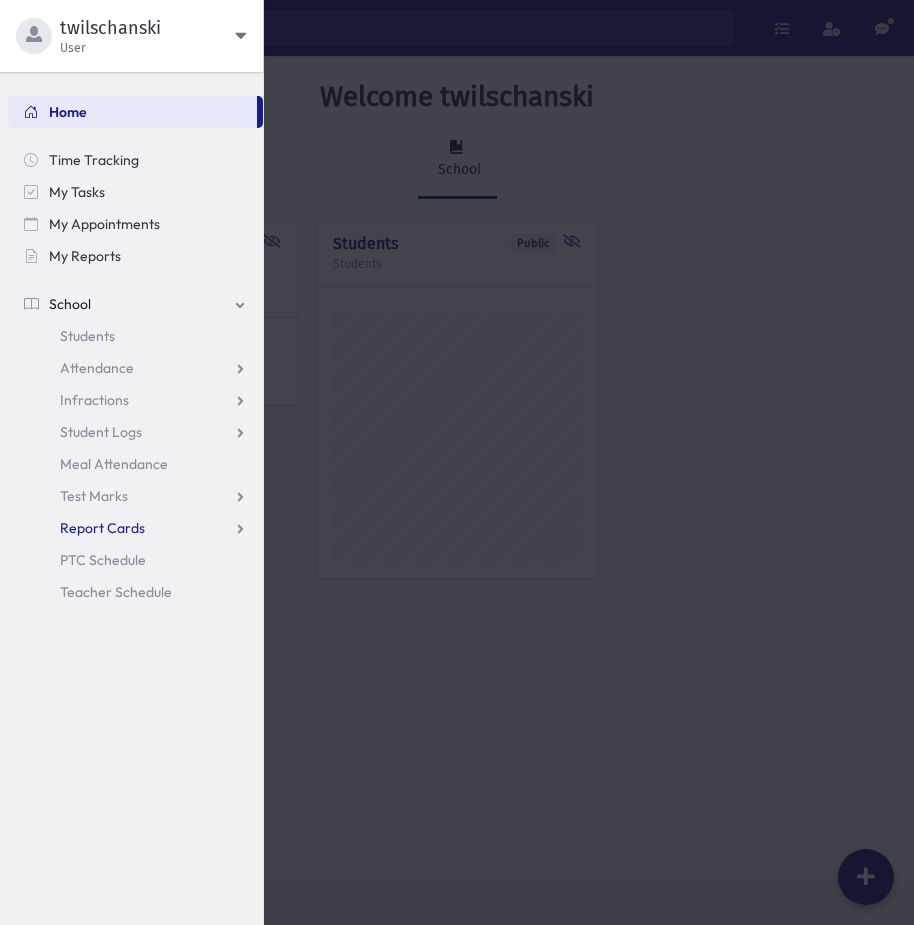 click on "Report Cards" at bounding box center (102, 528) 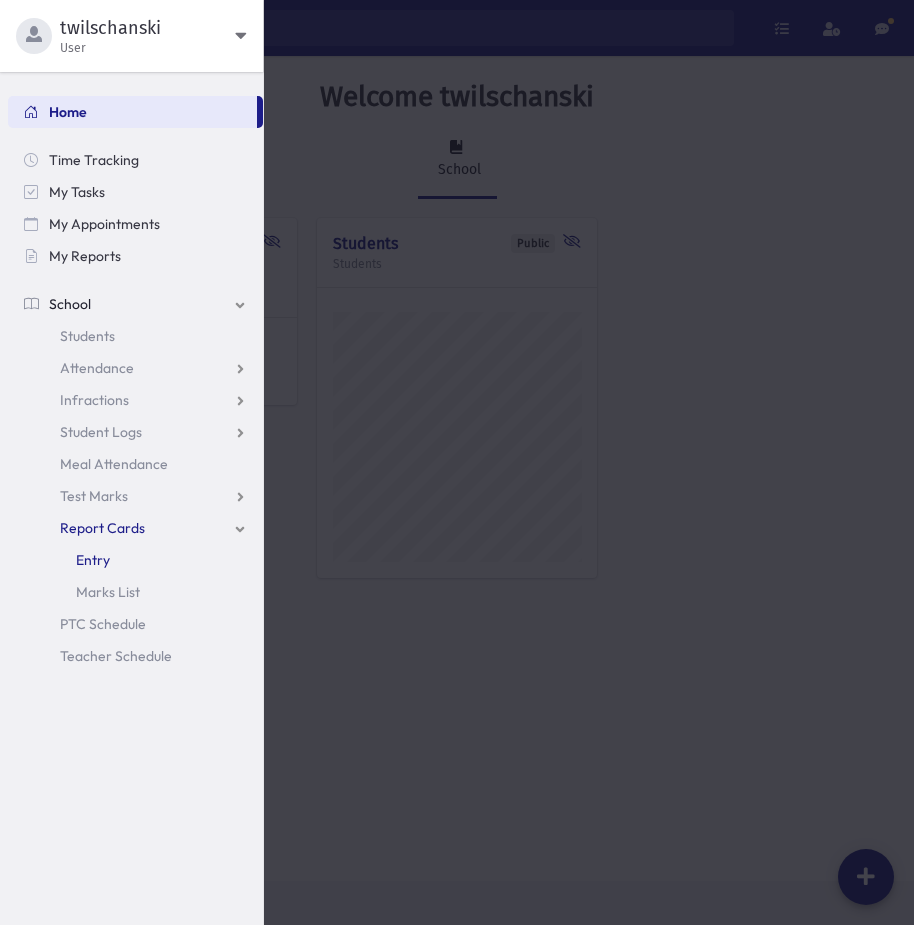 click on "Entry" at bounding box center [135, 560] 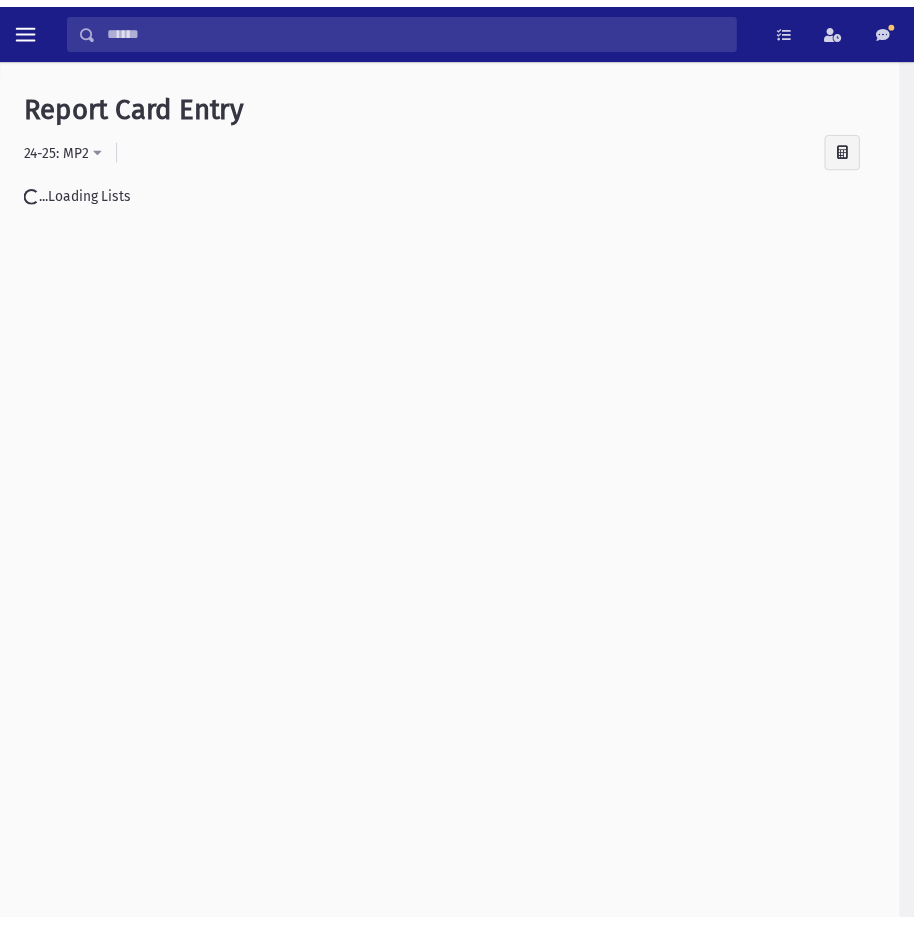 scroll, scrollTop: 0, scrollLeft: 0, axis: both 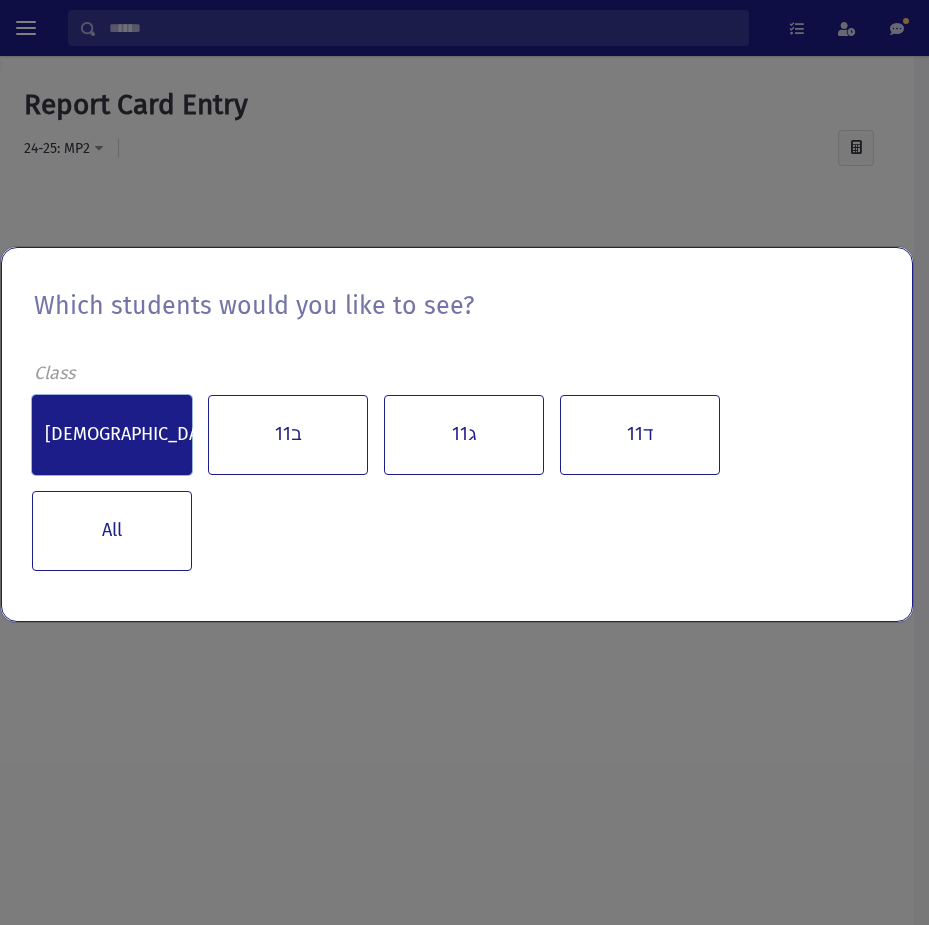 click on "11א" at bounding box center (112, 435) 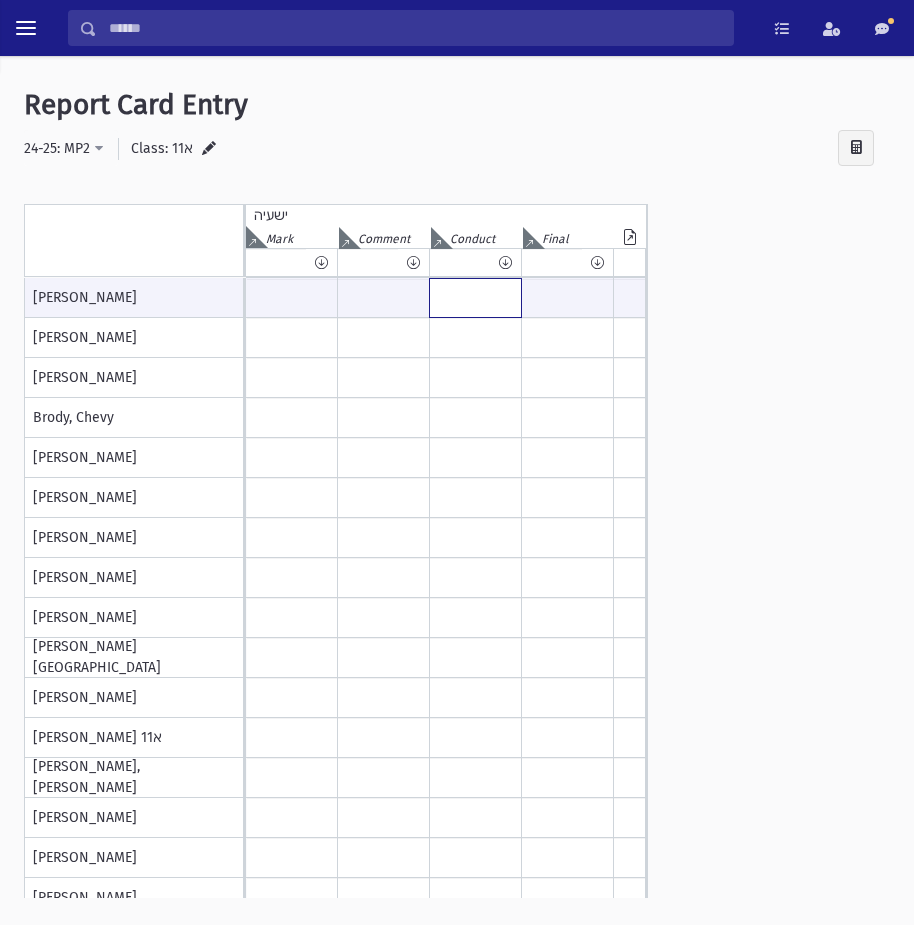 click at bounding box center (475, 298) 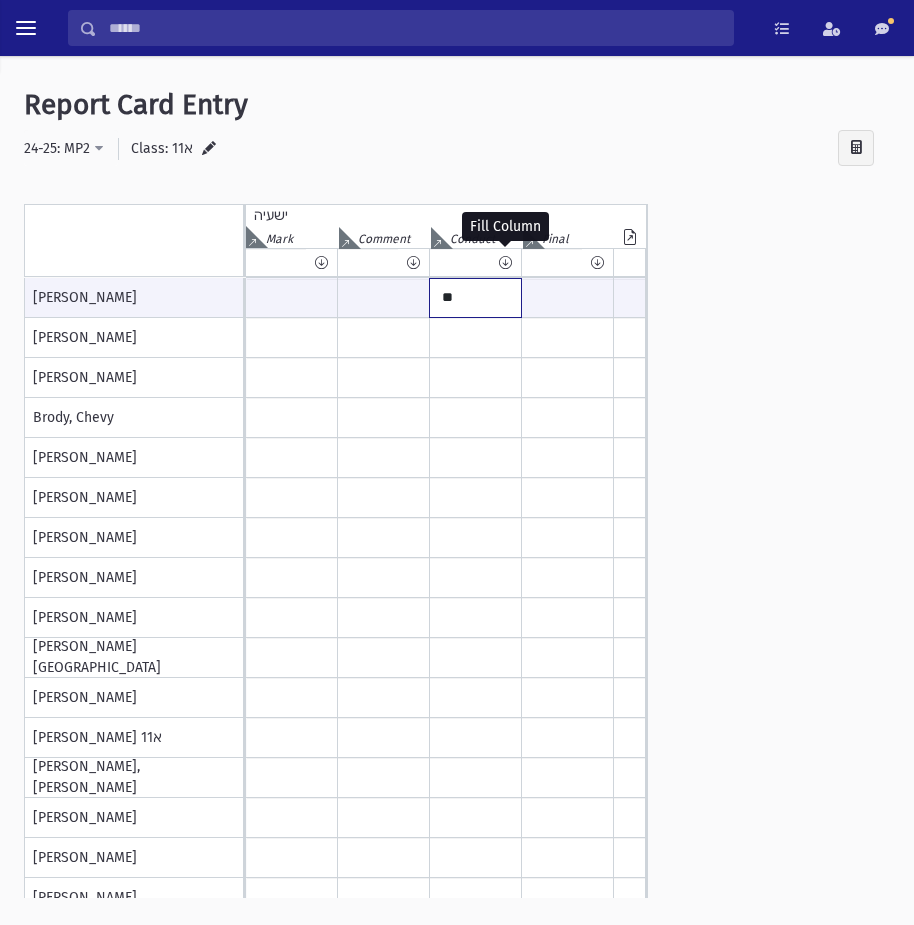 type on "**" 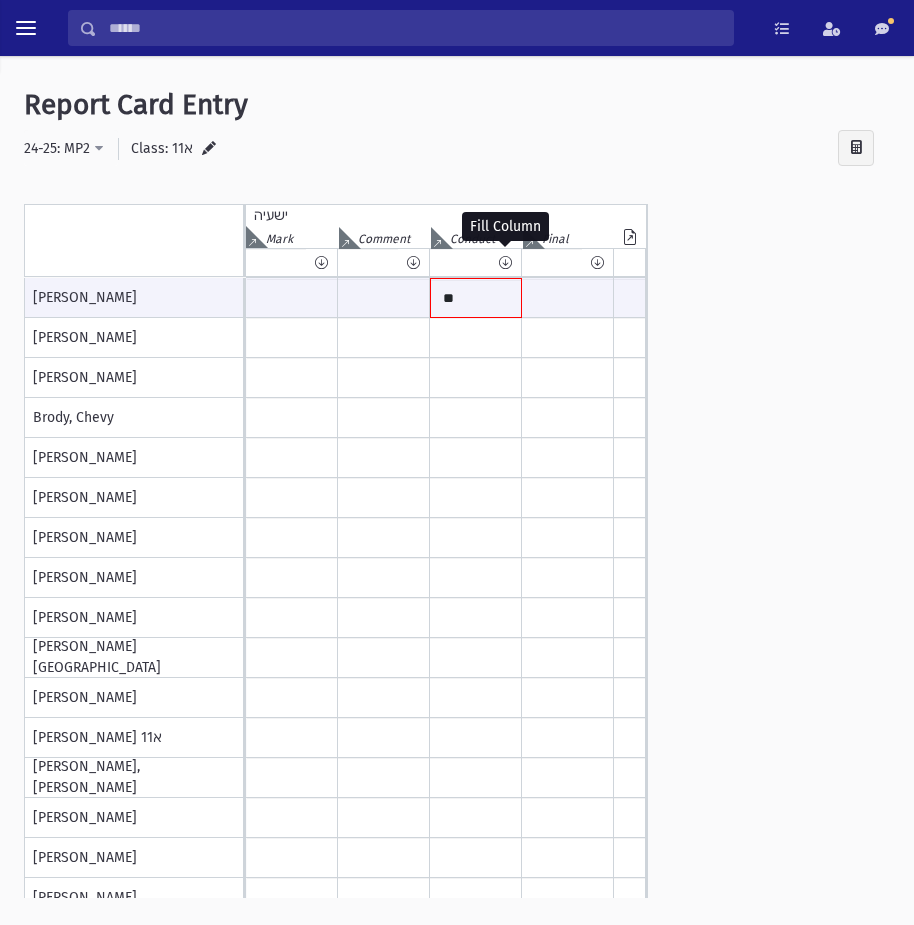 click at bounding box center (505, 262) 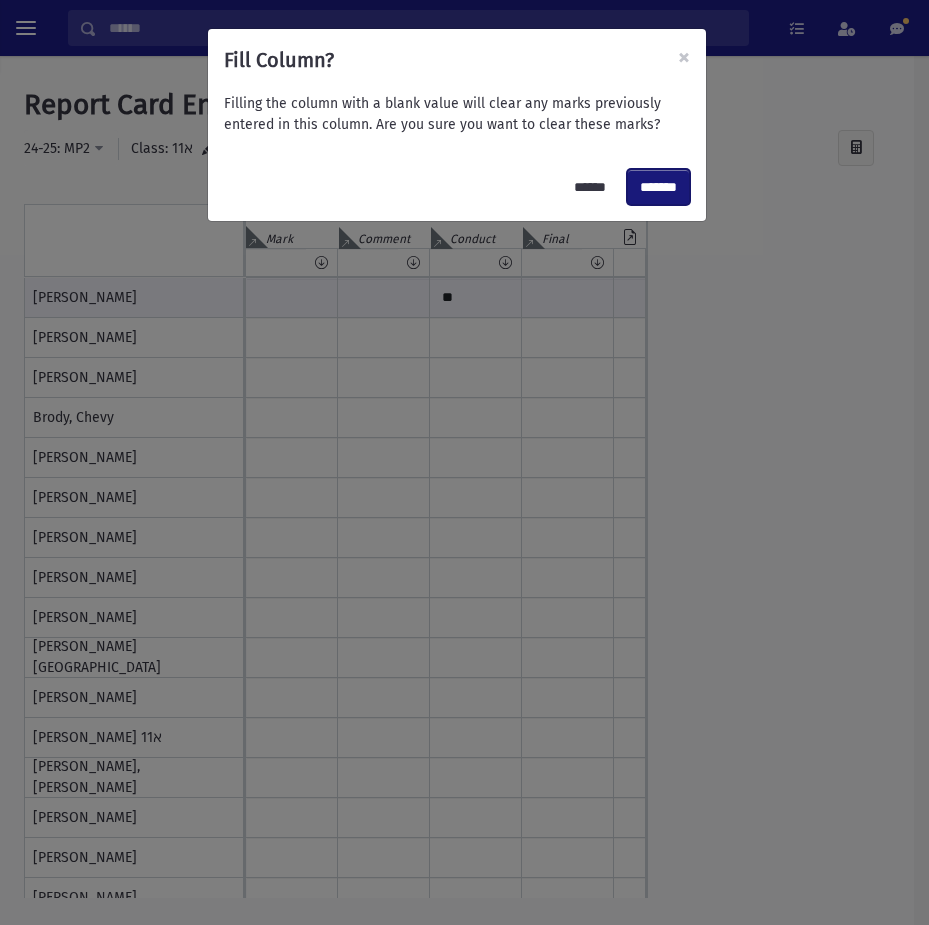 click on "*******" at bounding box center [658, 187] 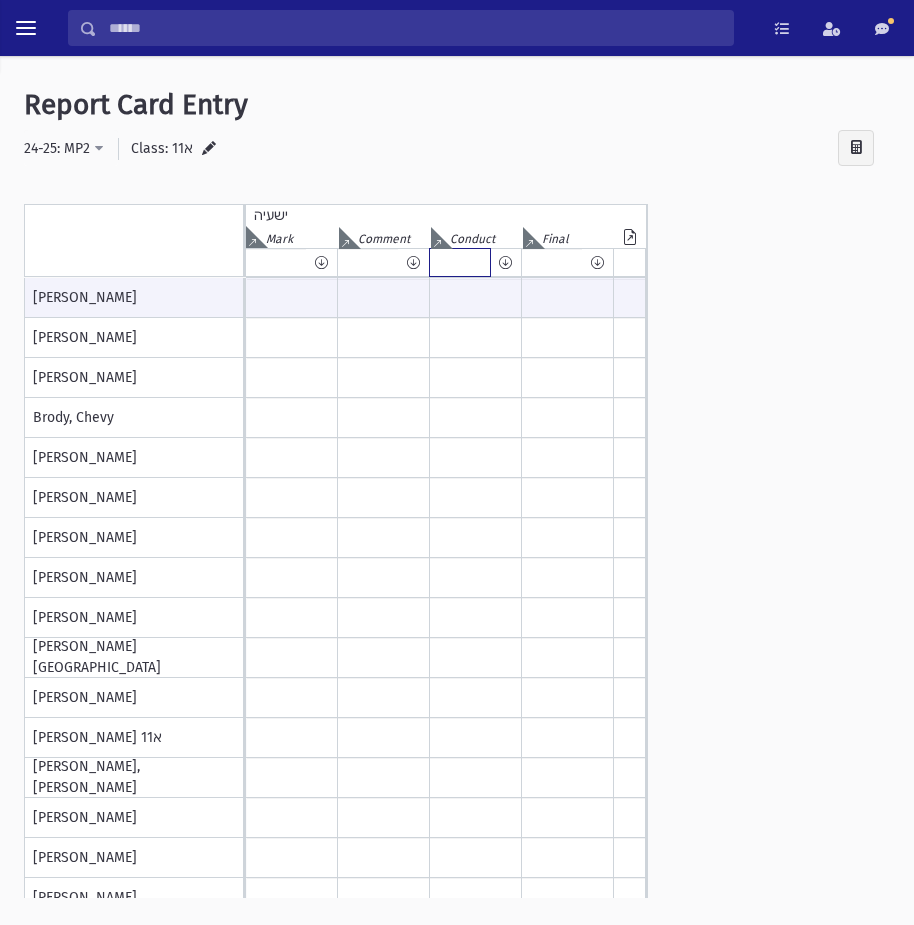 click at bounding box center (460, 262) 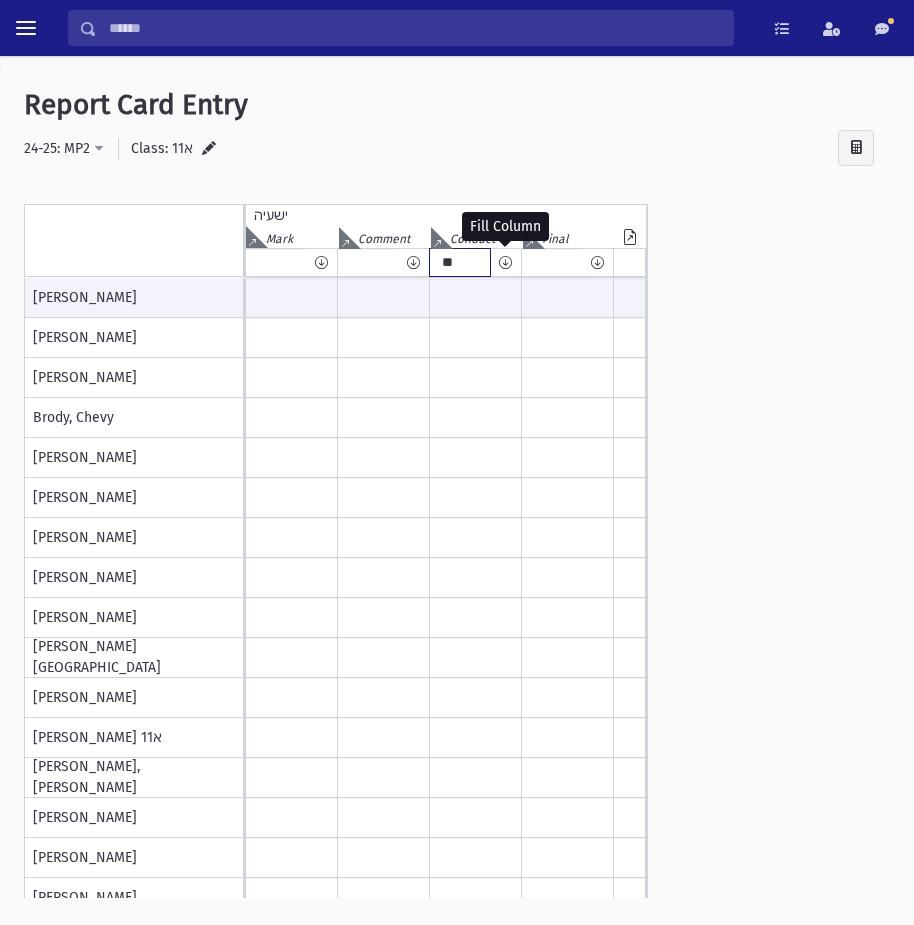 type on "**" 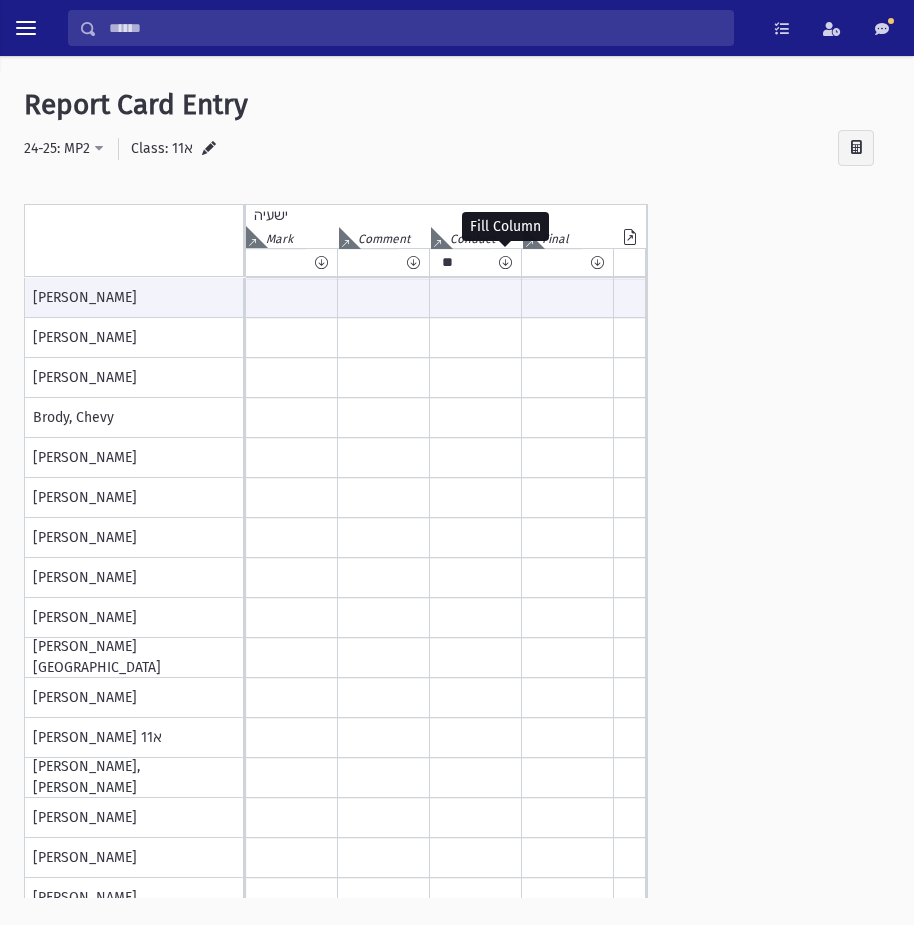 click at bounding box center [505, 262] 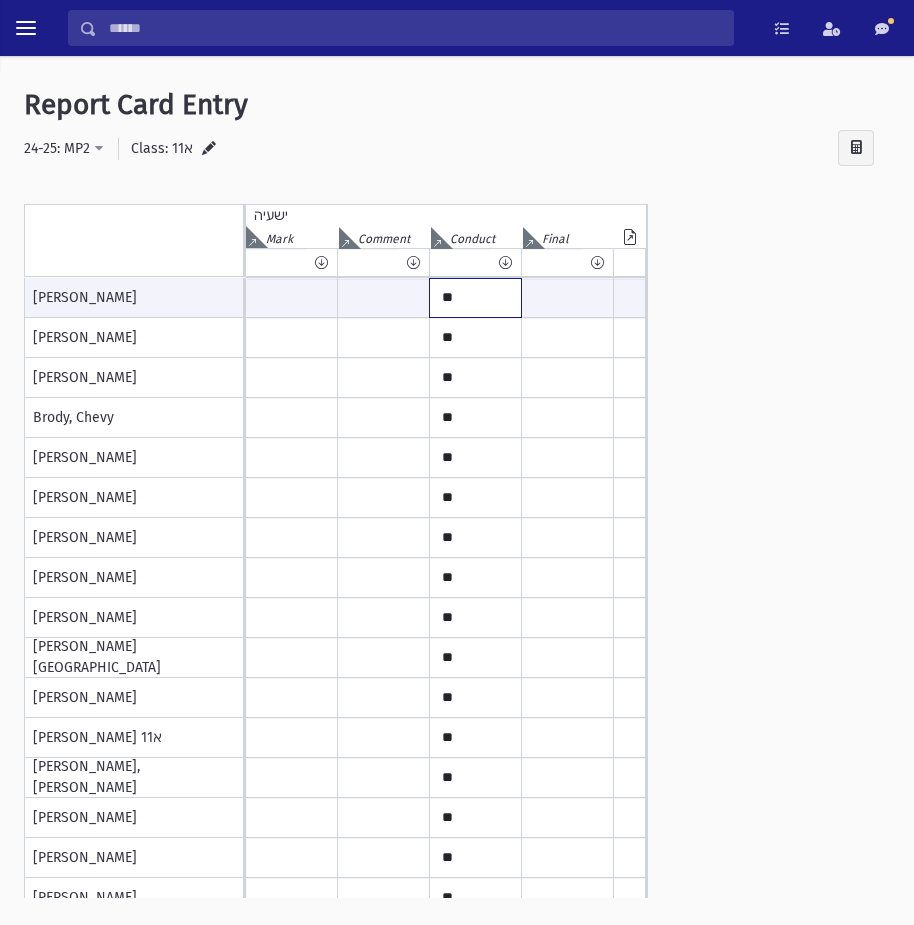click on "**" at bounding box center [475, 298] 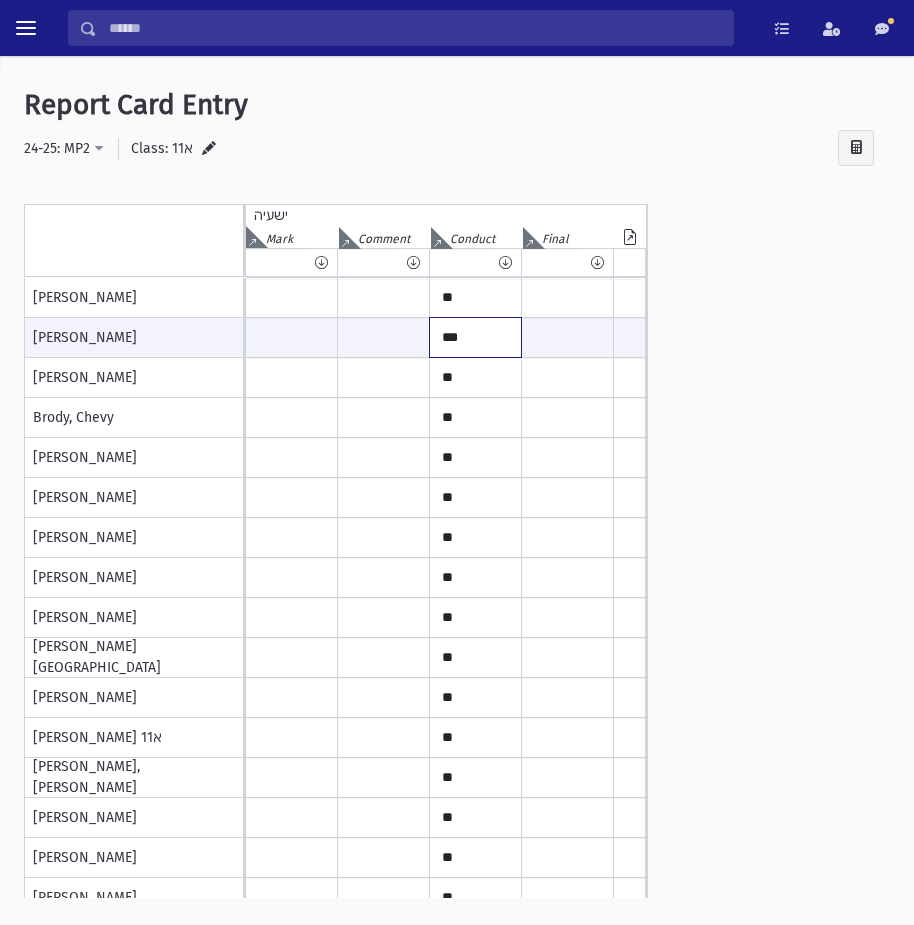 type on "***" 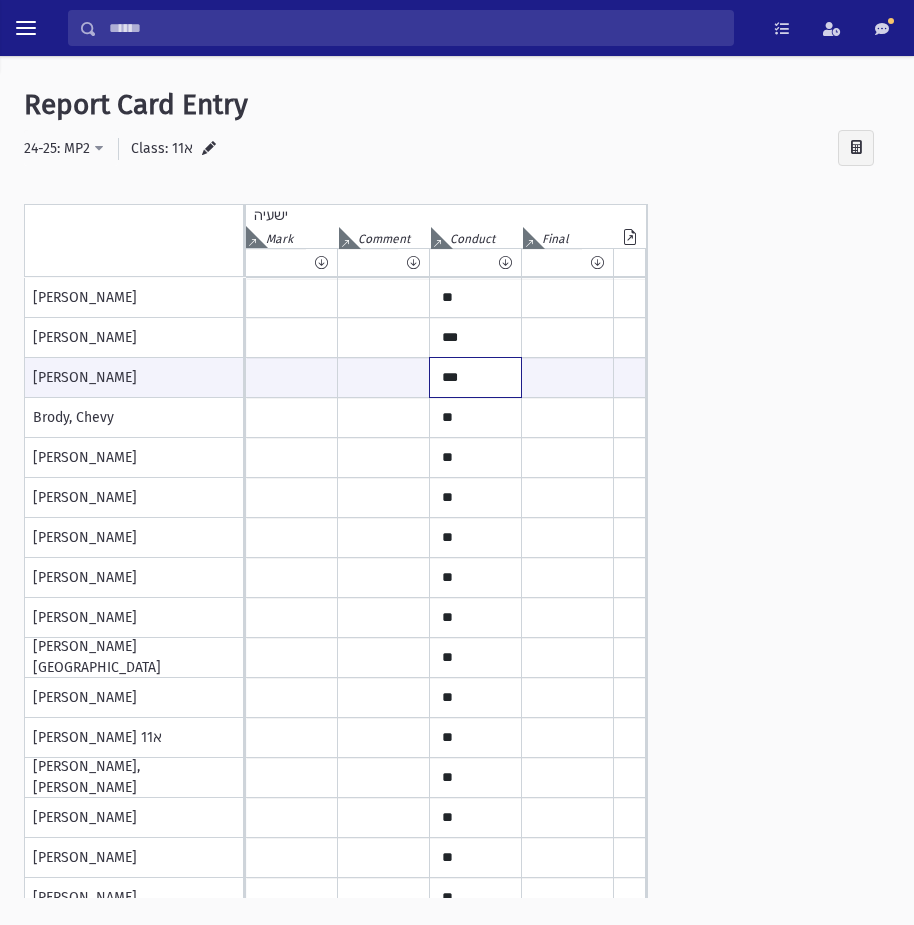 type on "***" 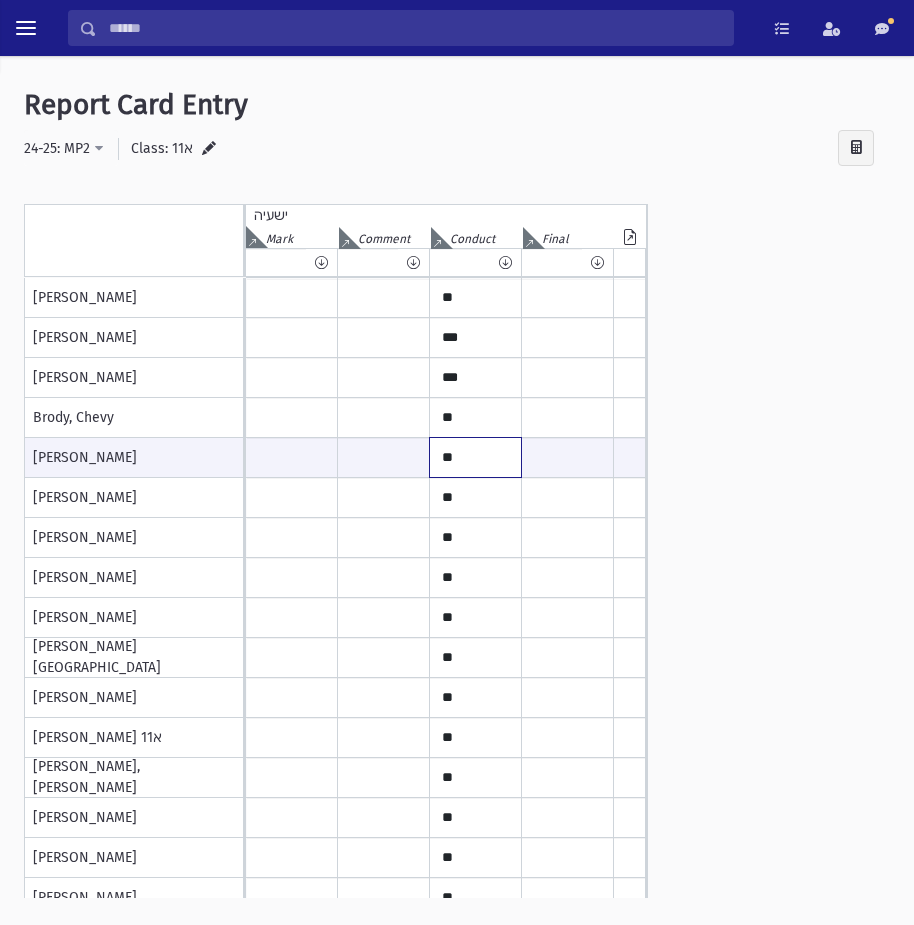 paste on "*" 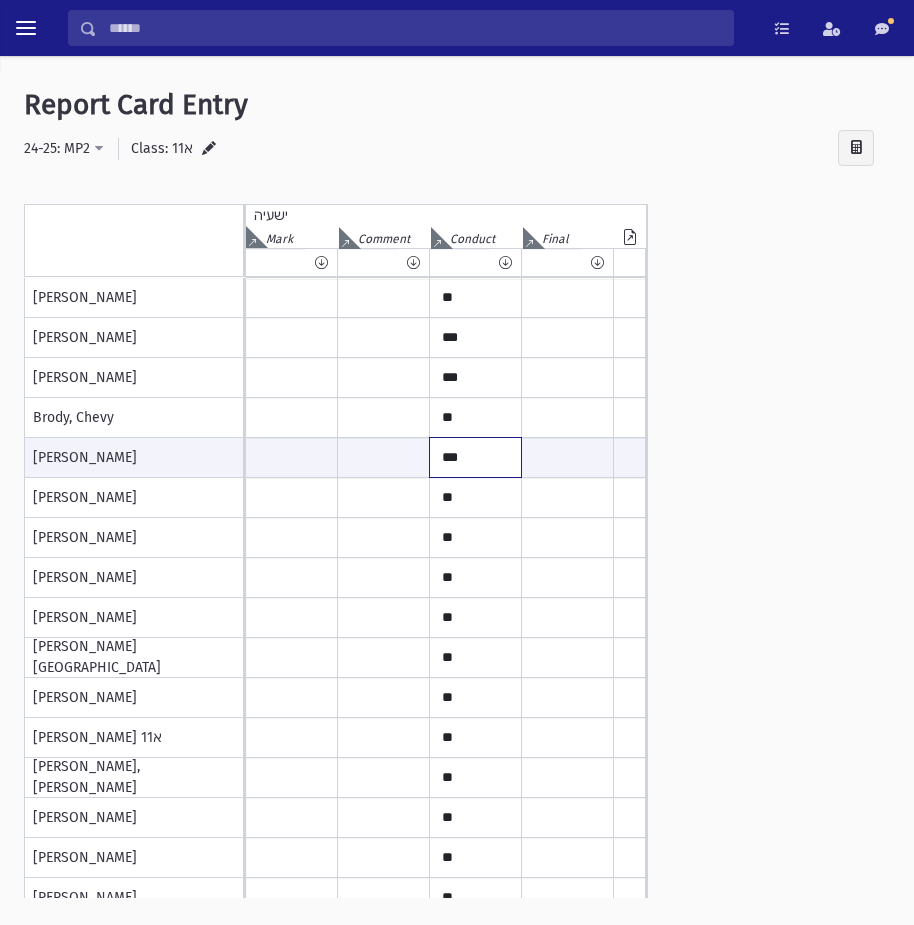 type on "***" 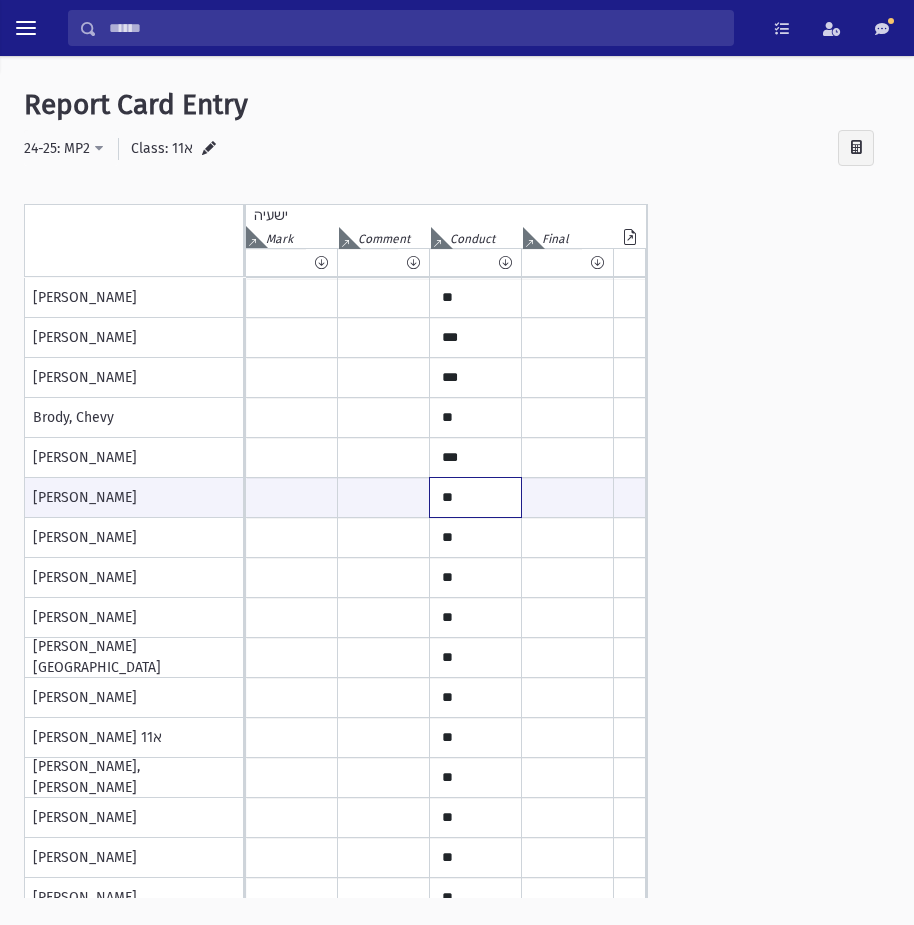 paste on "*" 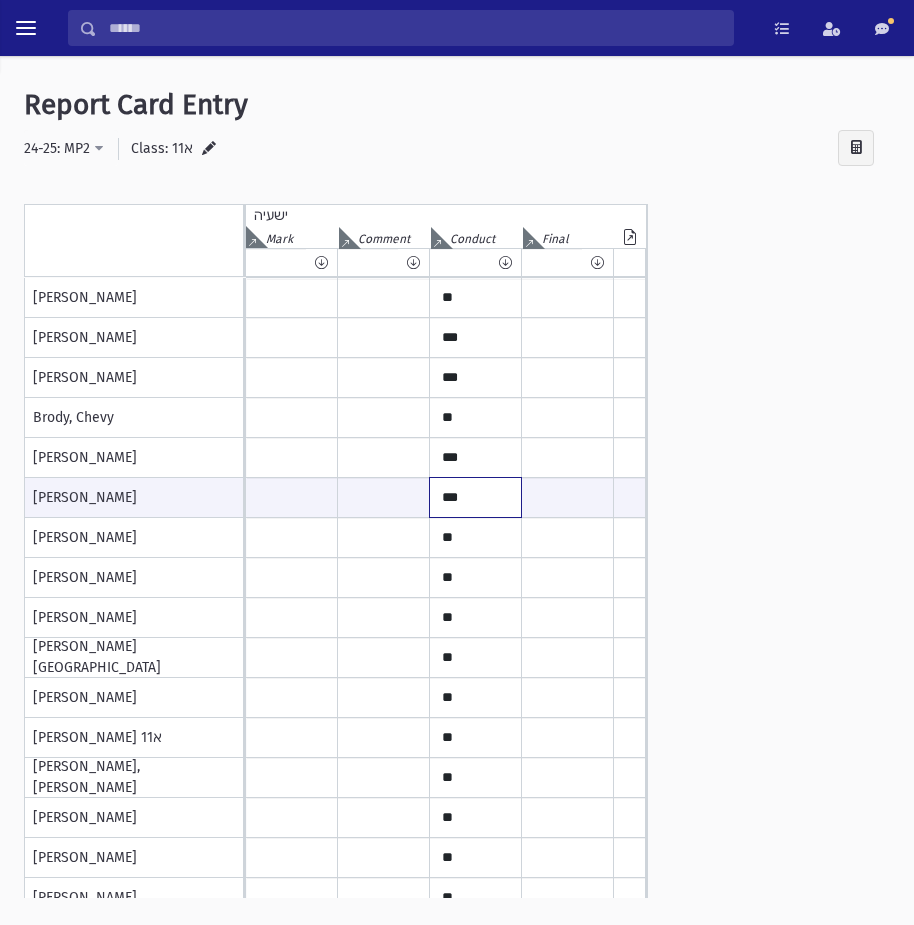 type on "***" 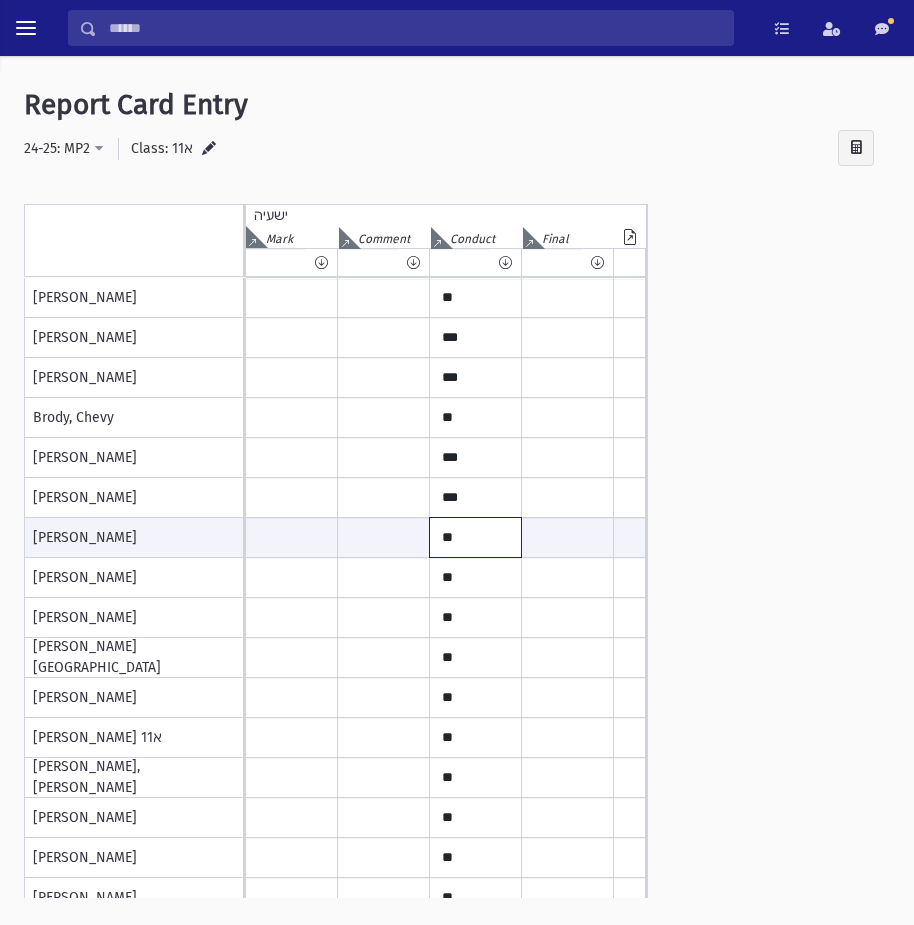 paste on "*" 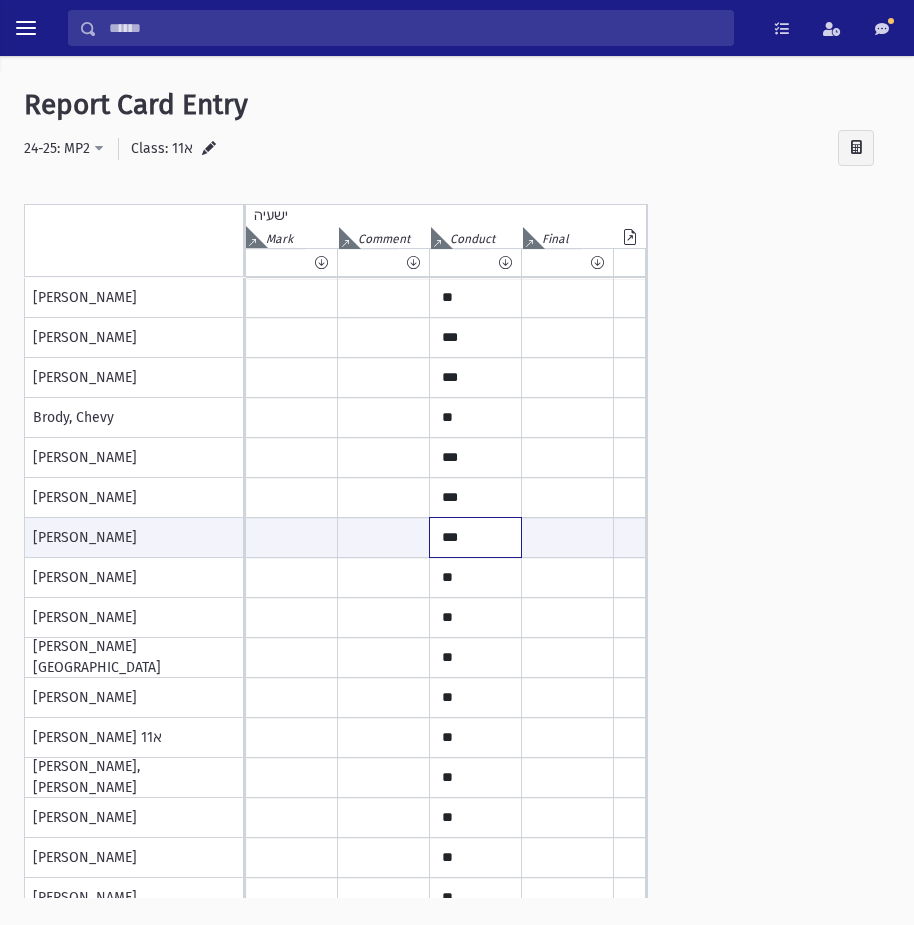 type on "***" 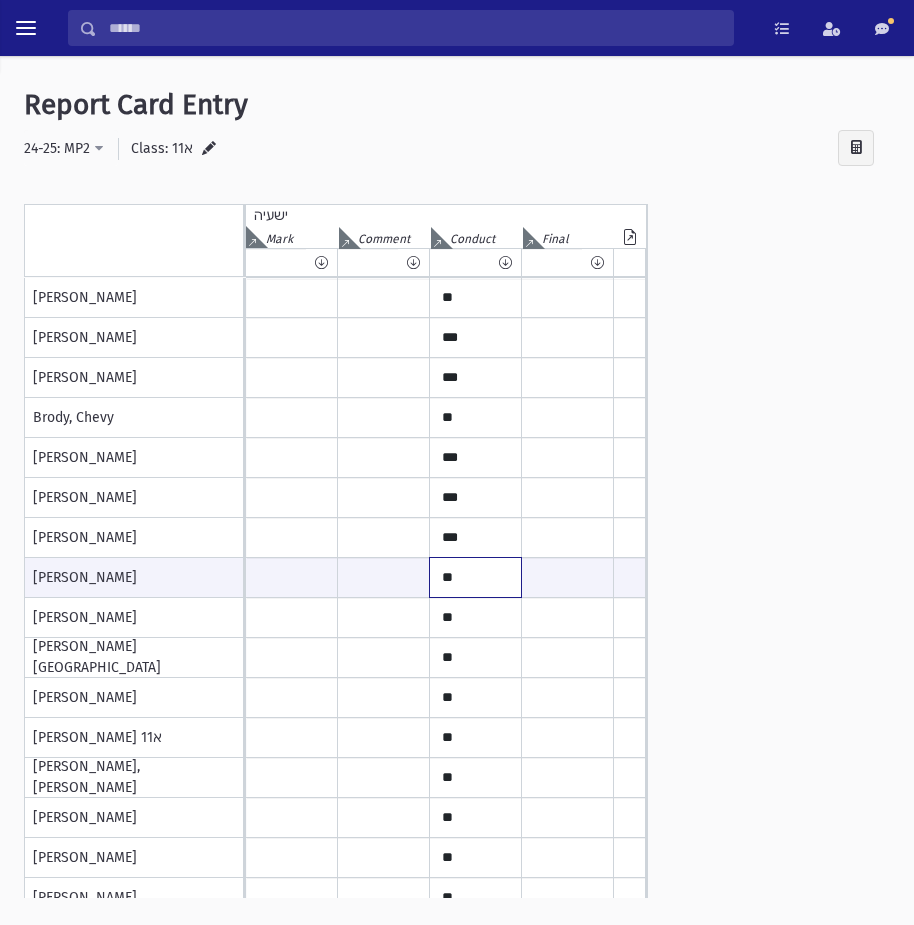paste on "*" 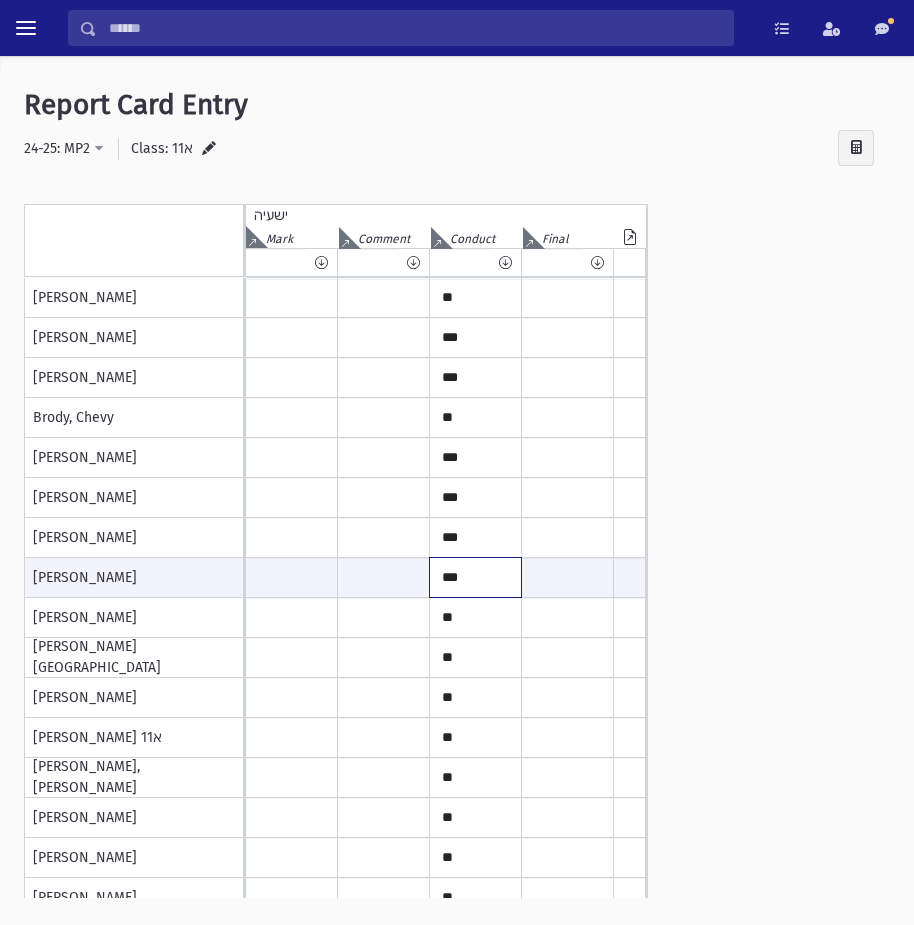 type on "***" 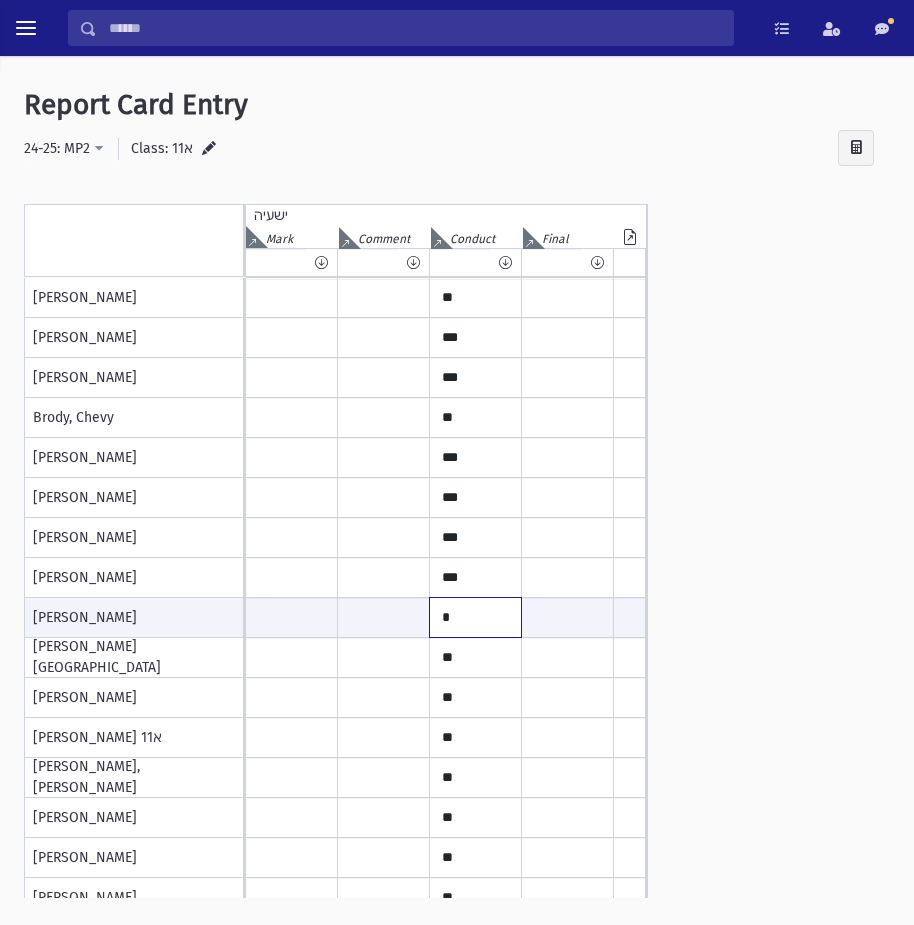 type on "*" 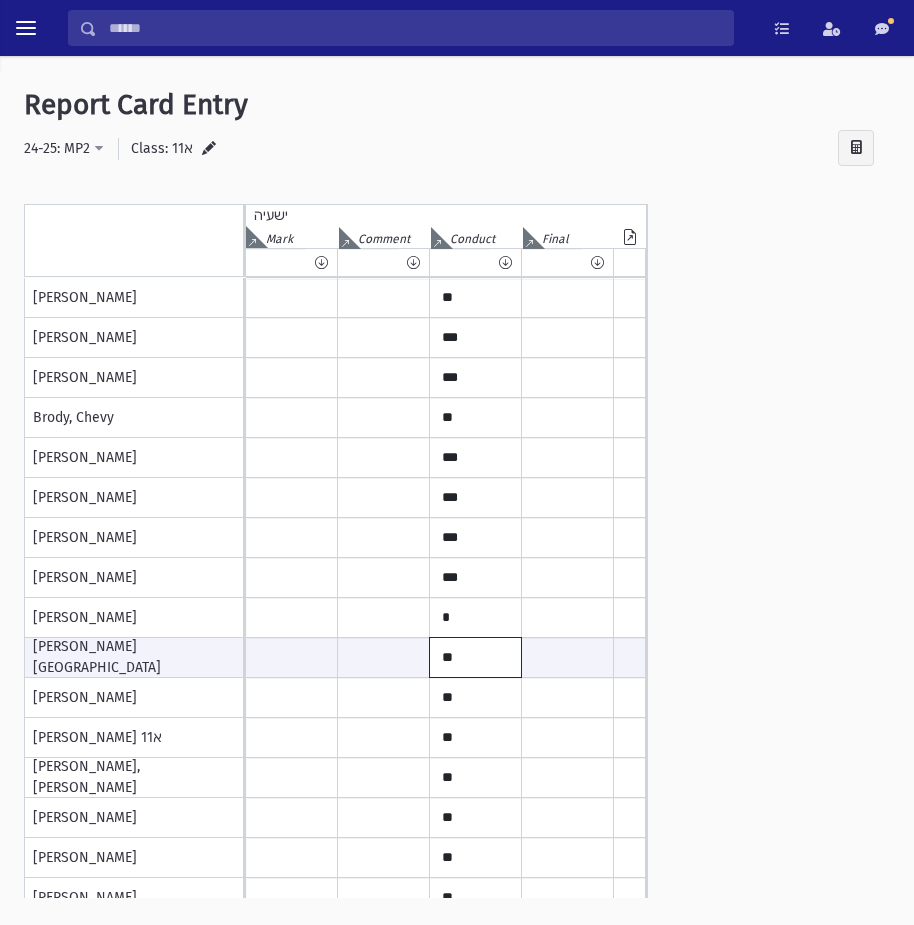 type on "*" 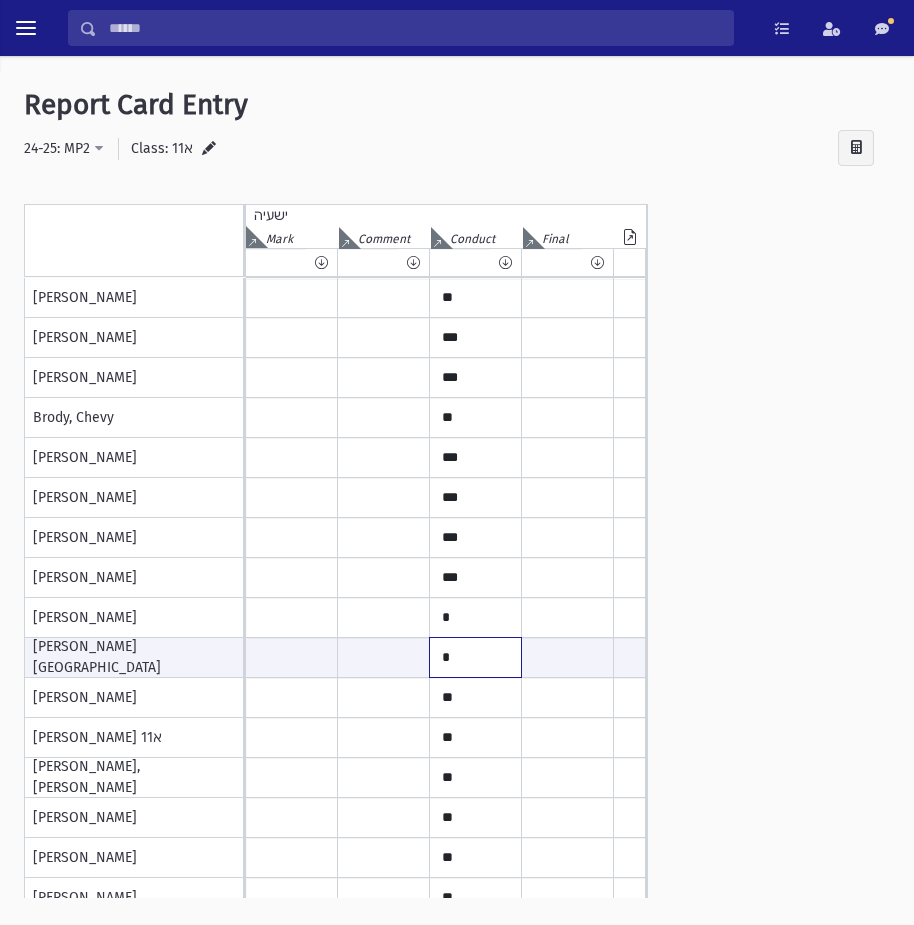 type on "*" 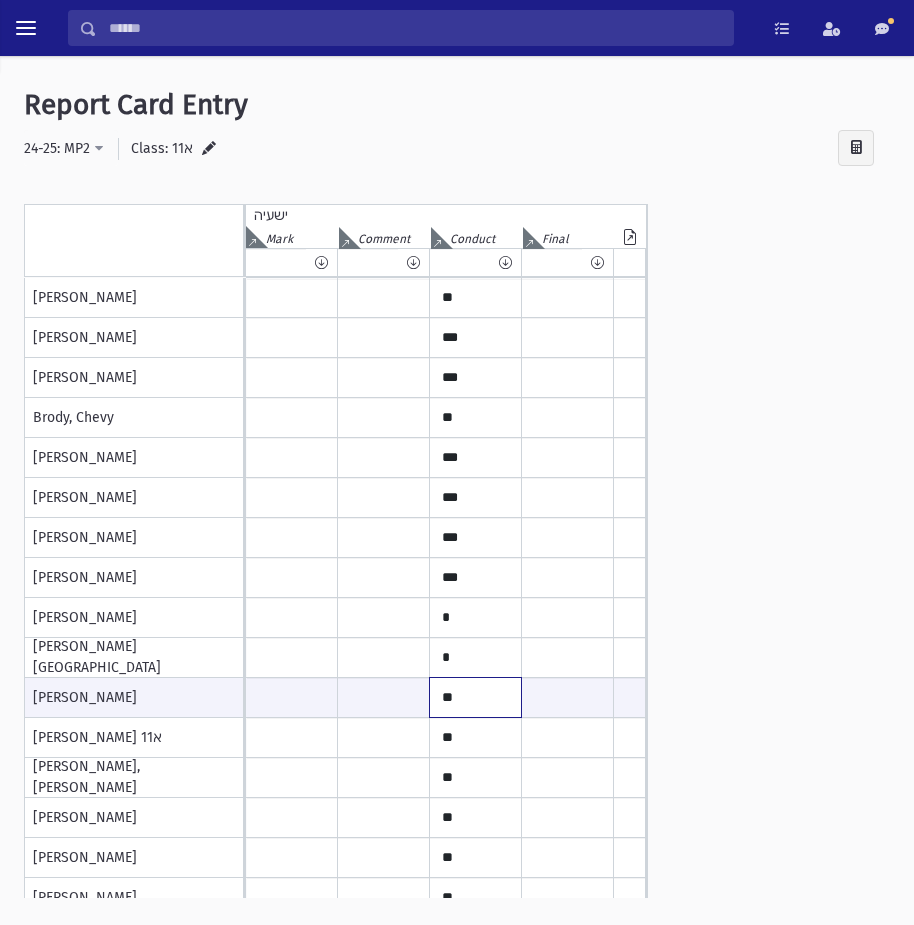 paste on "*" 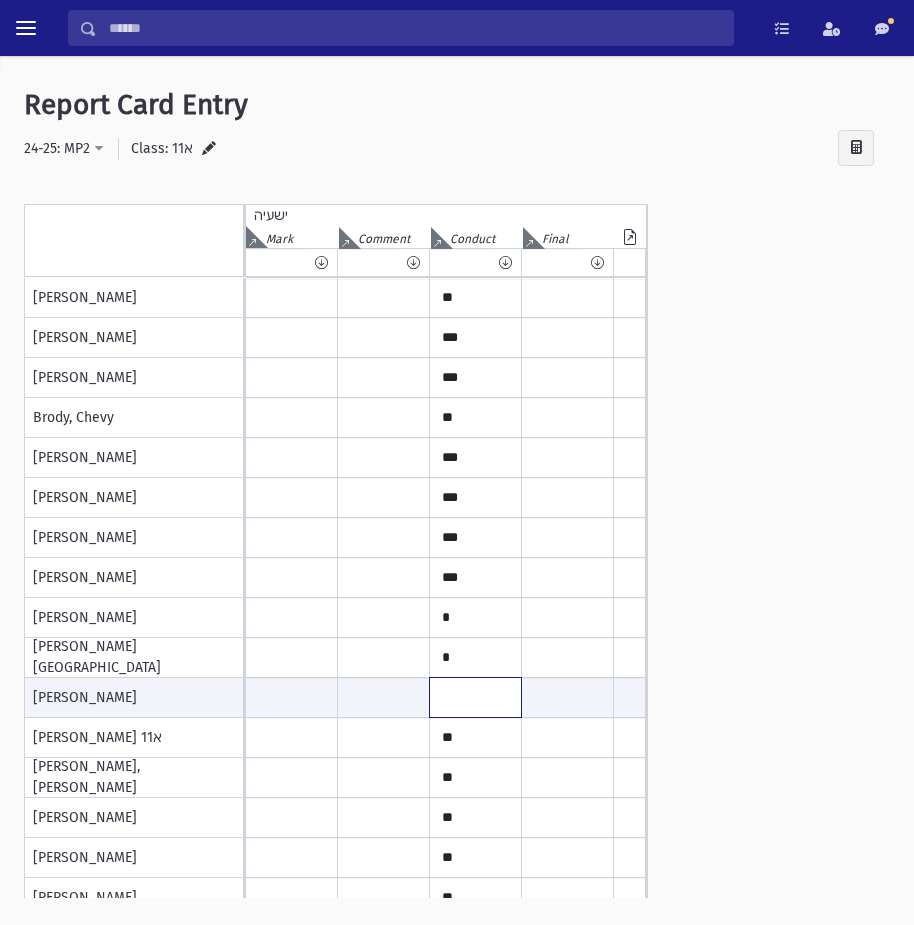 type on "*" 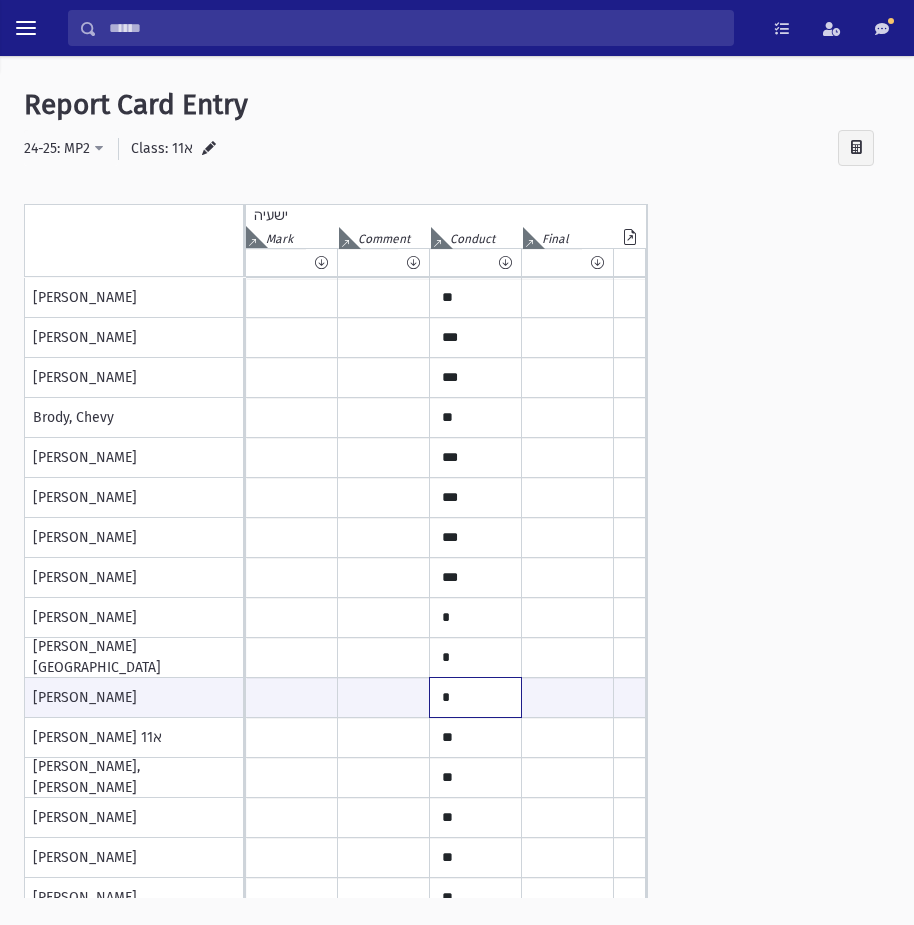 type on "*" 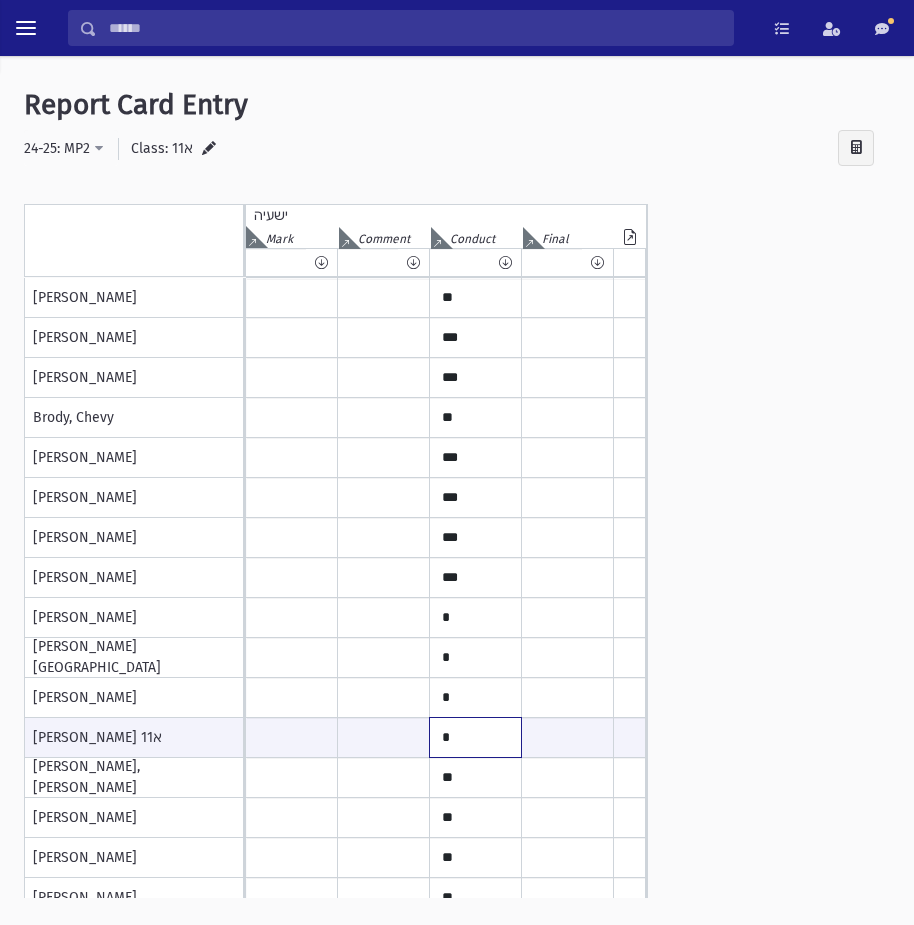 type on "*" 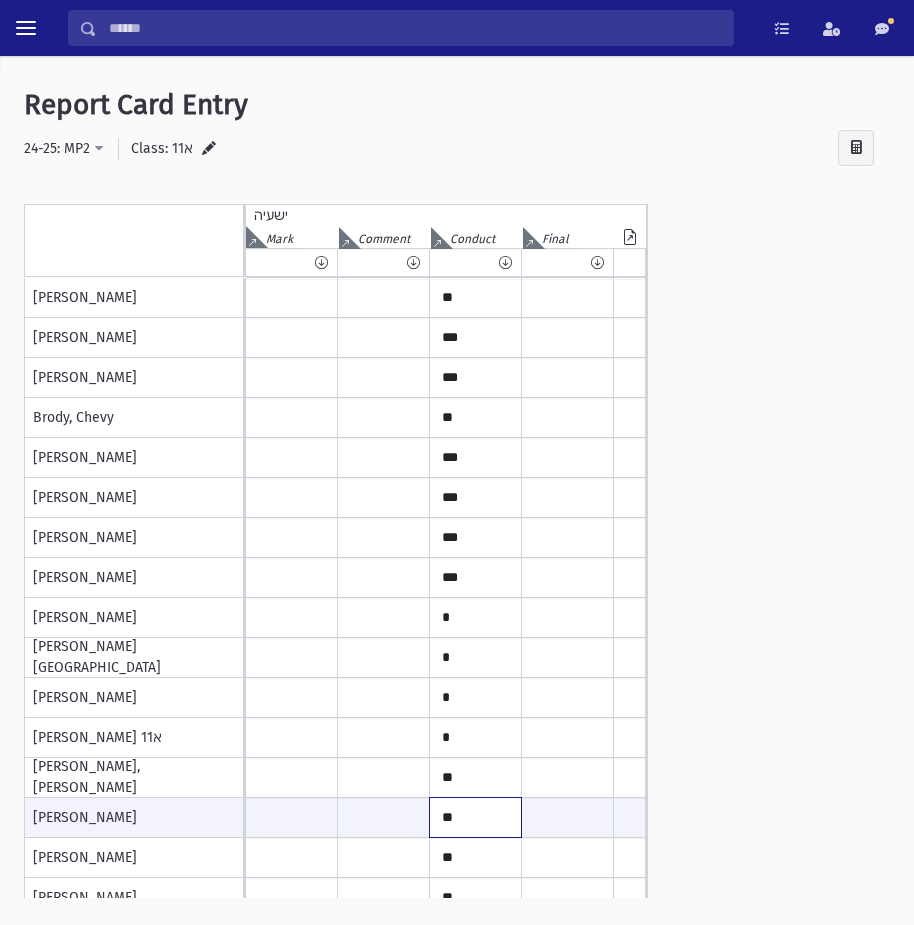 paste on "*" 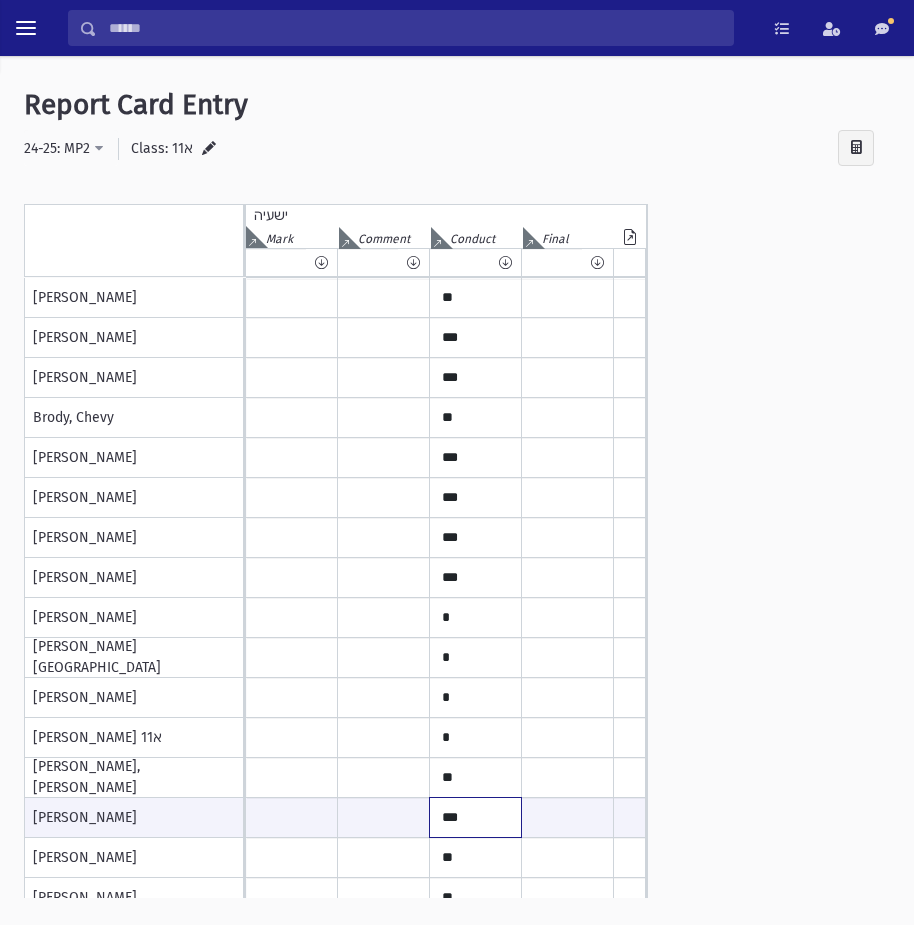 type on "***" 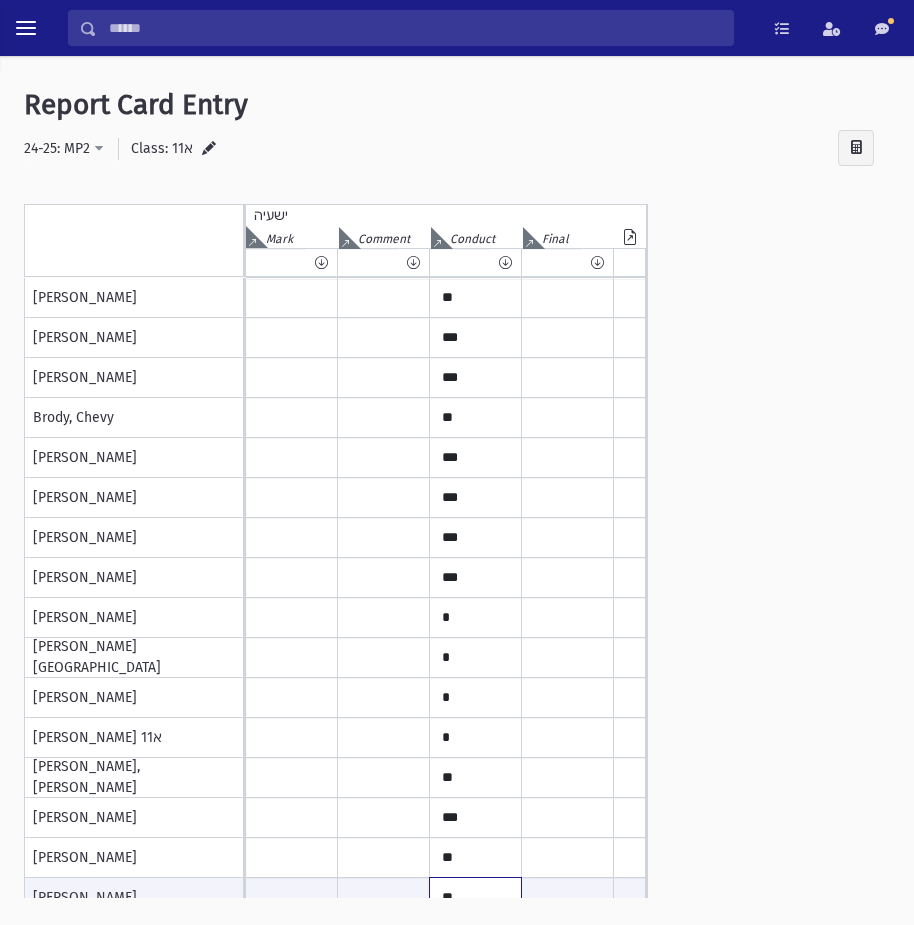 scroll, scrollTop: 19, scrollLeft: 0, axis: vertical 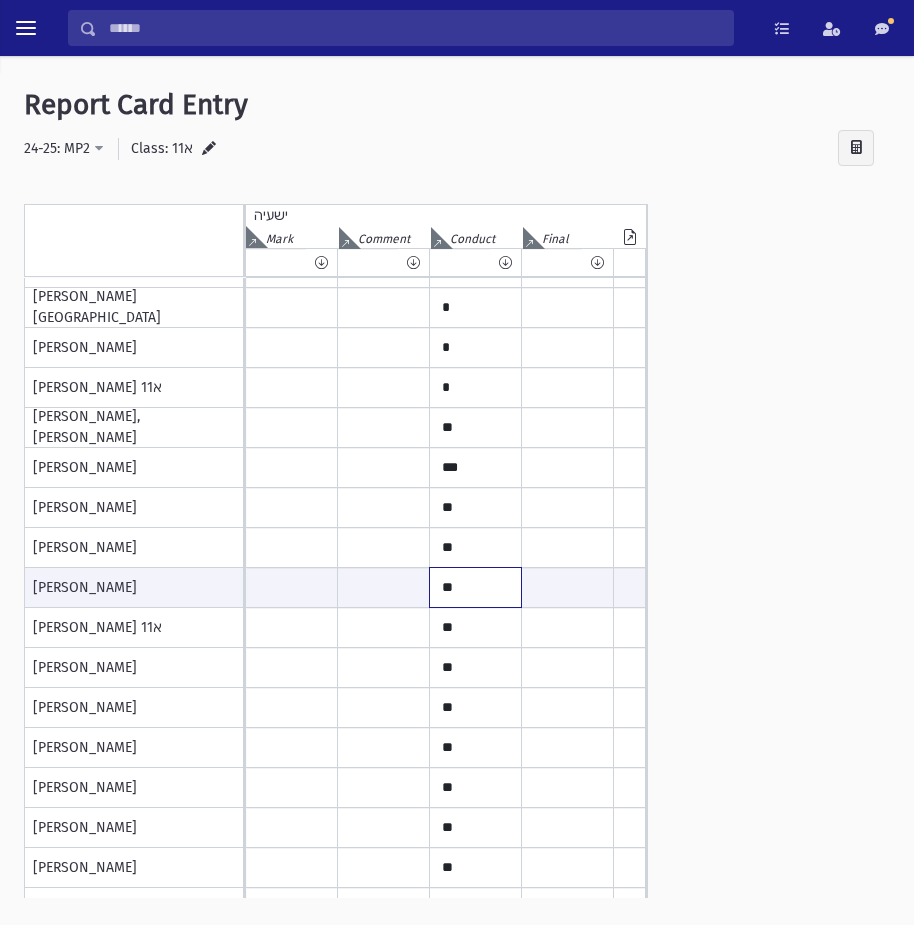 paste on "*" 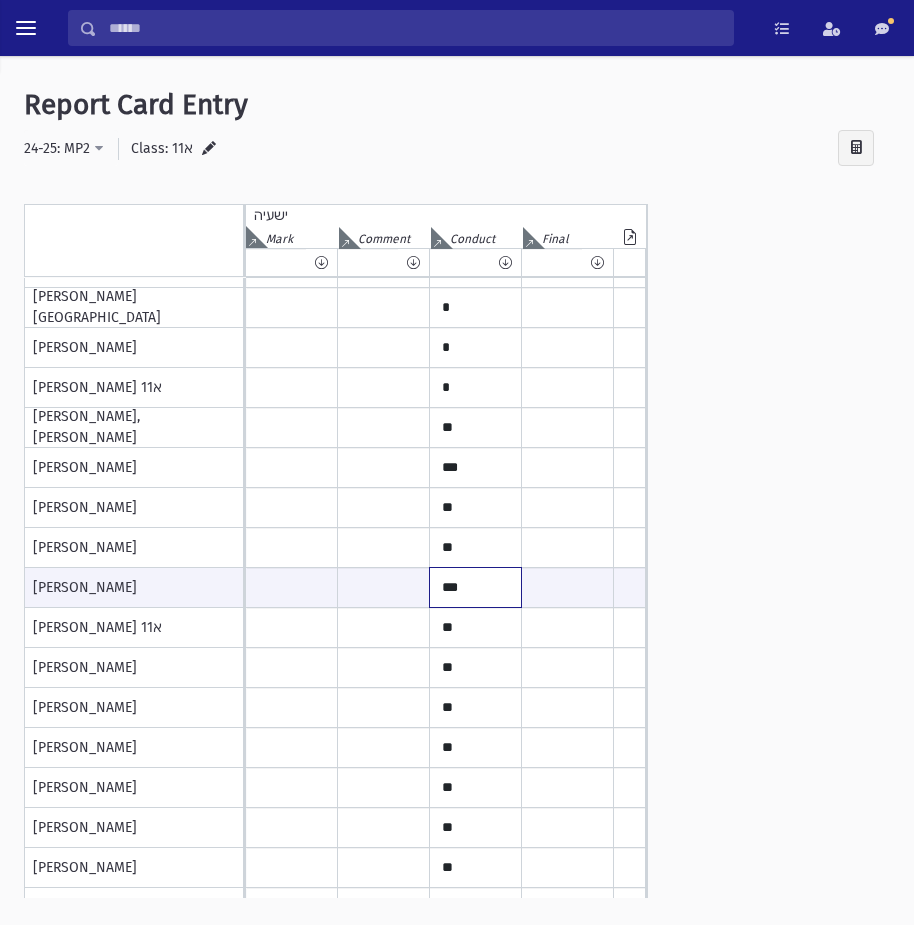 type on "***" 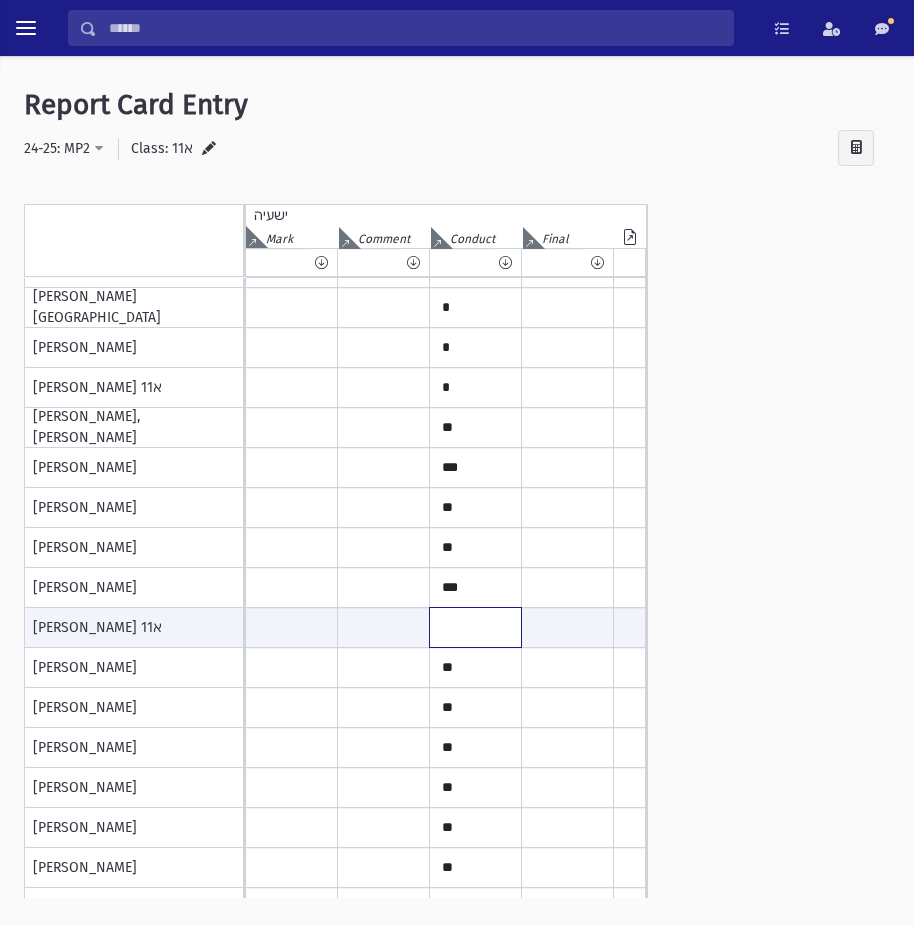 type 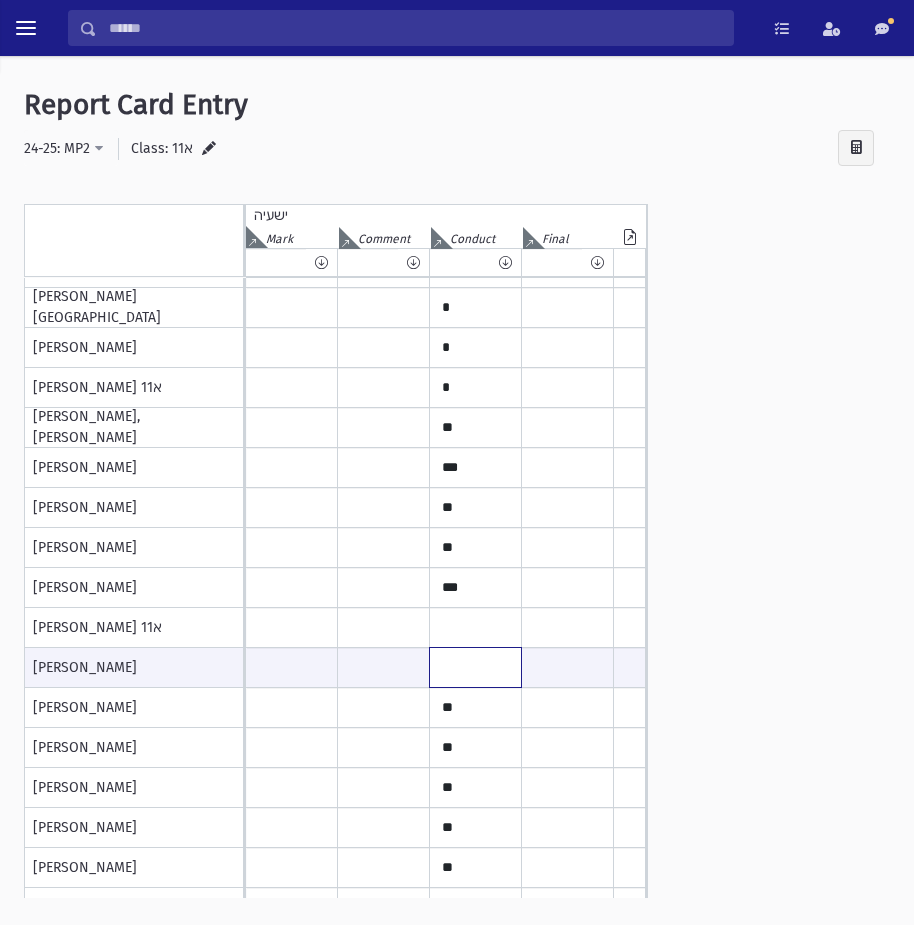 type 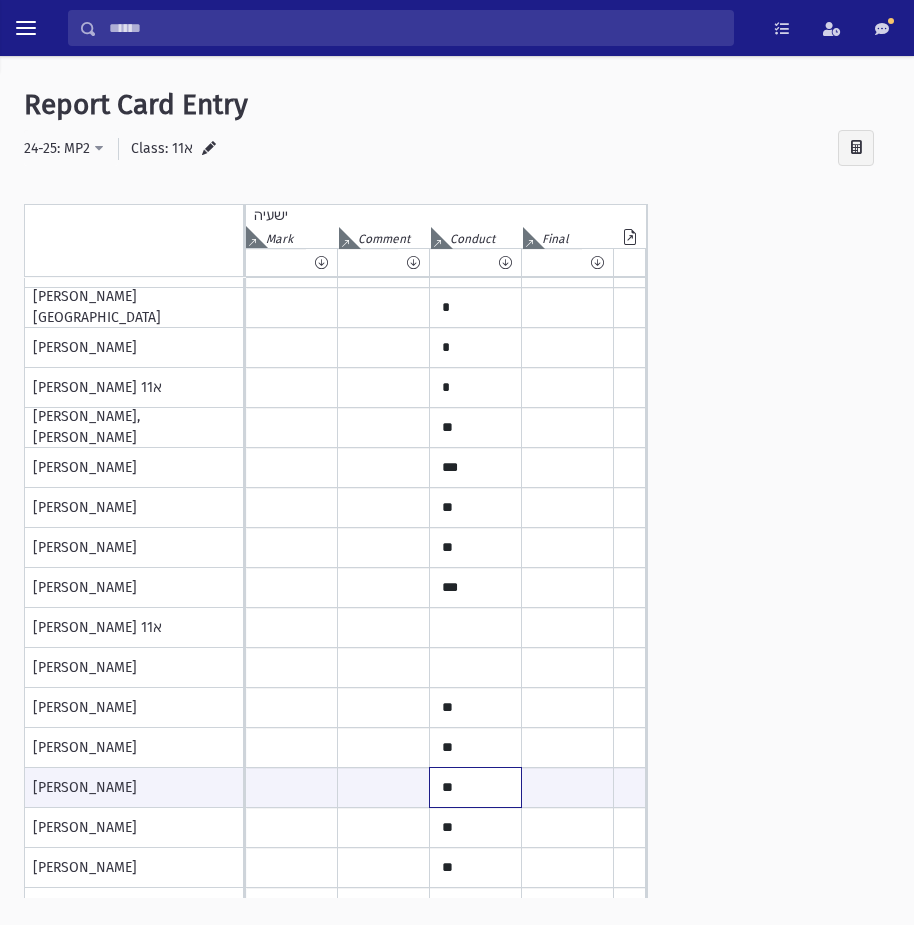 paste on "*" 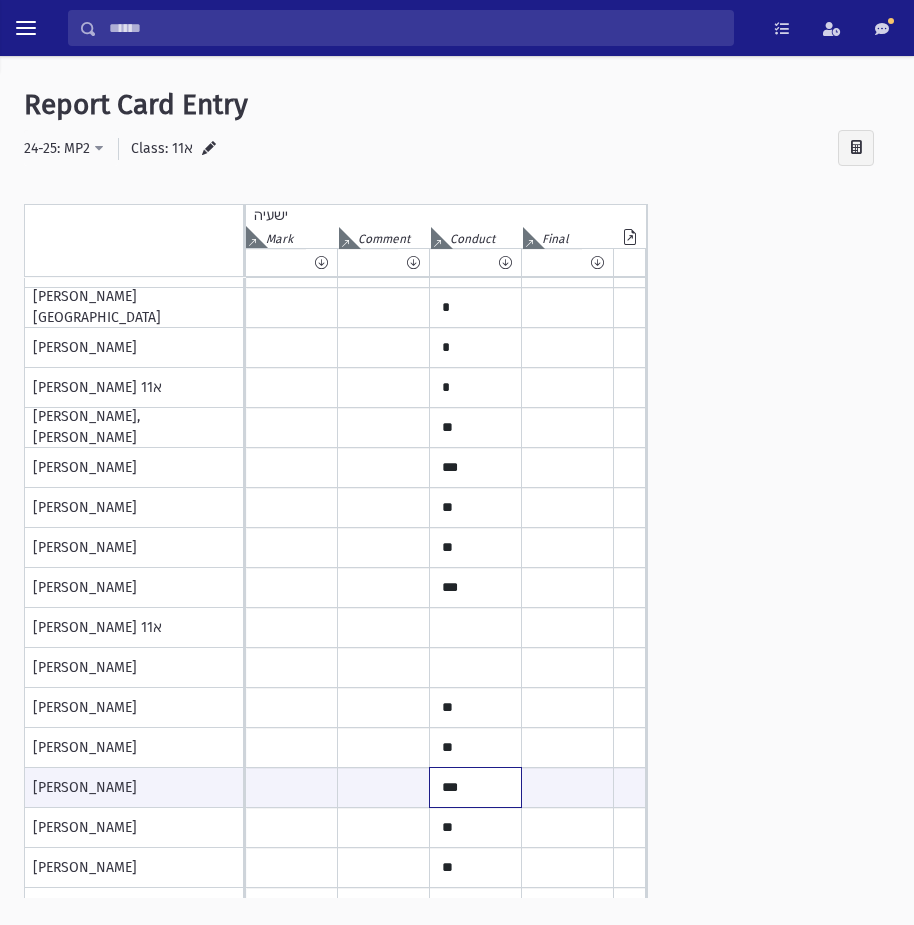 type on "***" 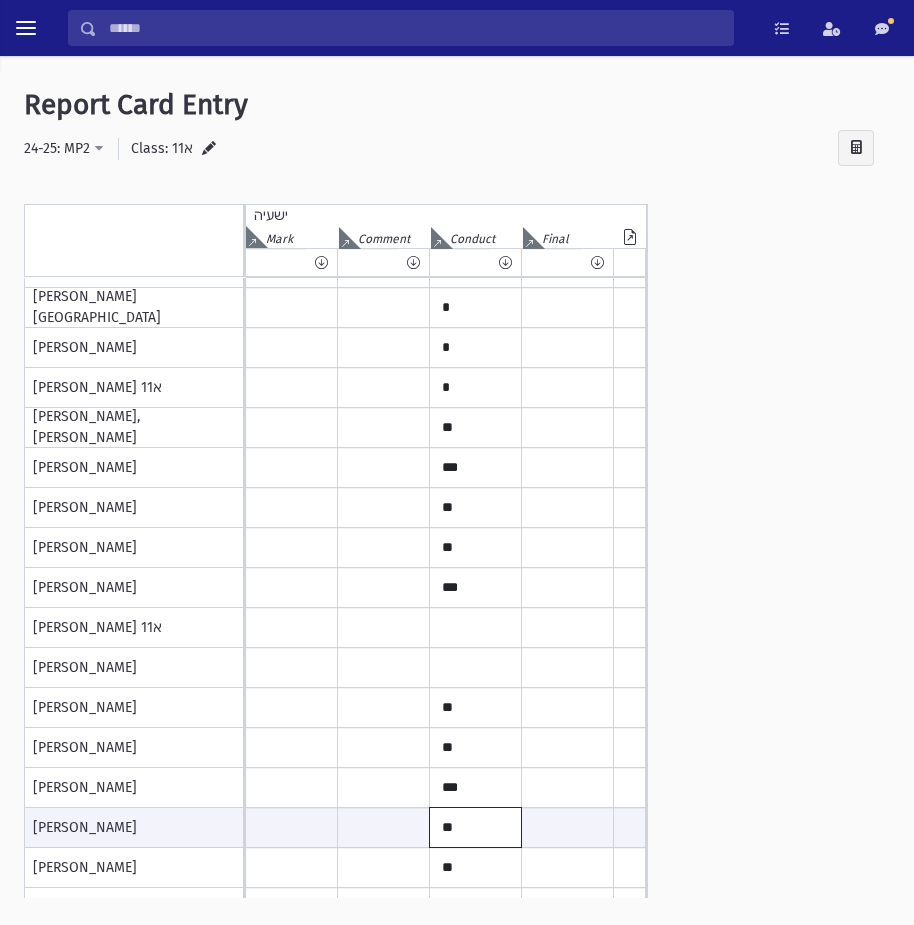 paste on "*" 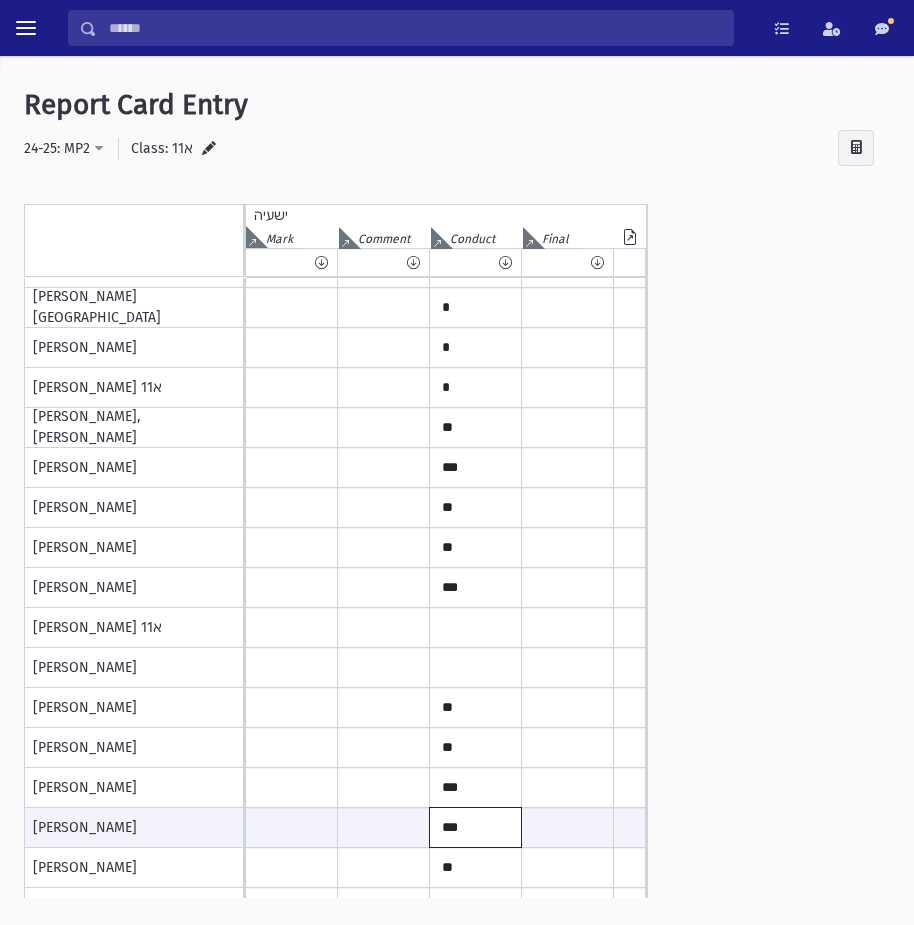 type on "***" 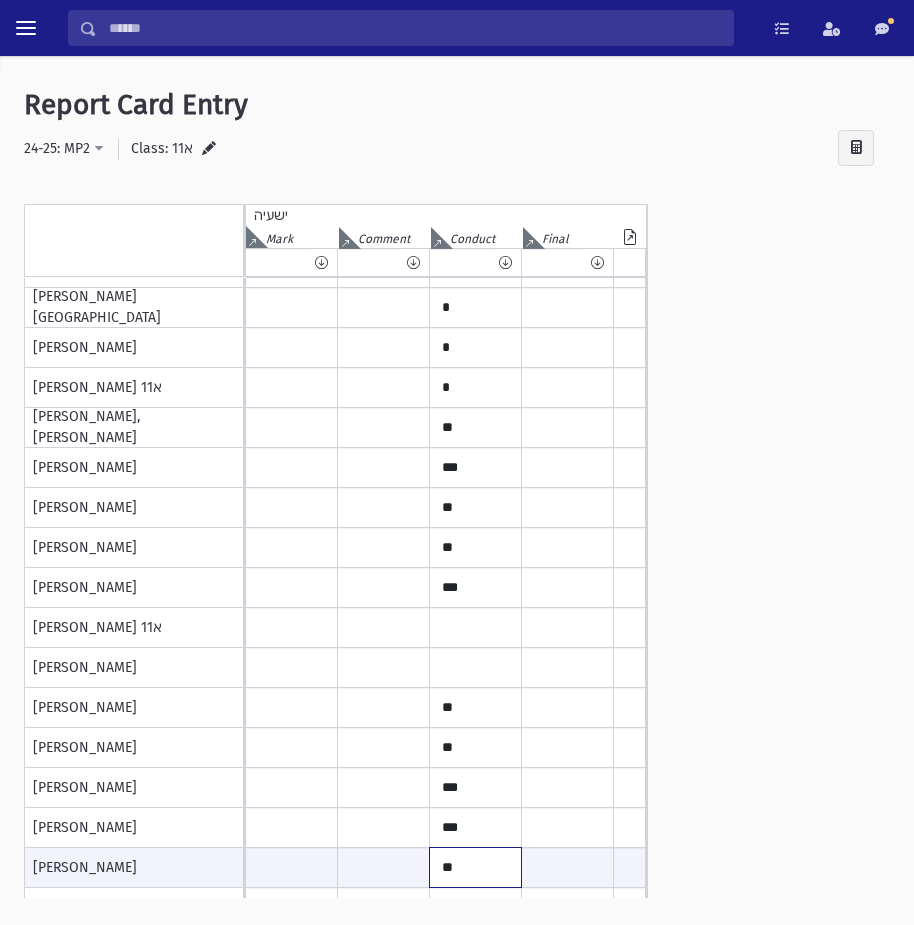 paste on "*" 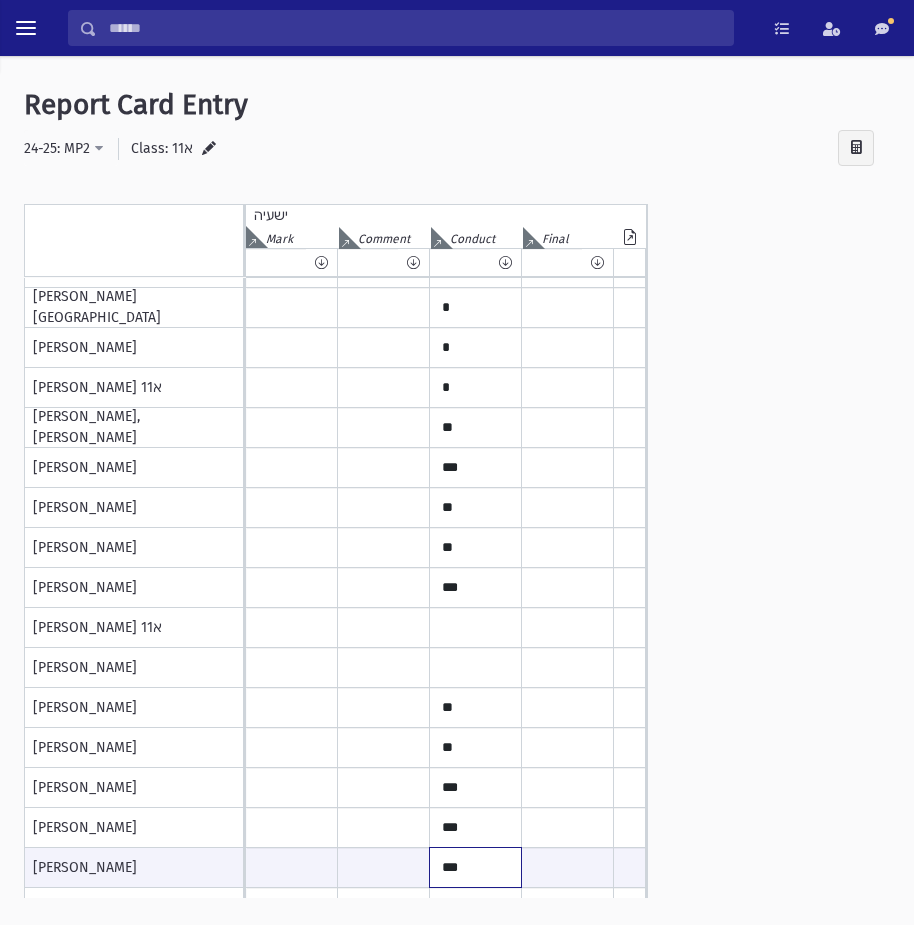 type on "***" 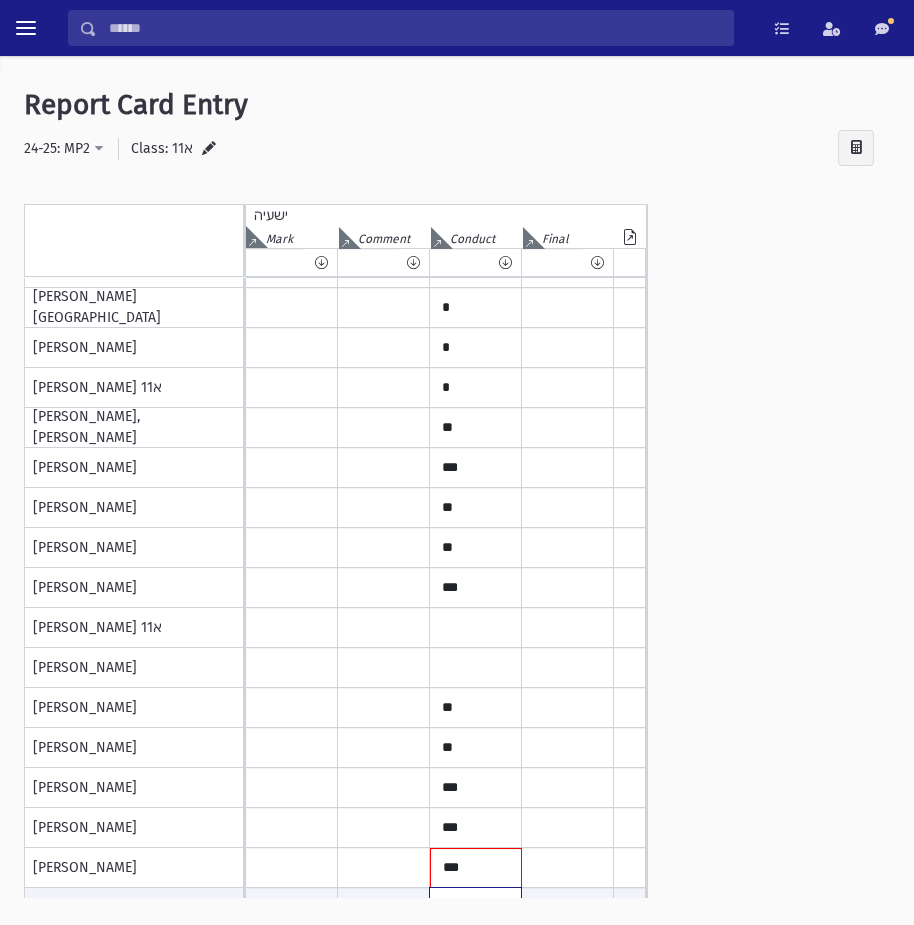 scroll, scrollTop: 379, scrollLeft: 0, axis: vertical 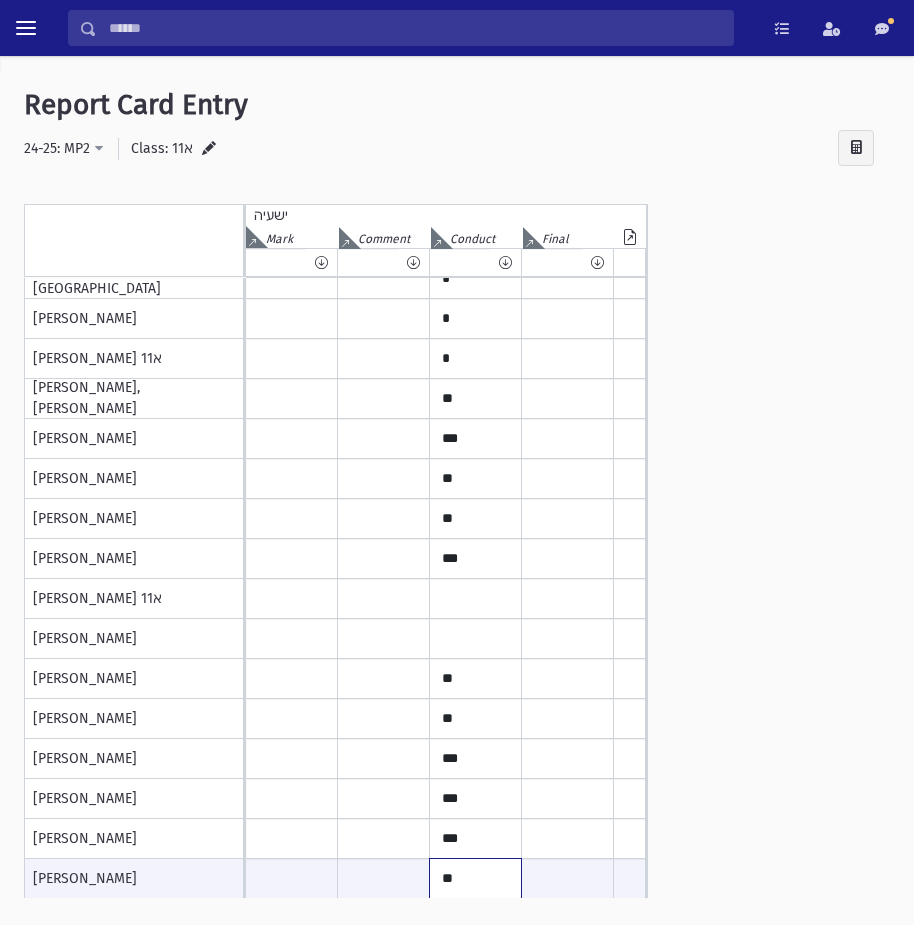 paste on "*" 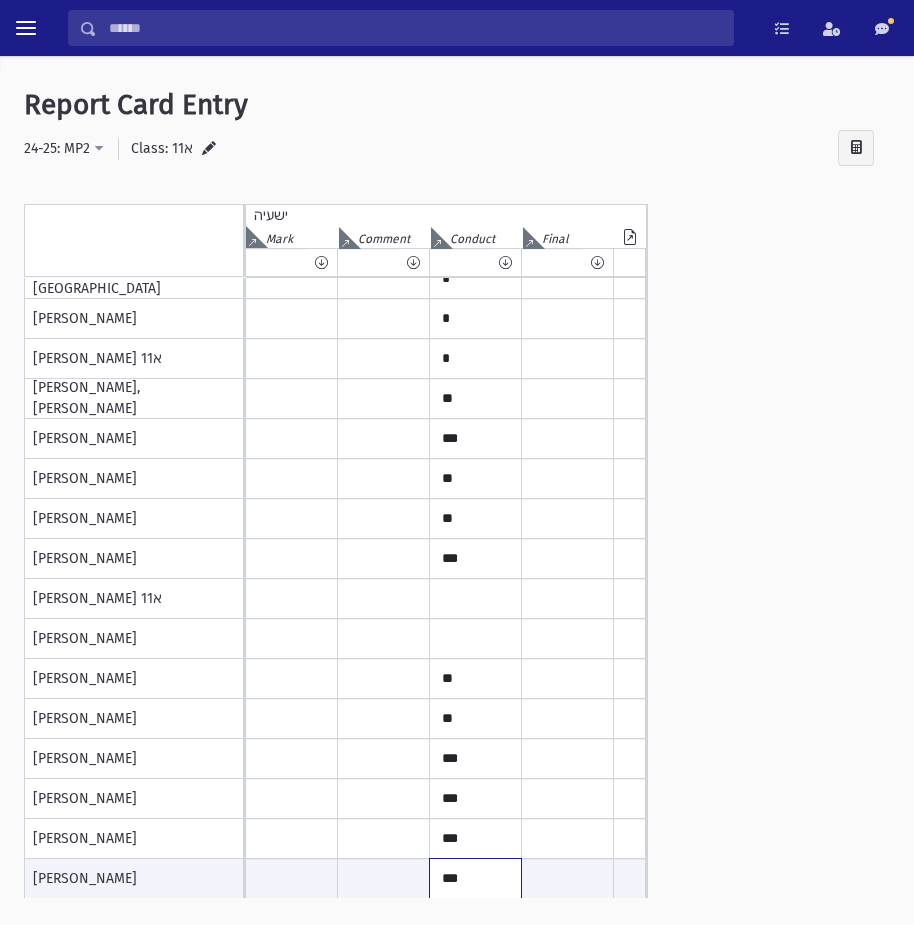 type on "***" 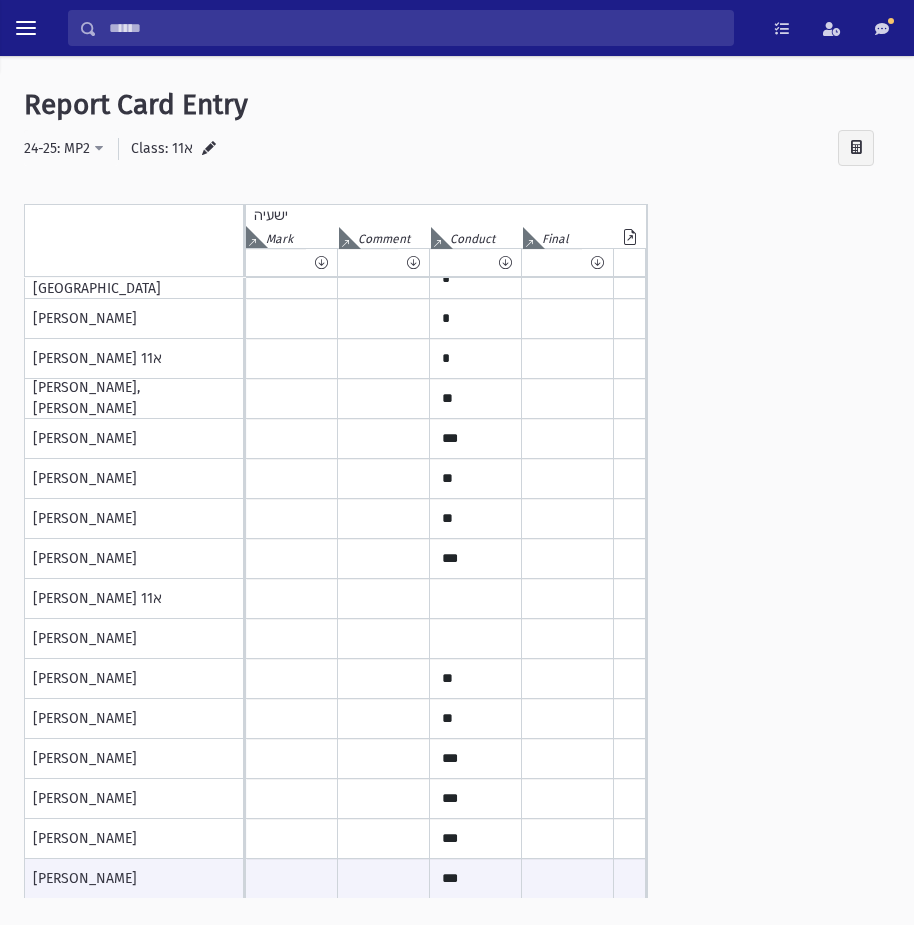 scroll, scrollTop: 710, scrollLeft: 0, axis: vertical 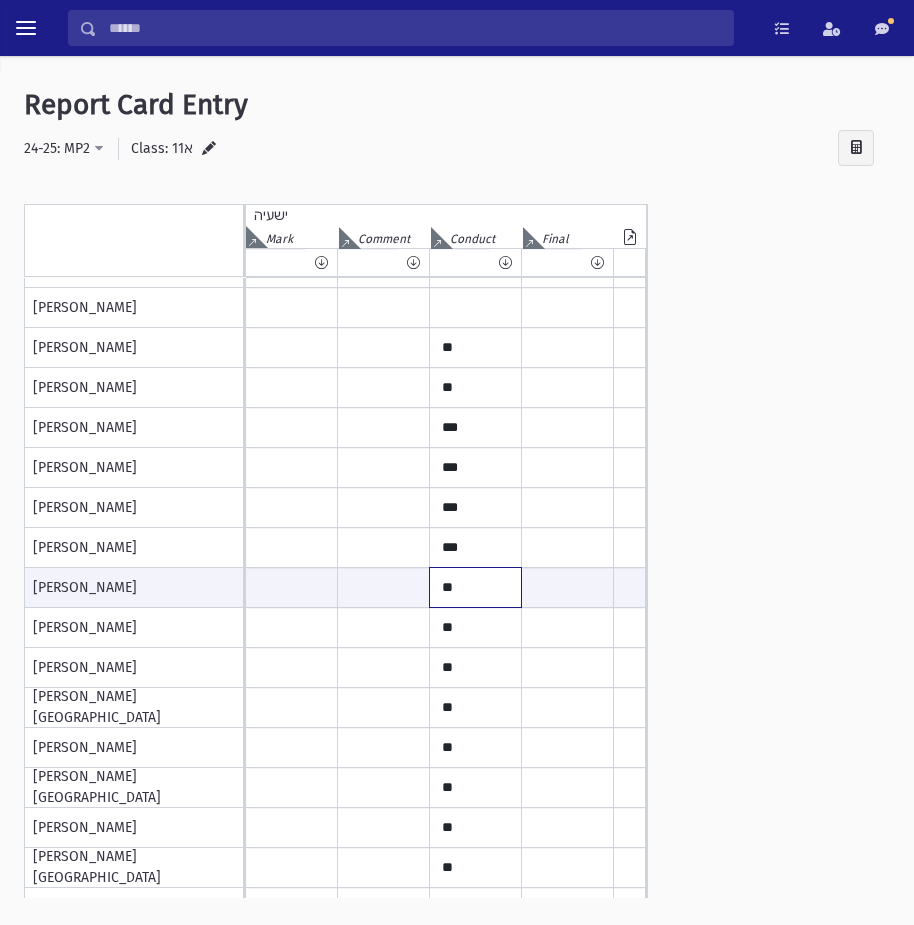 paste on "*" 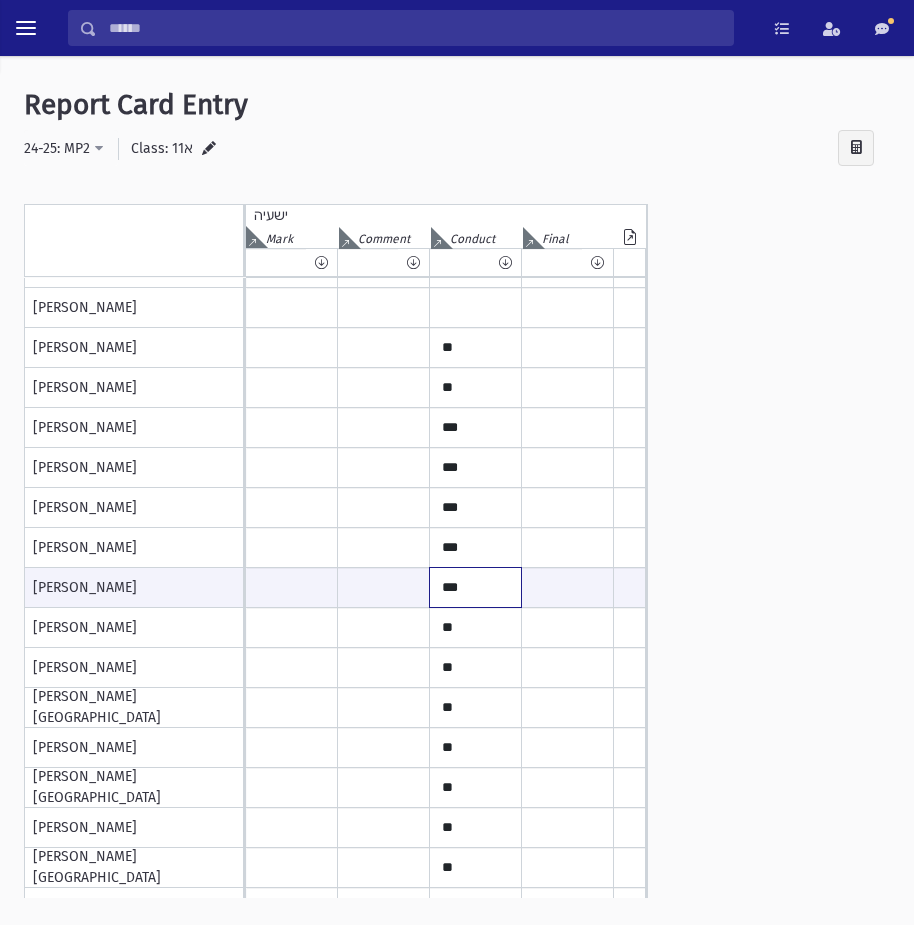type on "***" 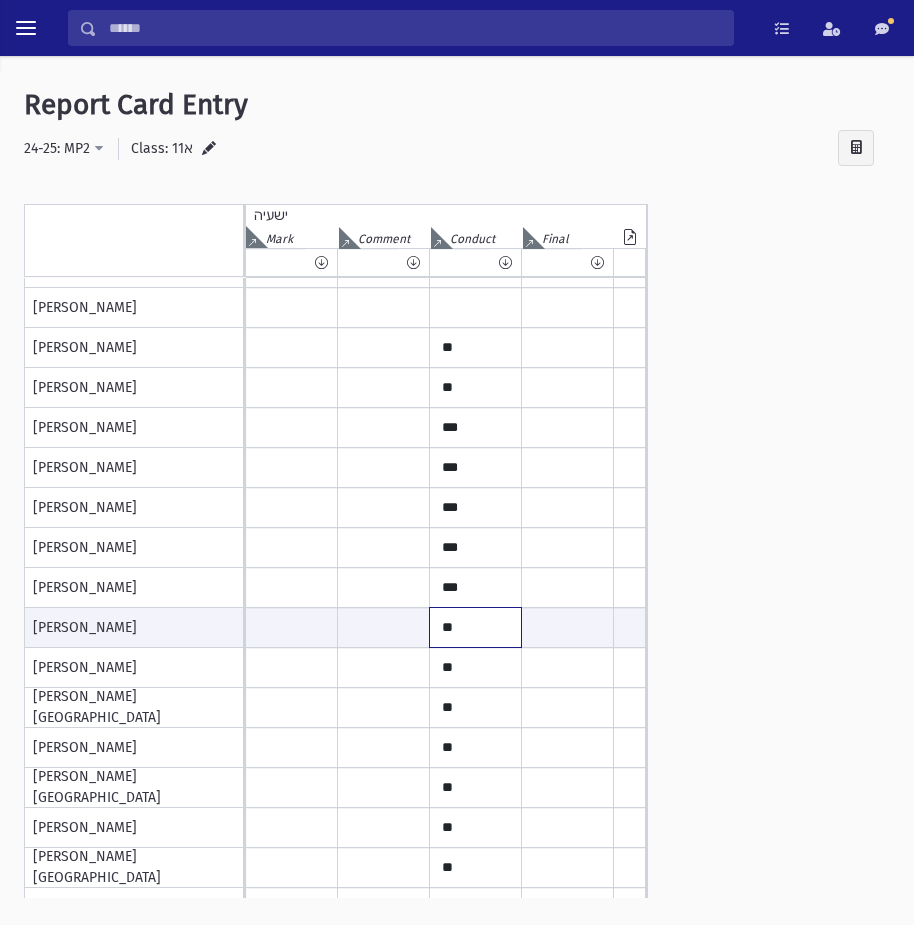 type on "*" 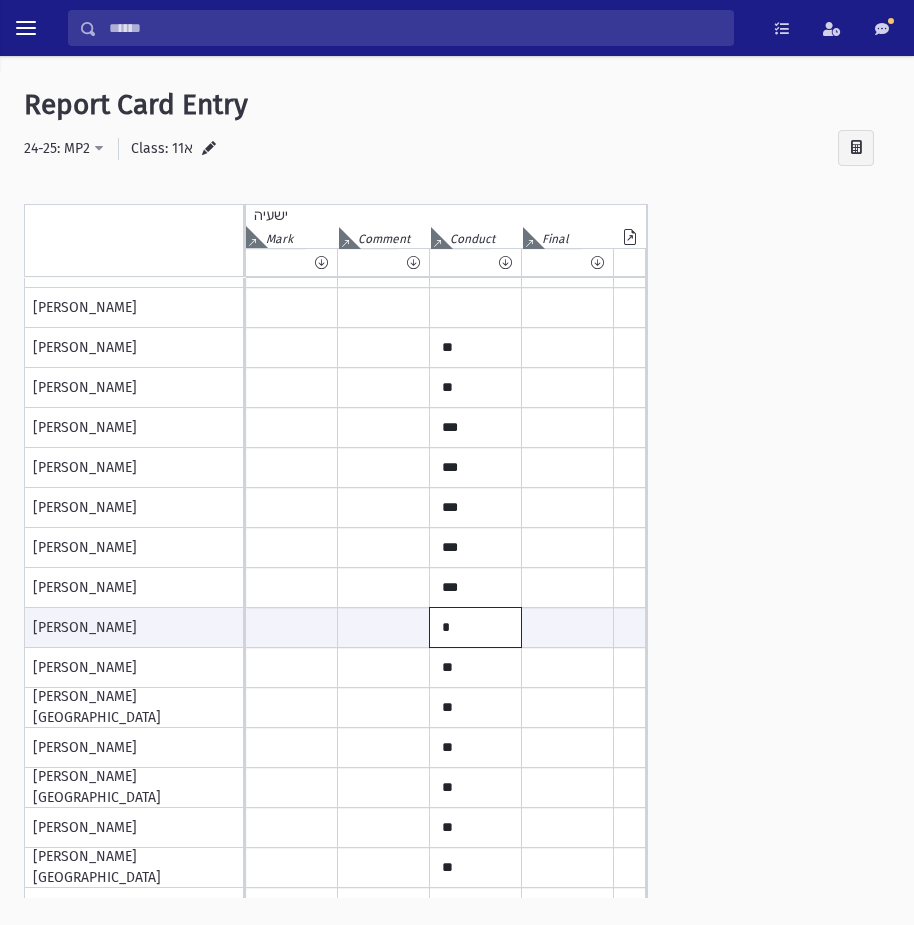 type on "*" 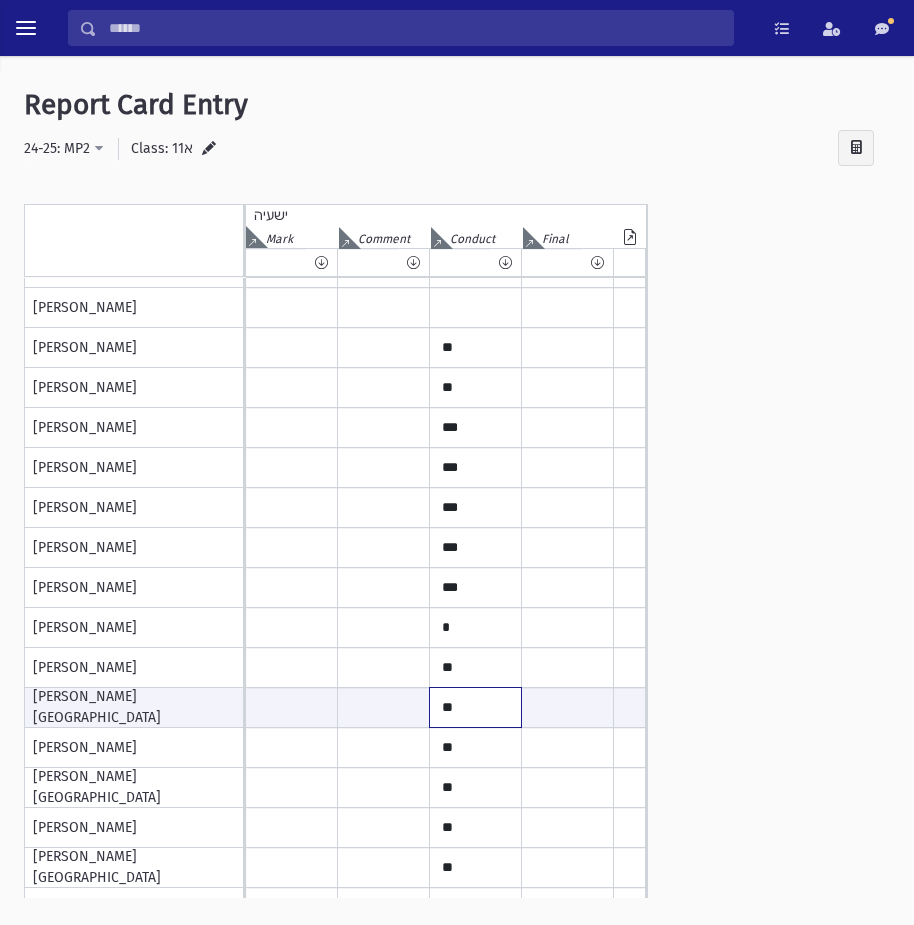 paste on "*" 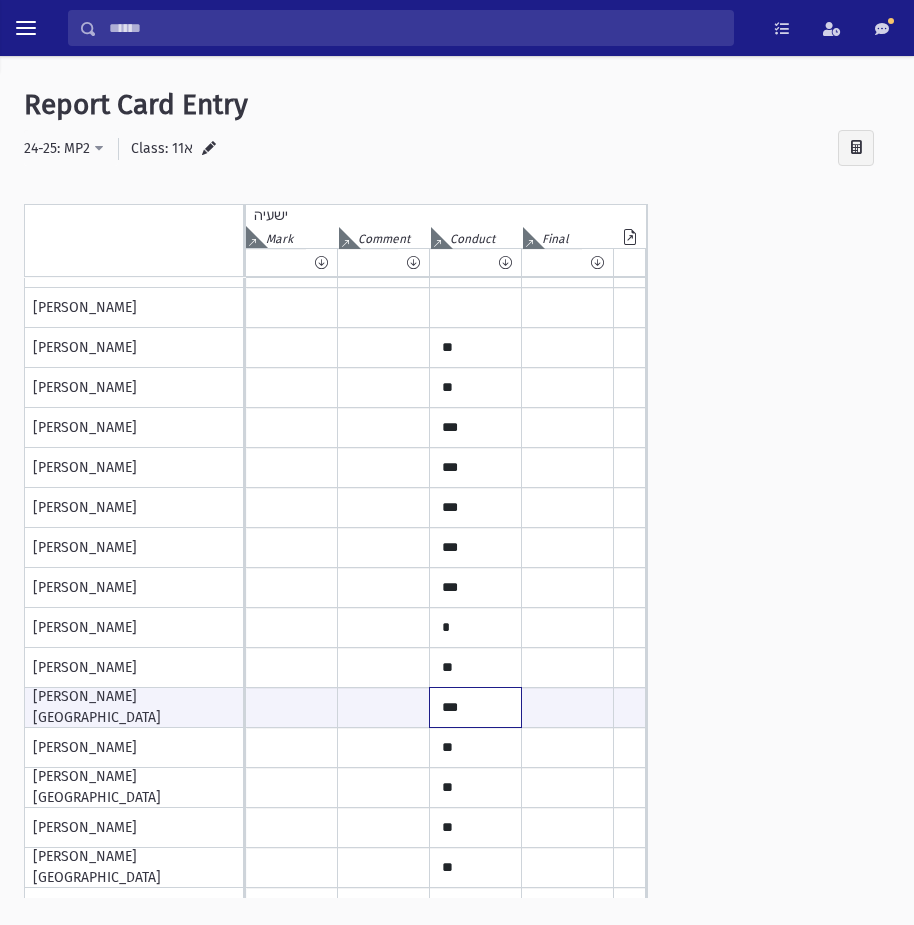 type on "***" 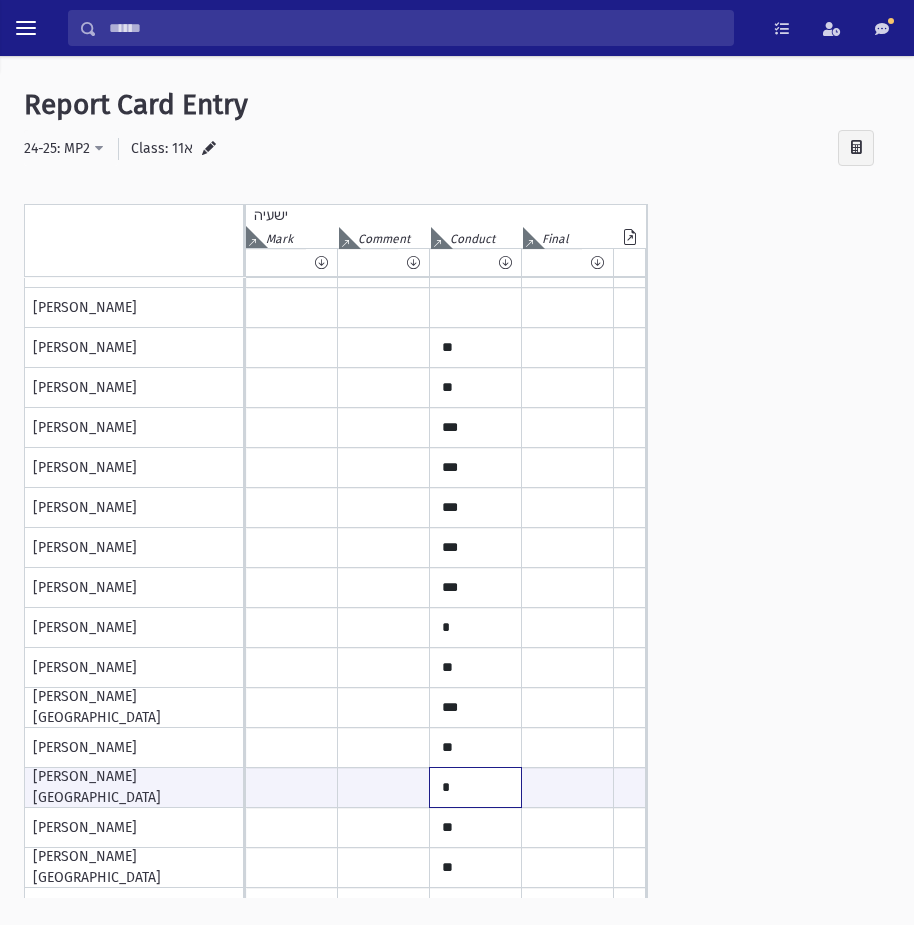 type on "*" 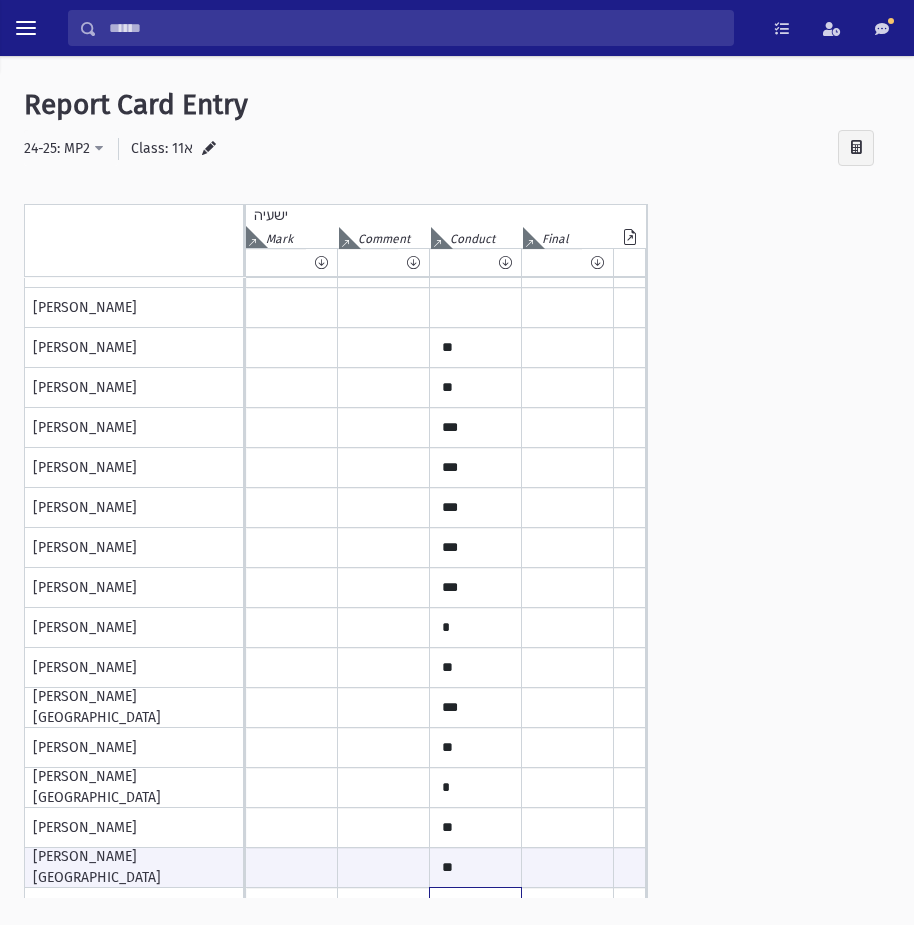 scroll, scrollTop: 739, scrollLeft: 0, axis: vertical 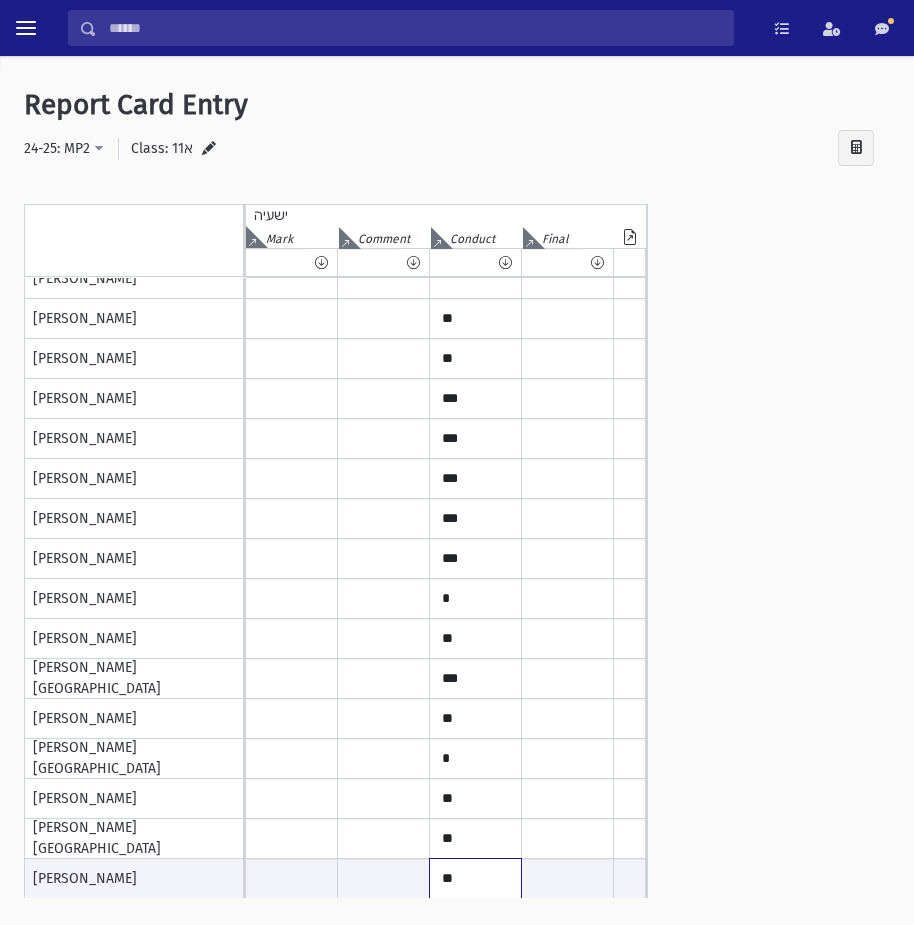 paste on "*" 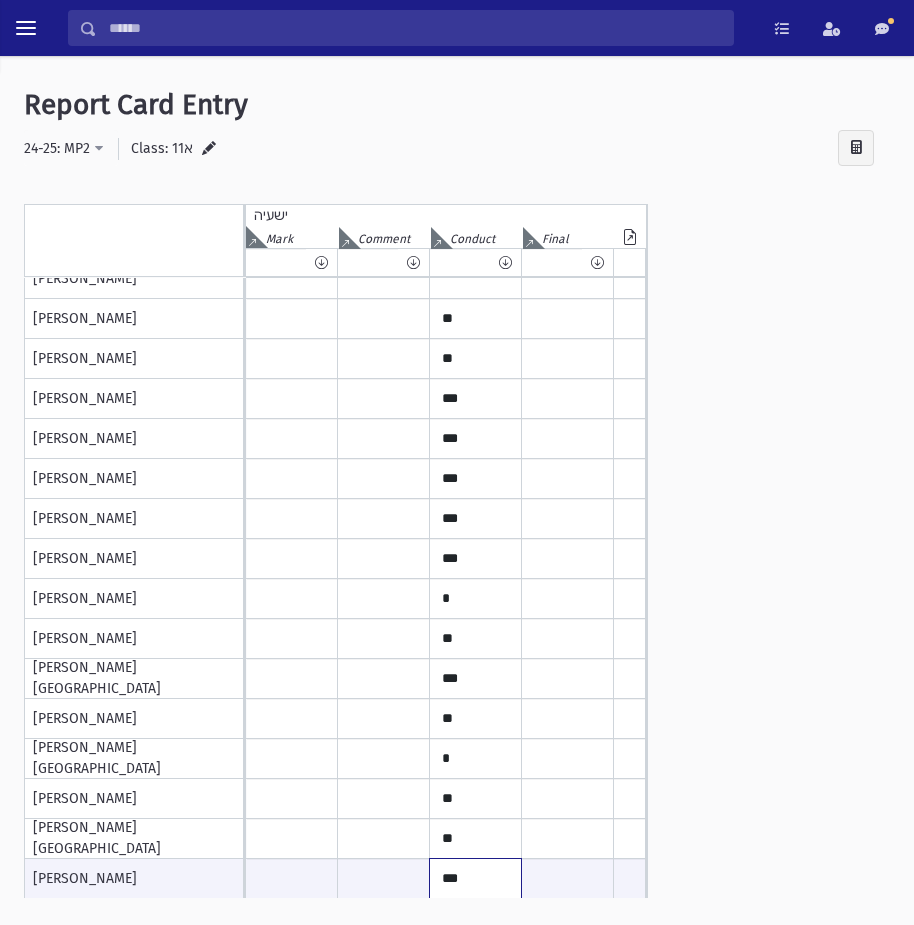 type on "***" 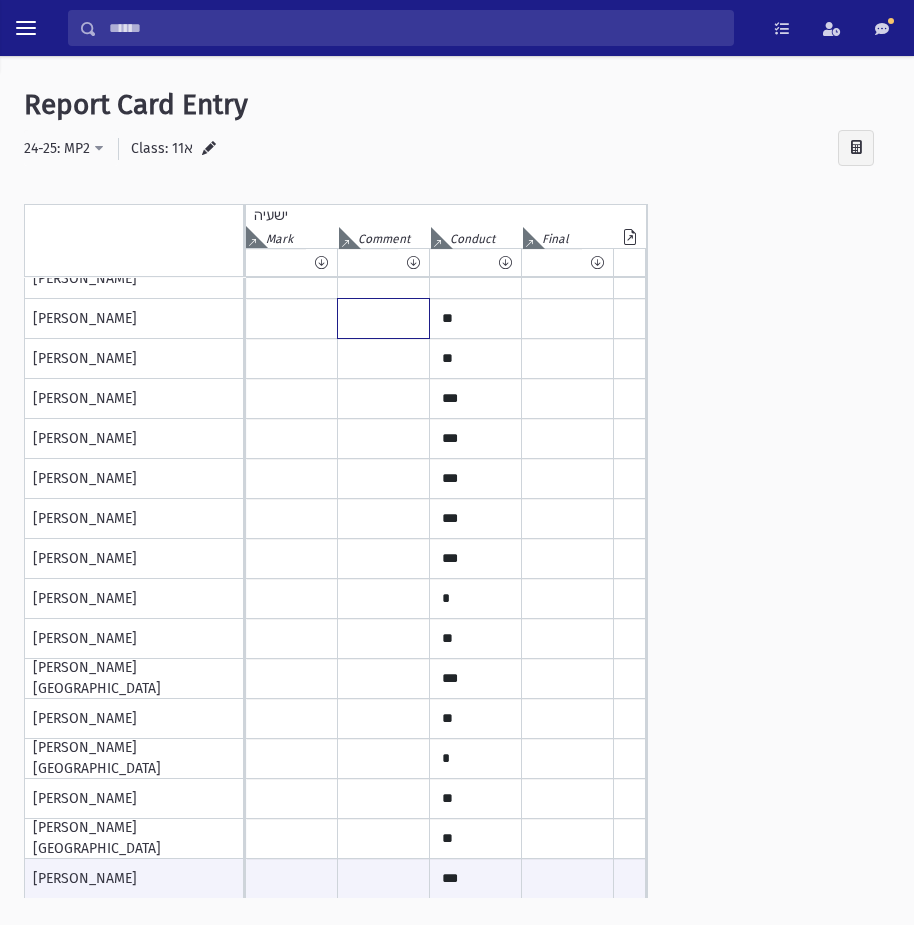 click at bounding box center [383, -441] 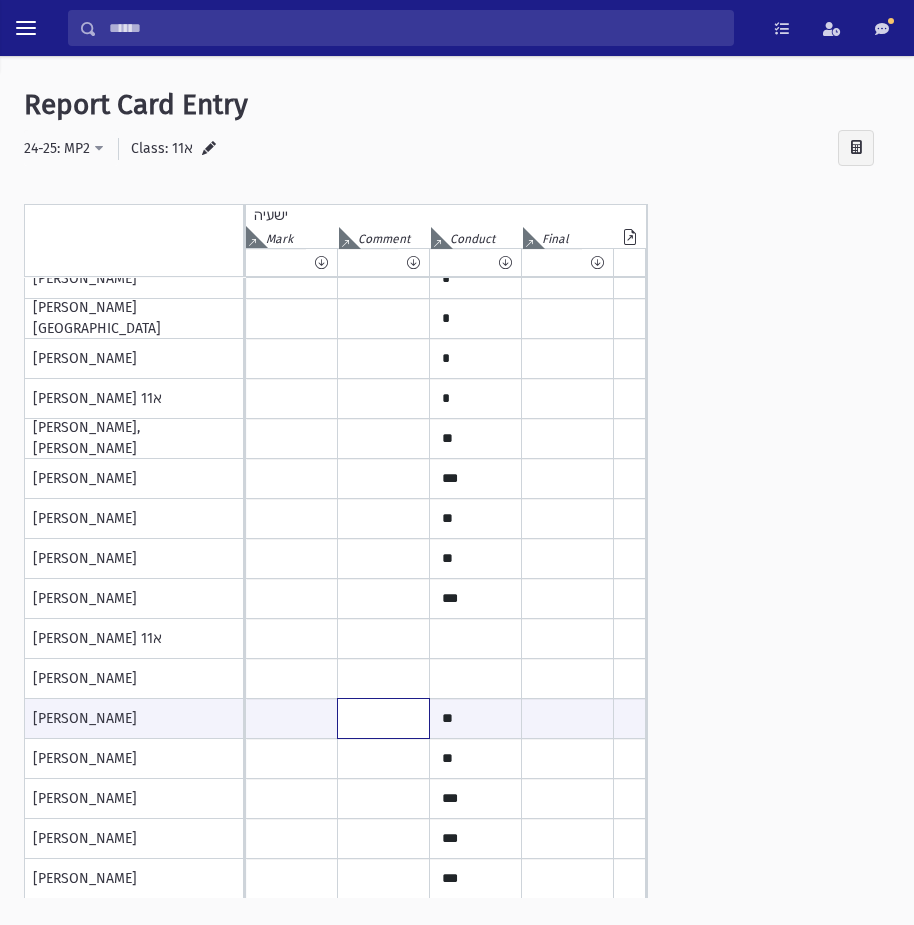 scroll, scrollTop: 0, scrollLeft: 0, axis: both 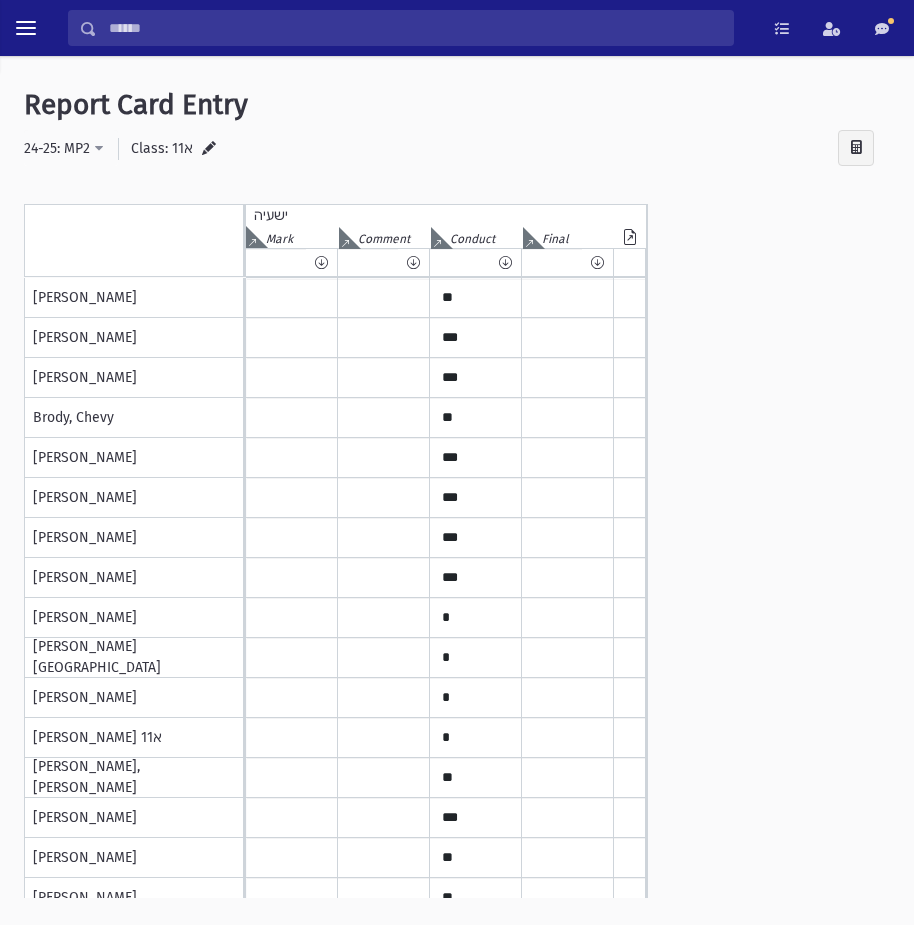 click at bounding box center (209, 149) 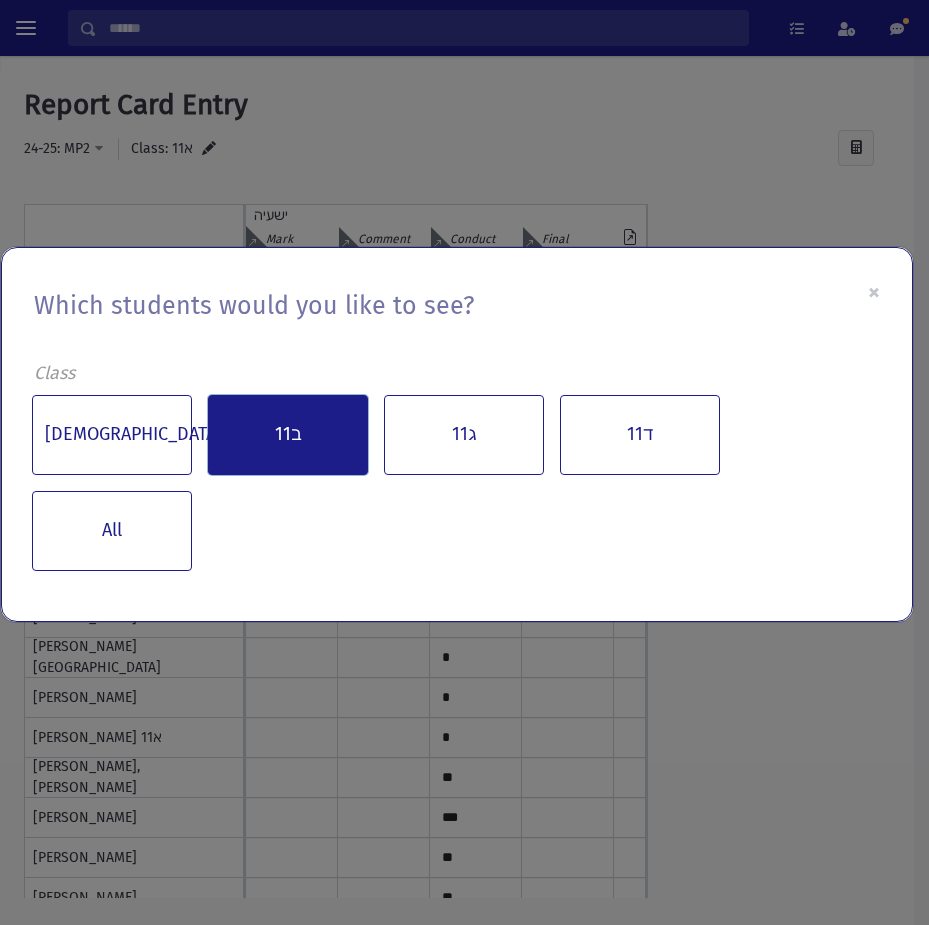 click on "11ב" at bounding box center (288, 435) 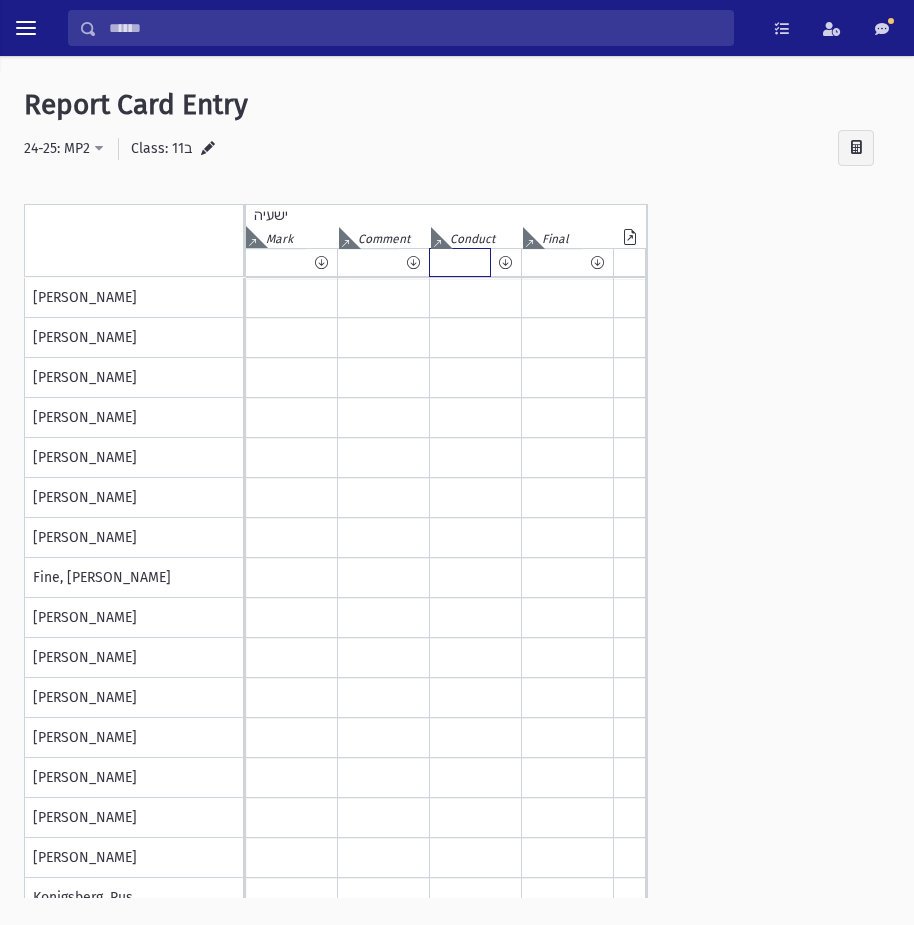click at bounding box center [460, 262] 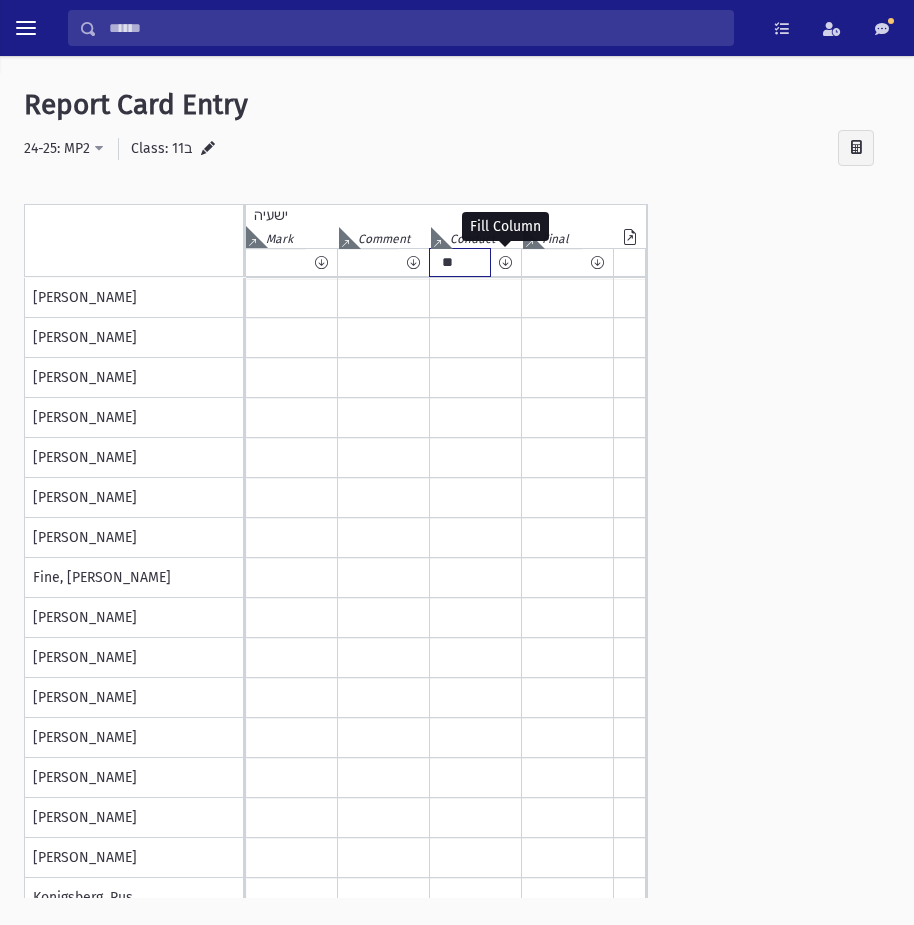 type on "**" 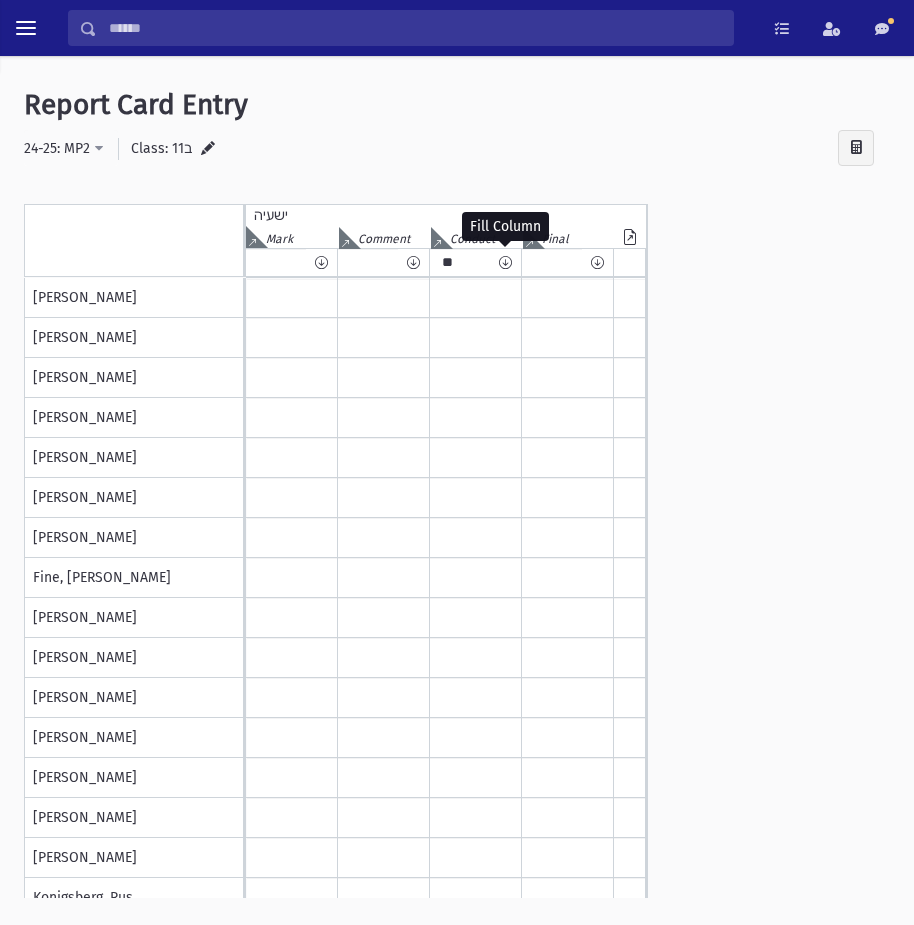 click at bounding box center (505, 262) 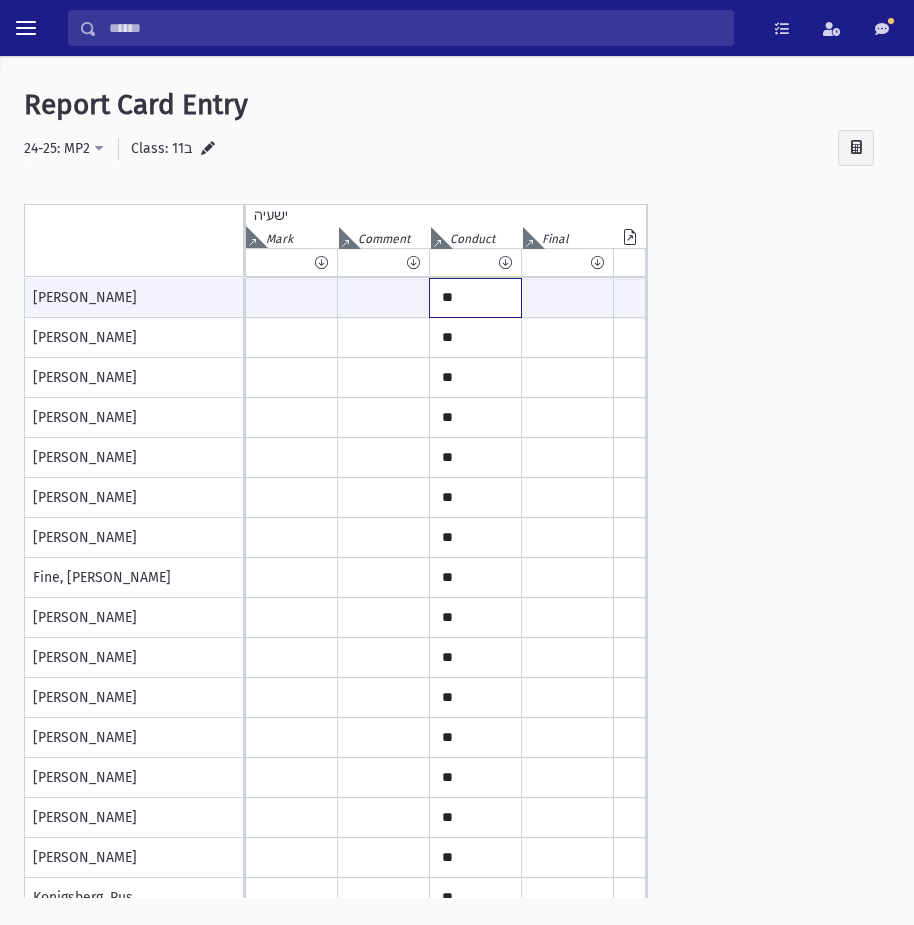 click on "**" at bounding box center [475, 298] 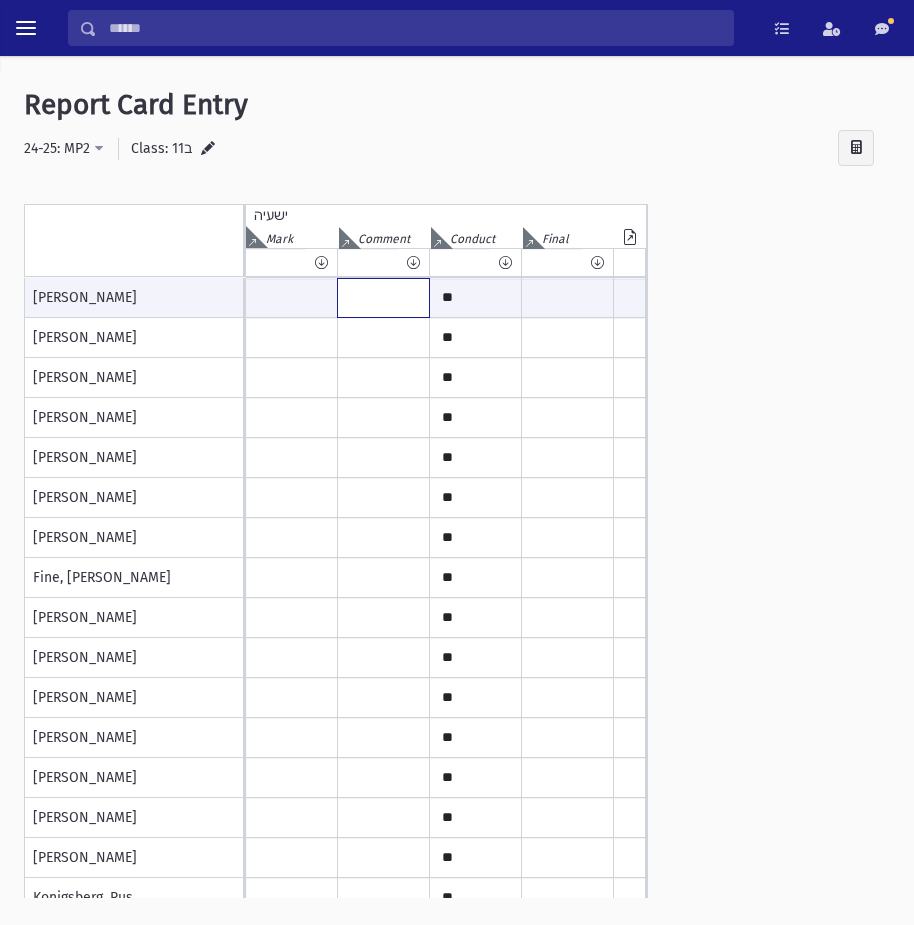 click at bounding box center (383, 298) 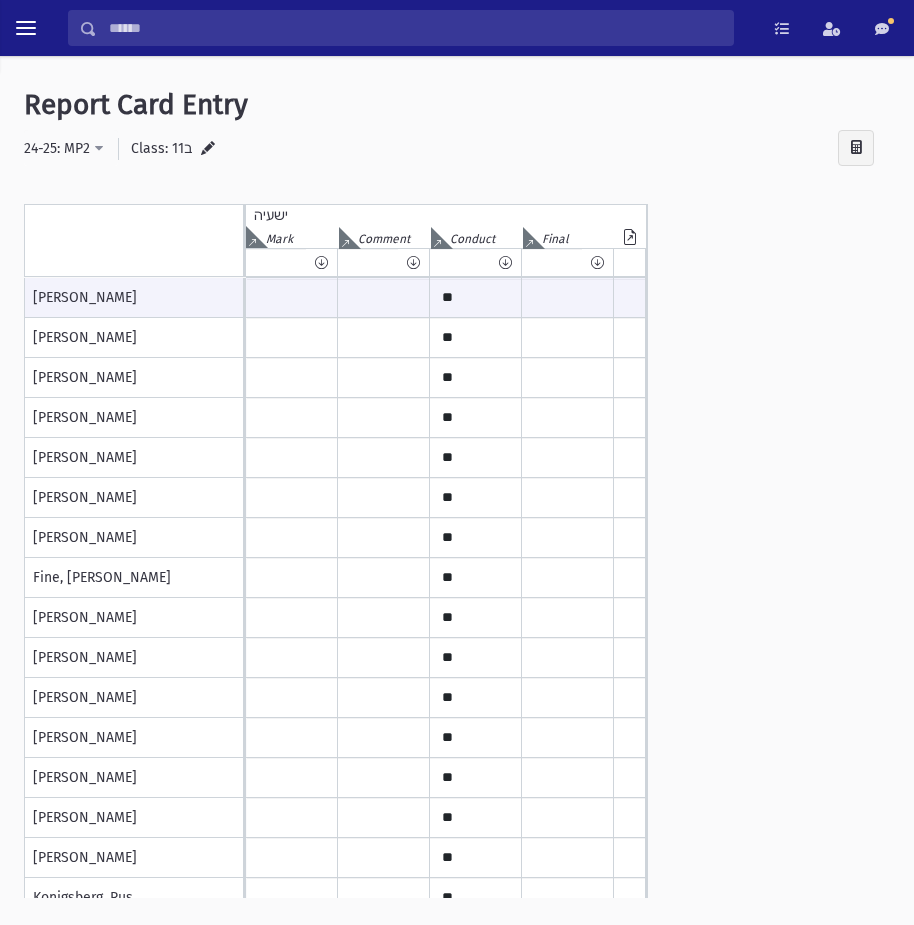 click at bounding box center (208, 149) 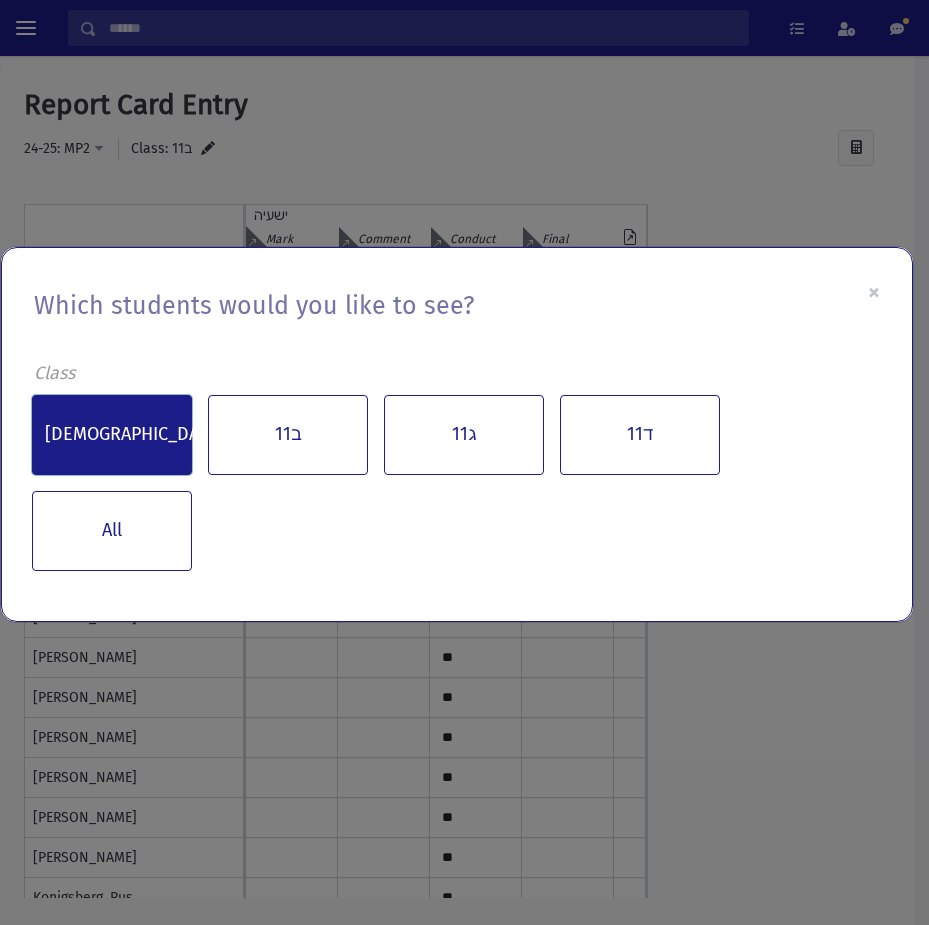 click on "11א" at bounding box center (112, 435) 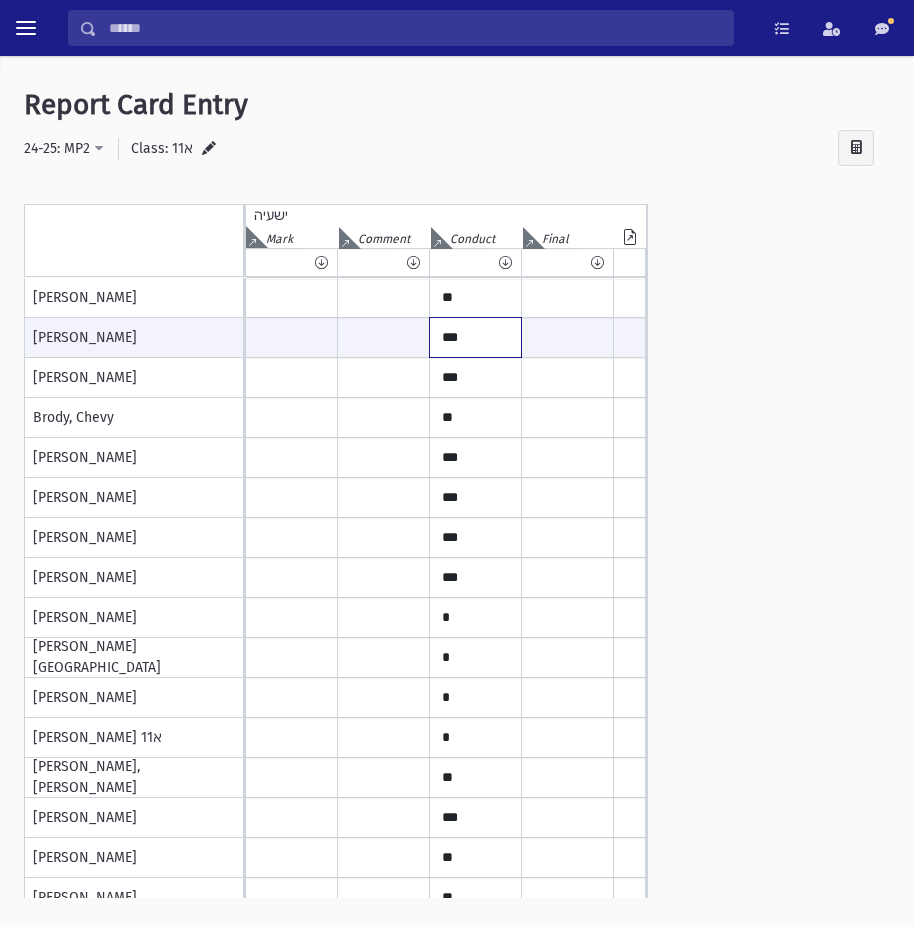 click on "***" at bounding box center [475, 337] 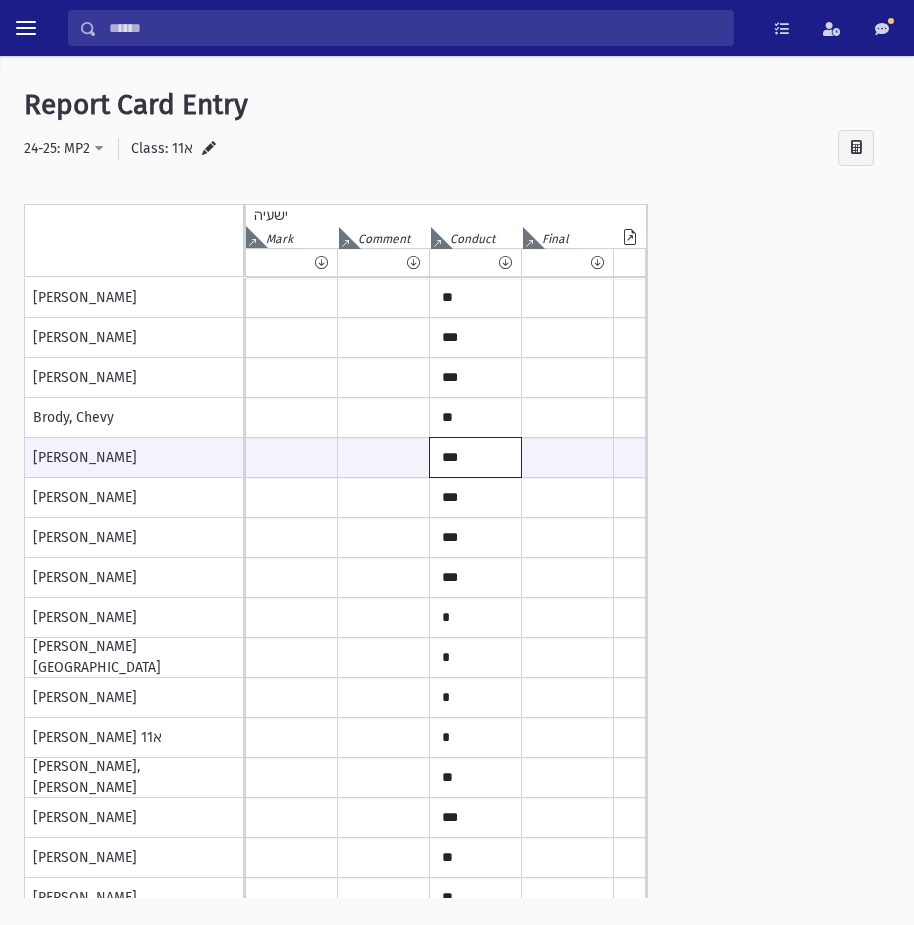 type on "*" 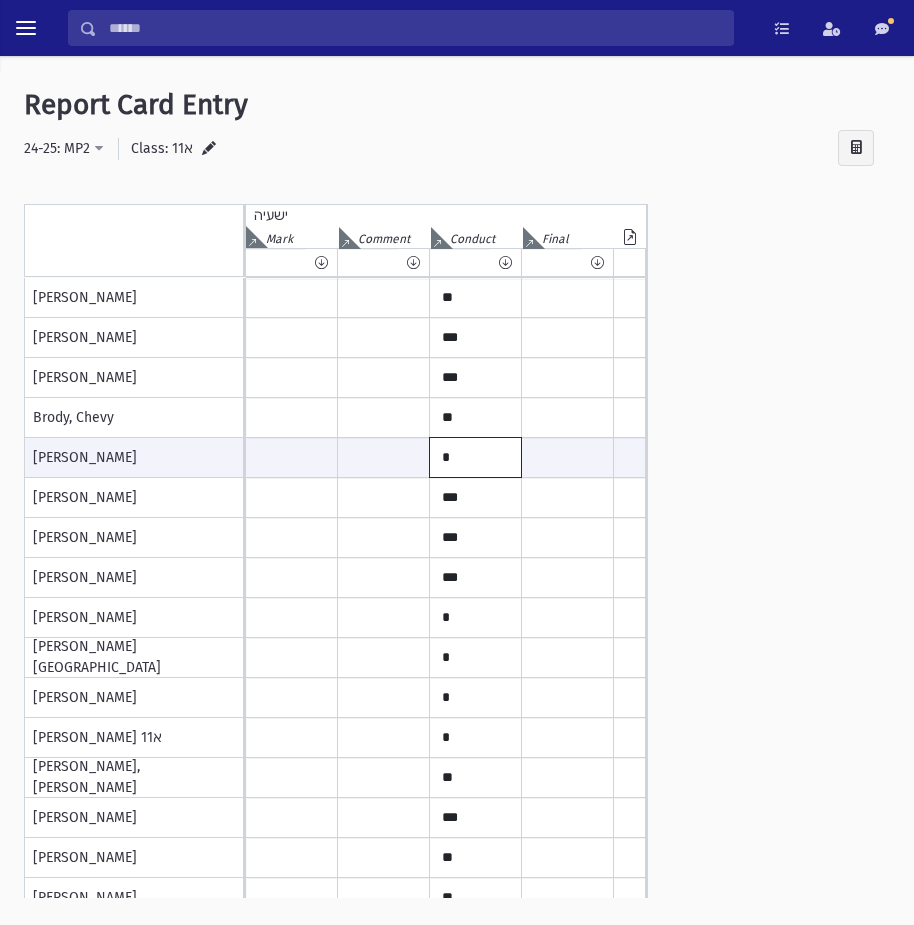 type on "*" 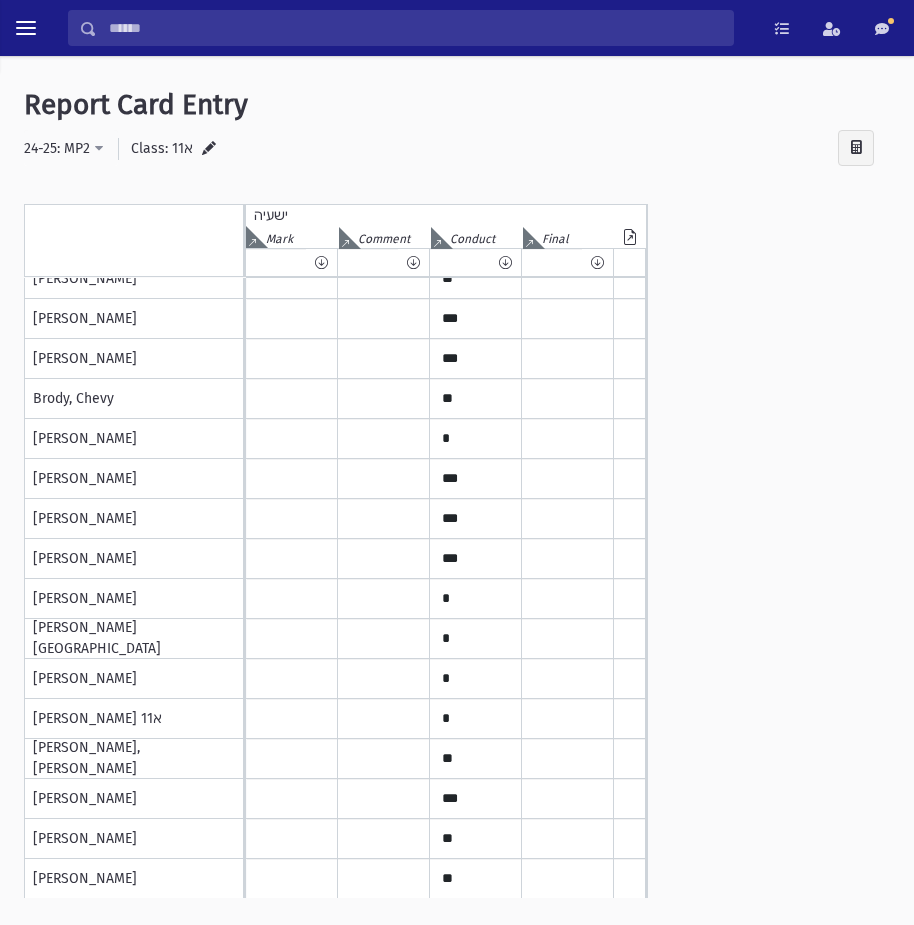 scroll, scrollTop: 350, scrollLeft: 0, axis: vertical 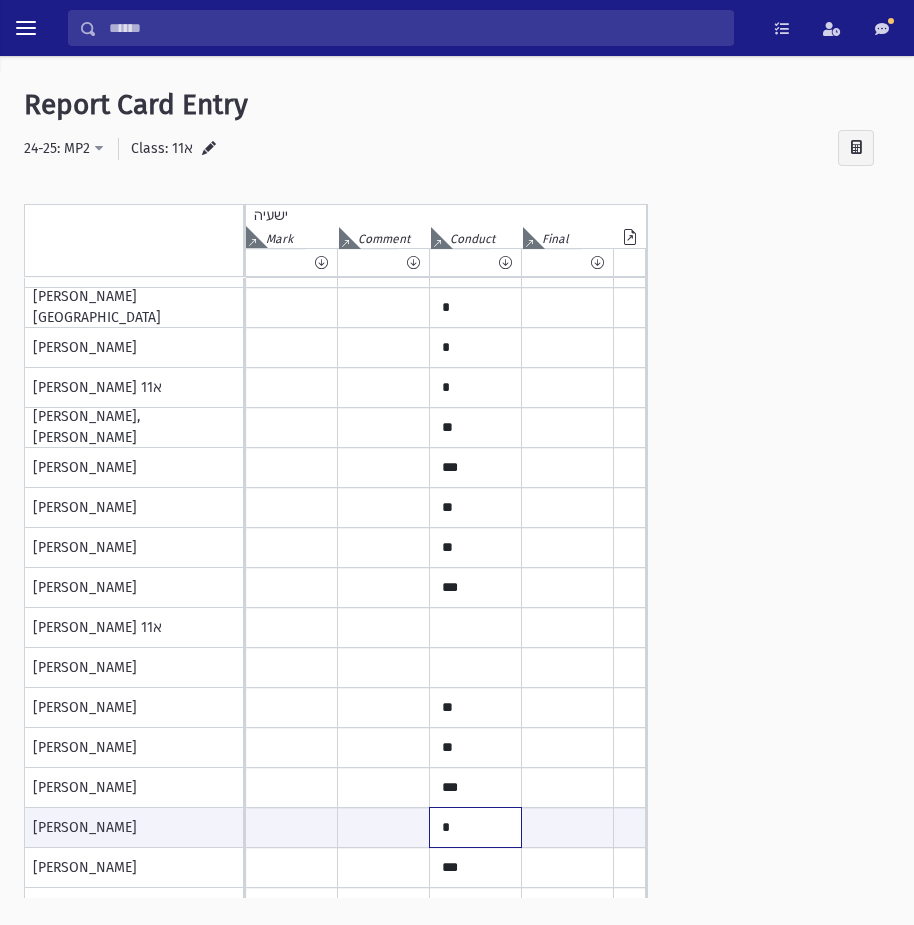type on "*" 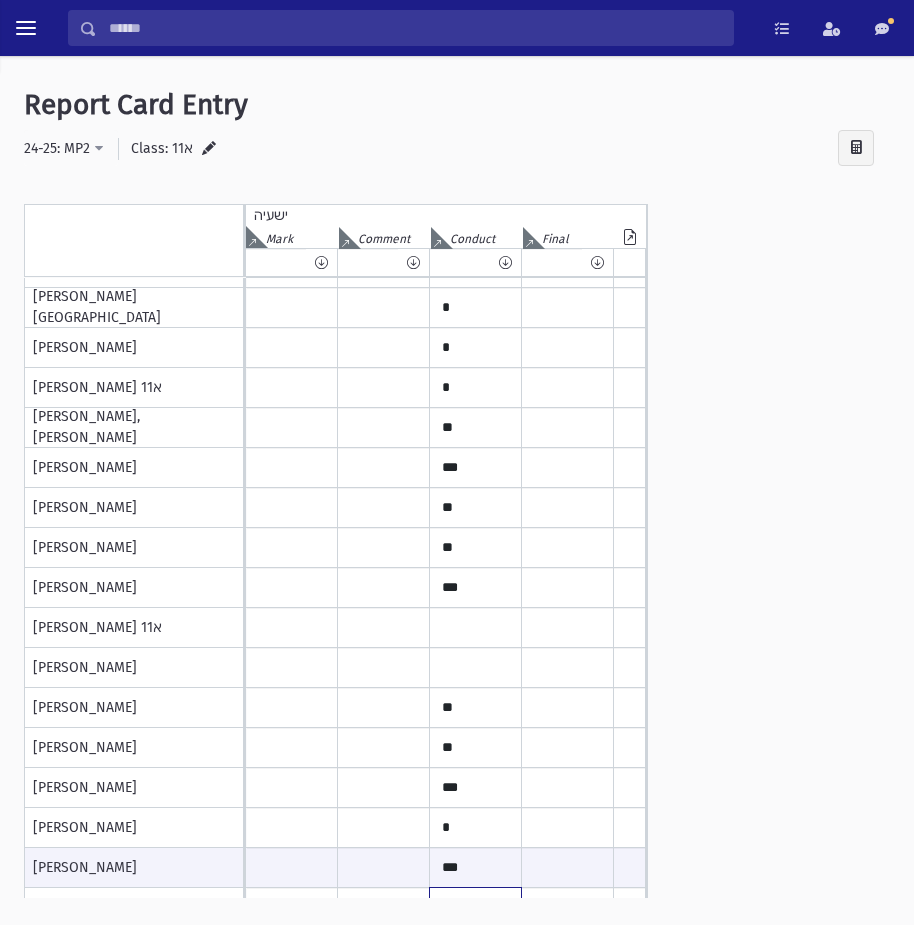 scroll, scrollTop: 379, scrollLeft: 0, axis: vertical 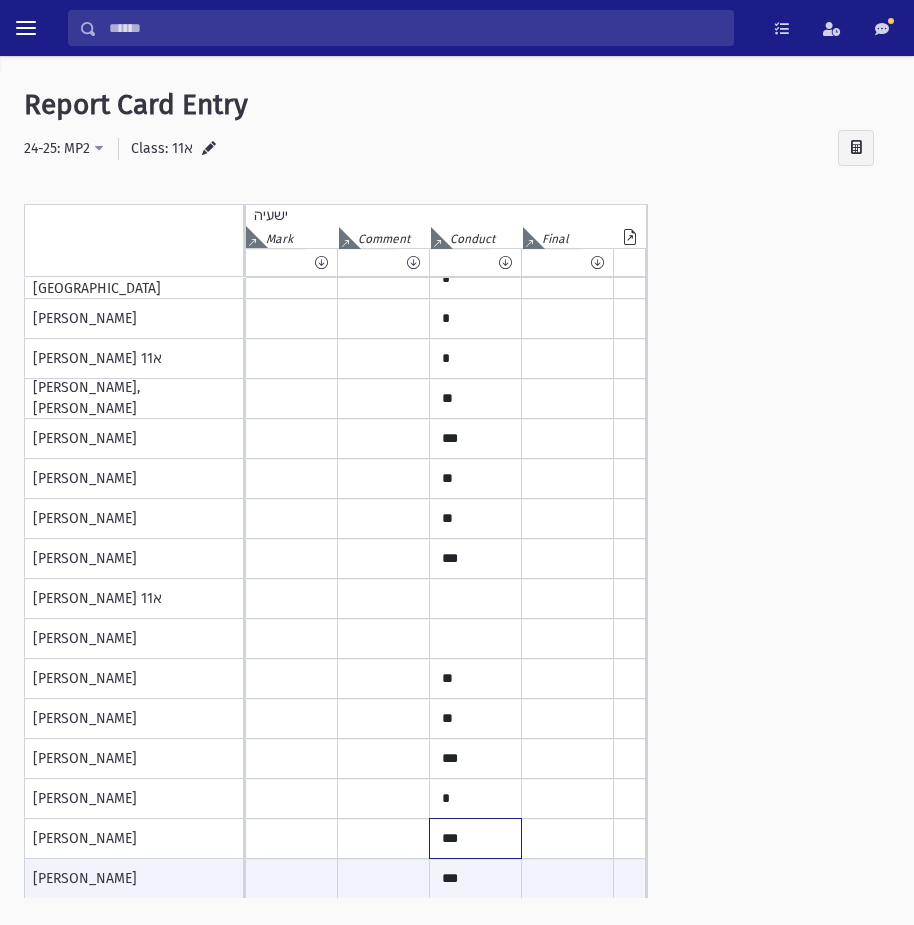 click on "***" at bounding box center (475, -81) 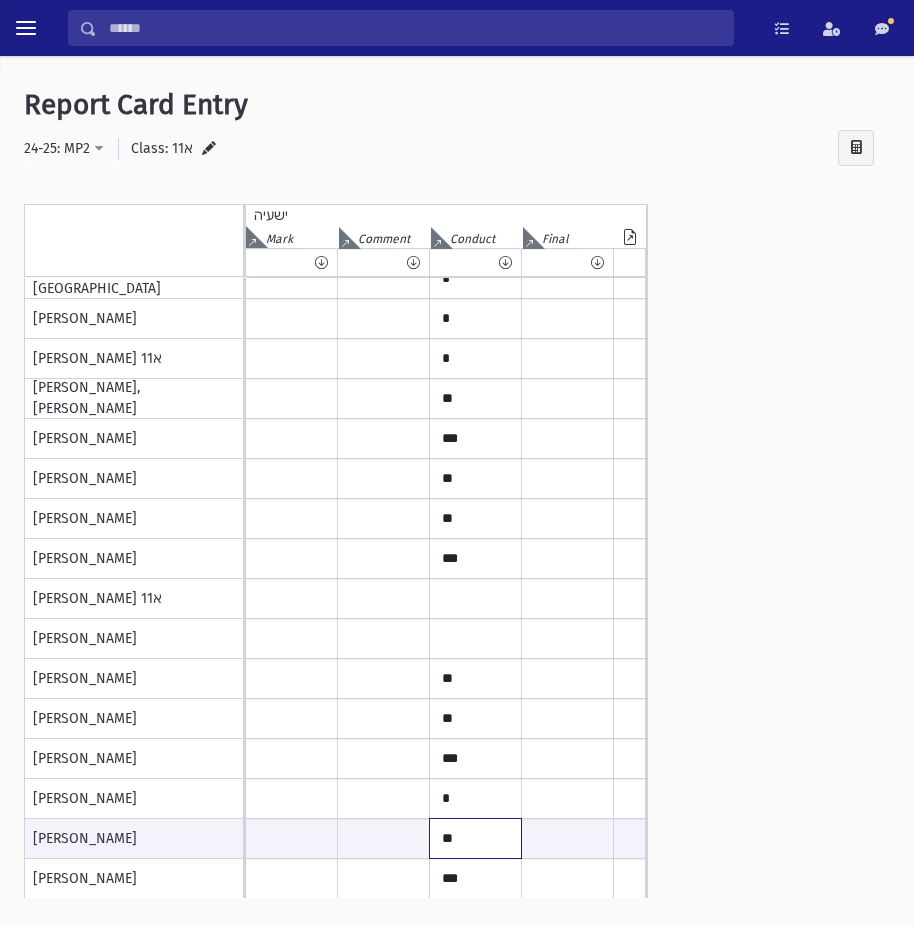 type on "**" 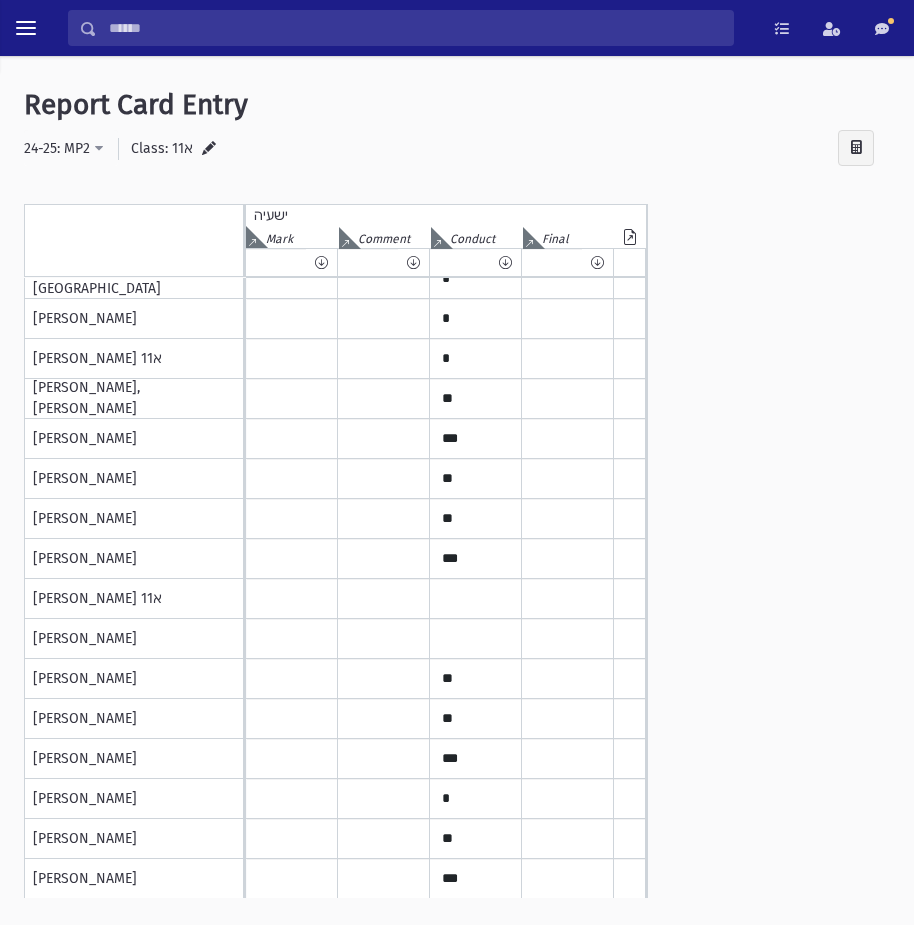 scroll, scrollTop: 710, scrollLeft: 0, axis: vertical 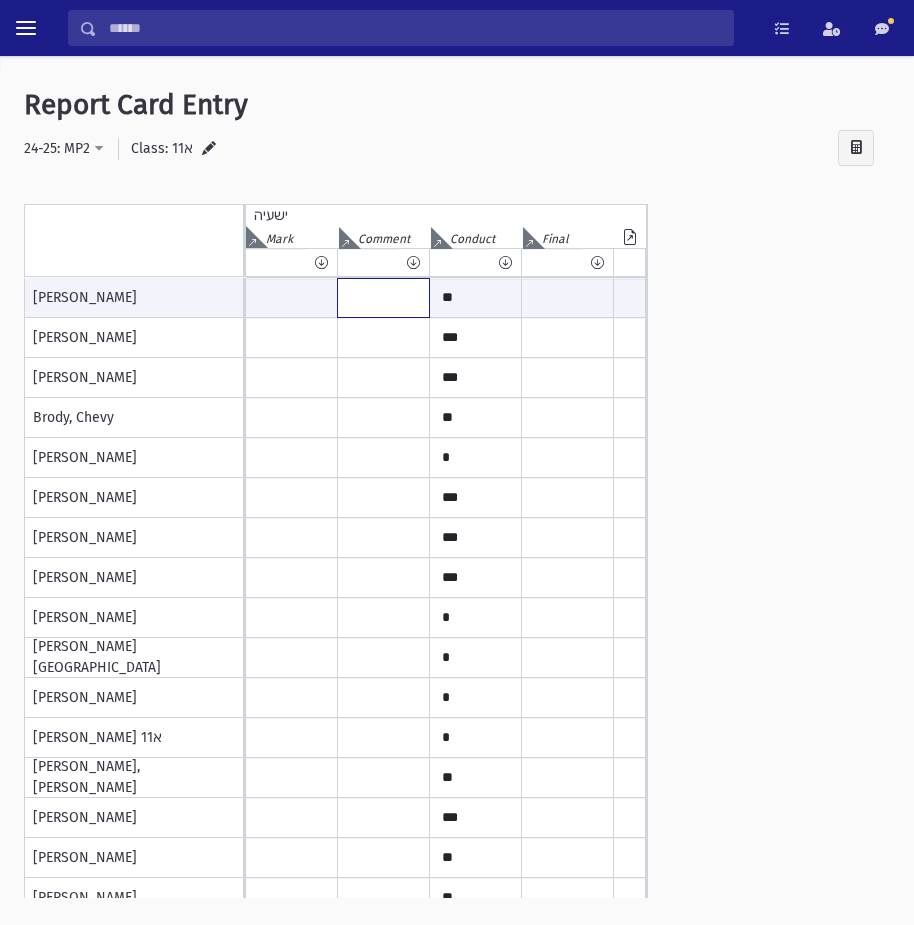 click at bounding box center [383, 298] 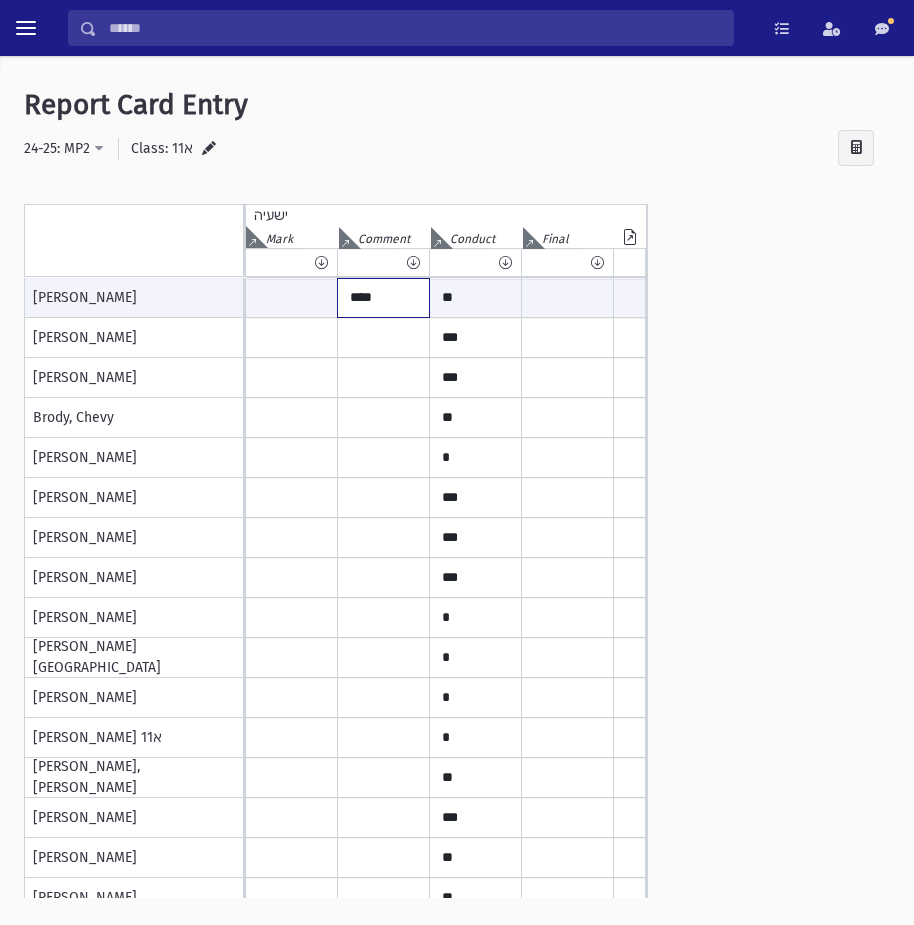 click on "****" at bounding box center (383, 298) 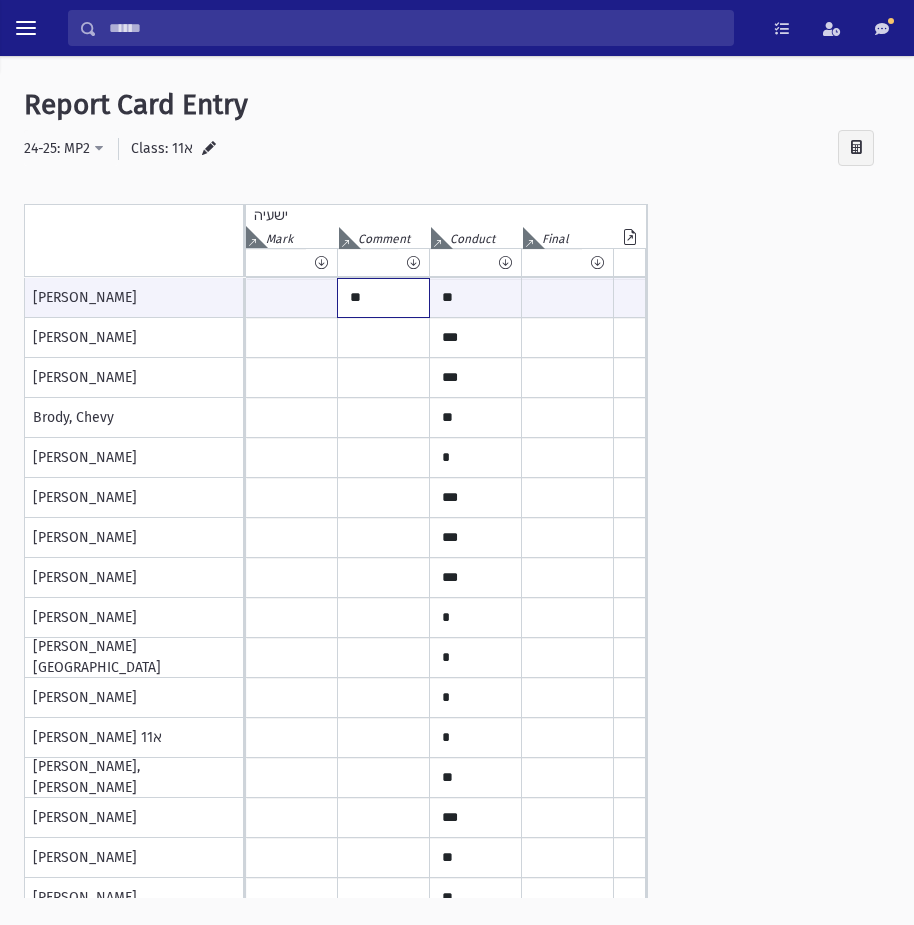 type on "*" 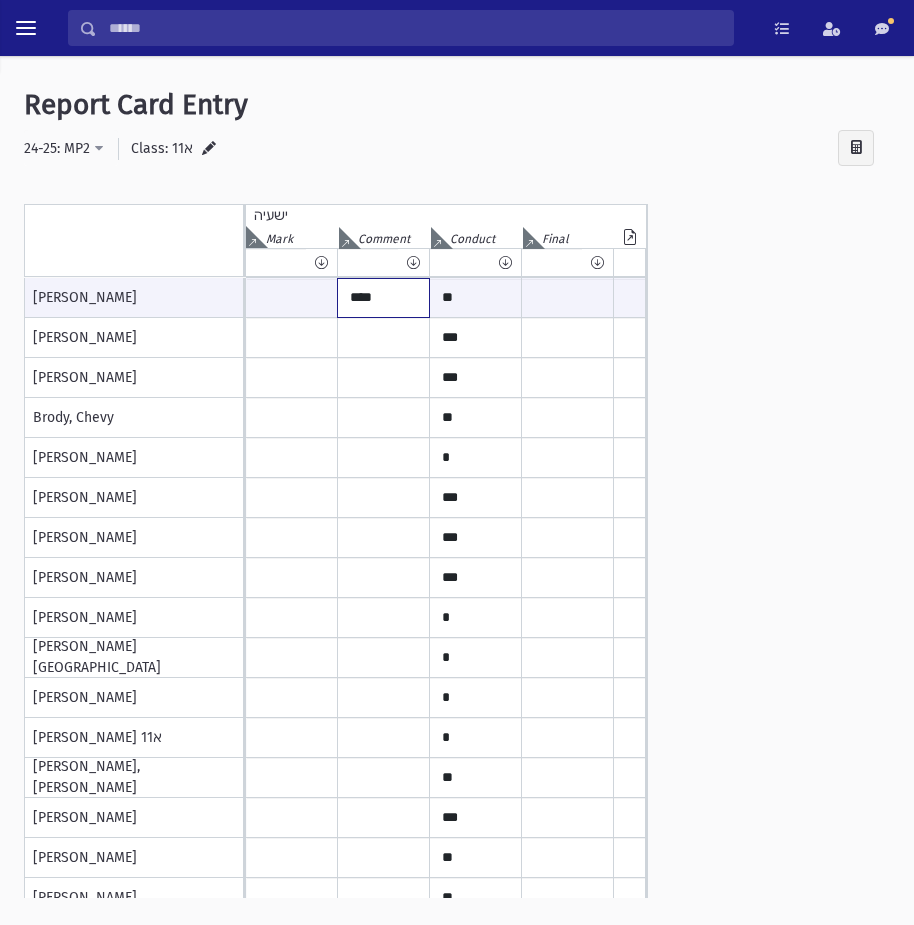 type on "****" 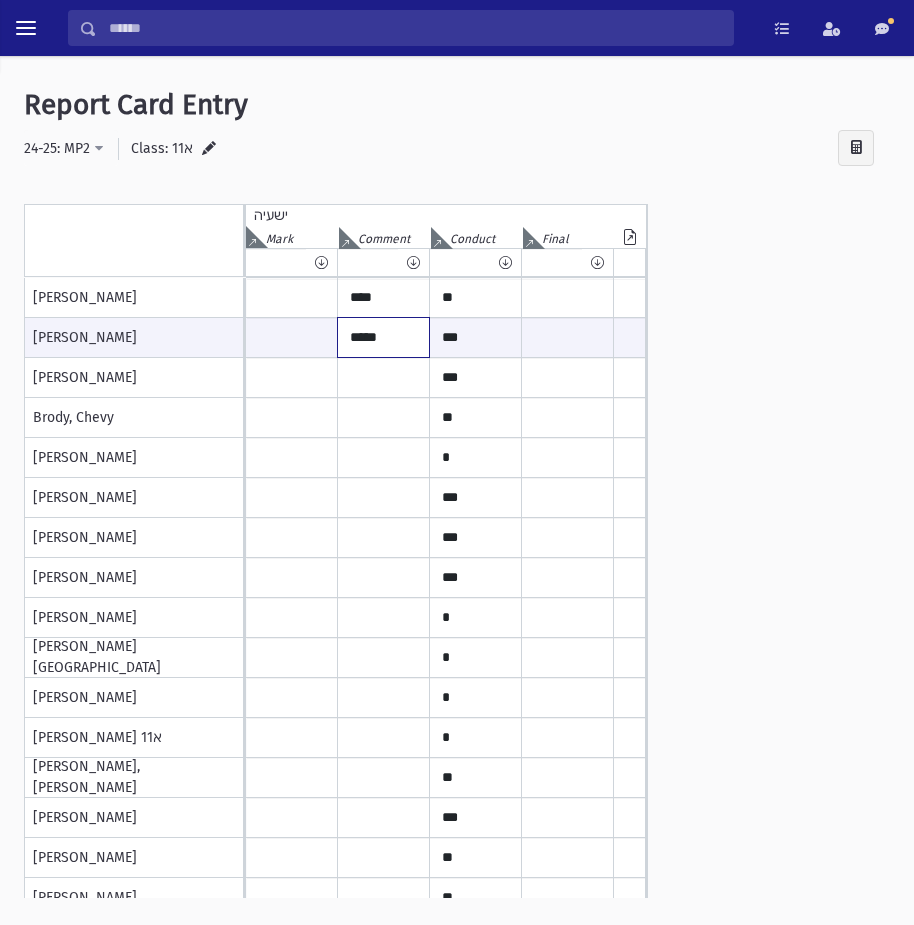type on "*****" 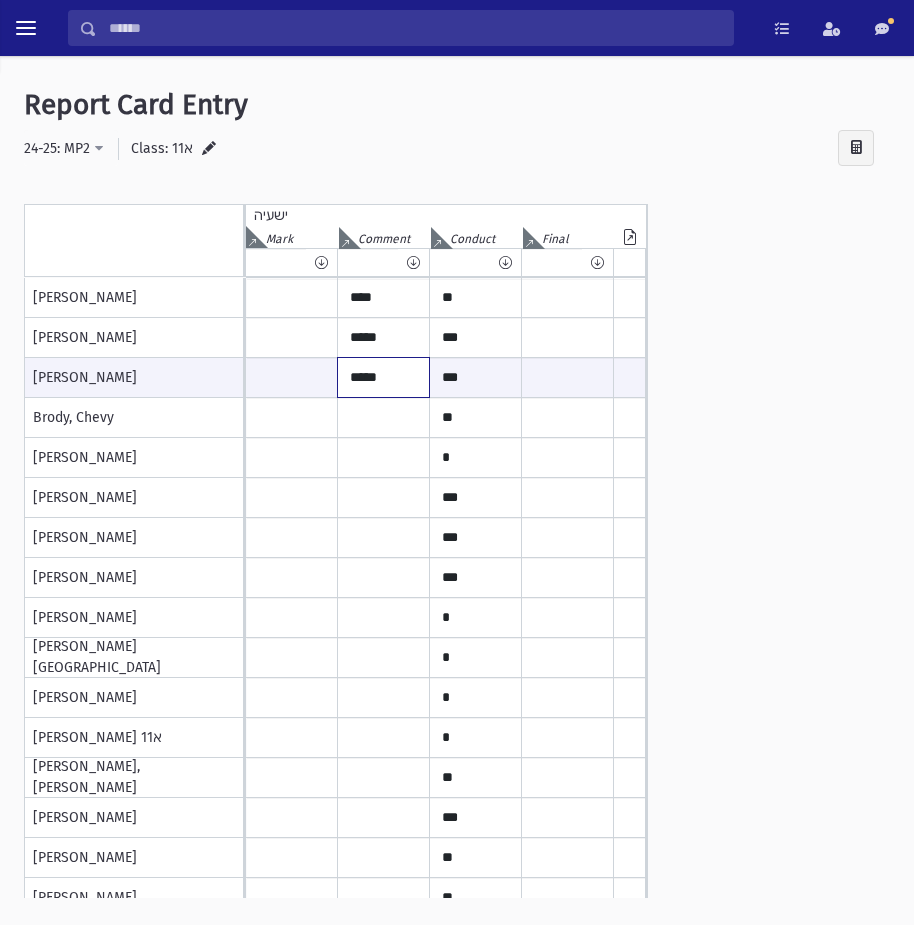 type on "*****" 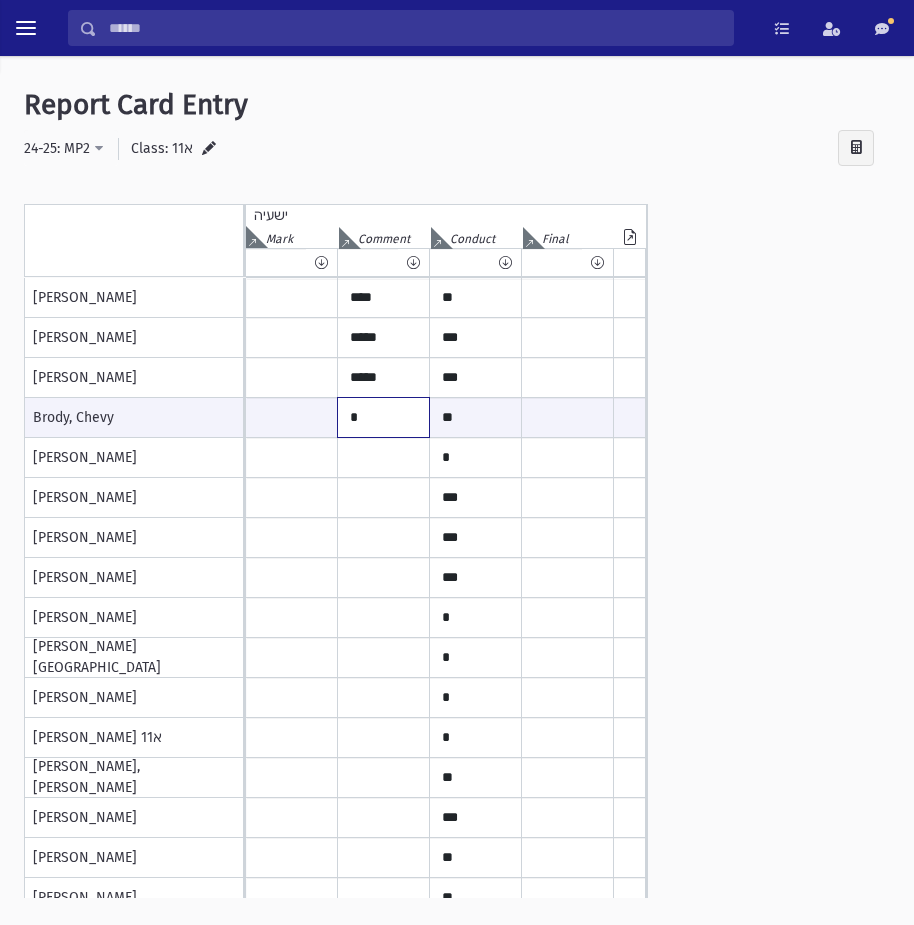 type on "*" 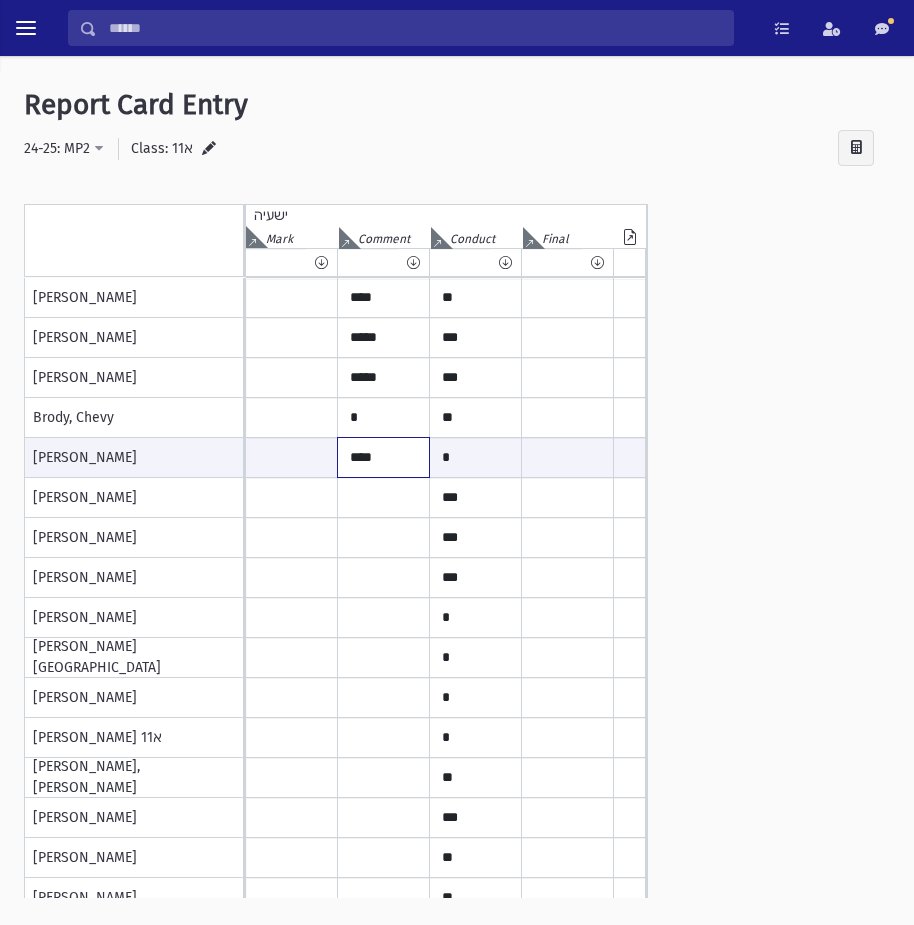 type on "****" 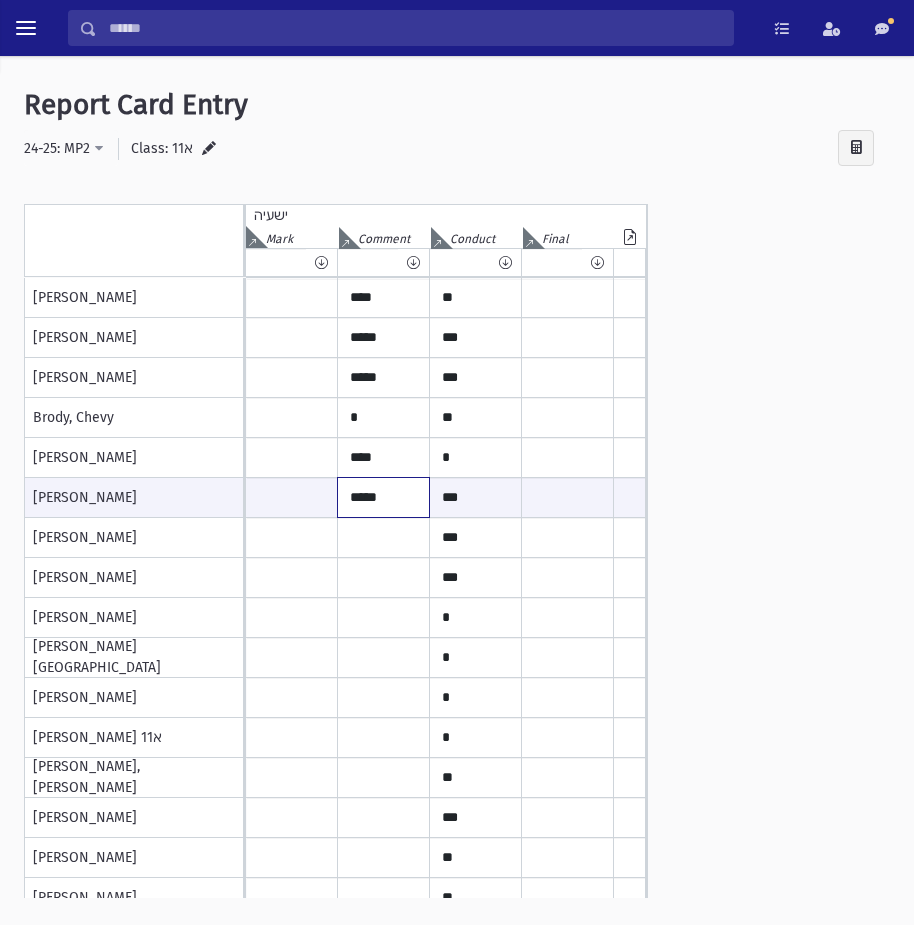 type on "*****" 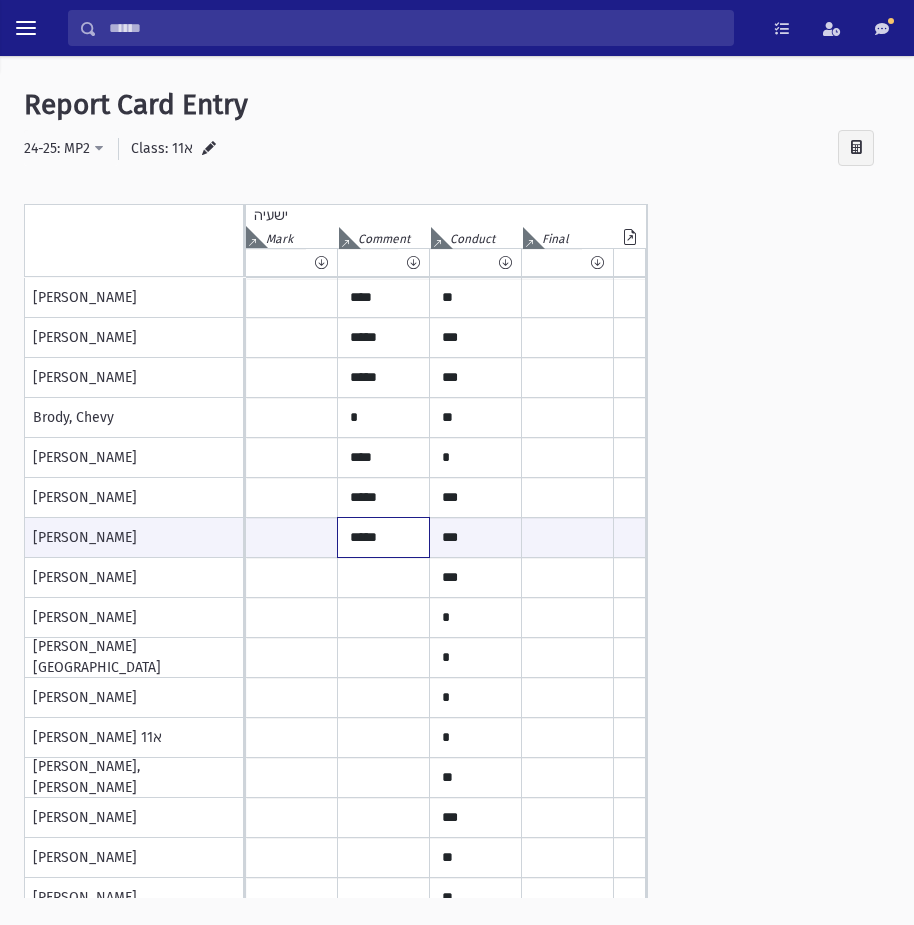 type on "*****" 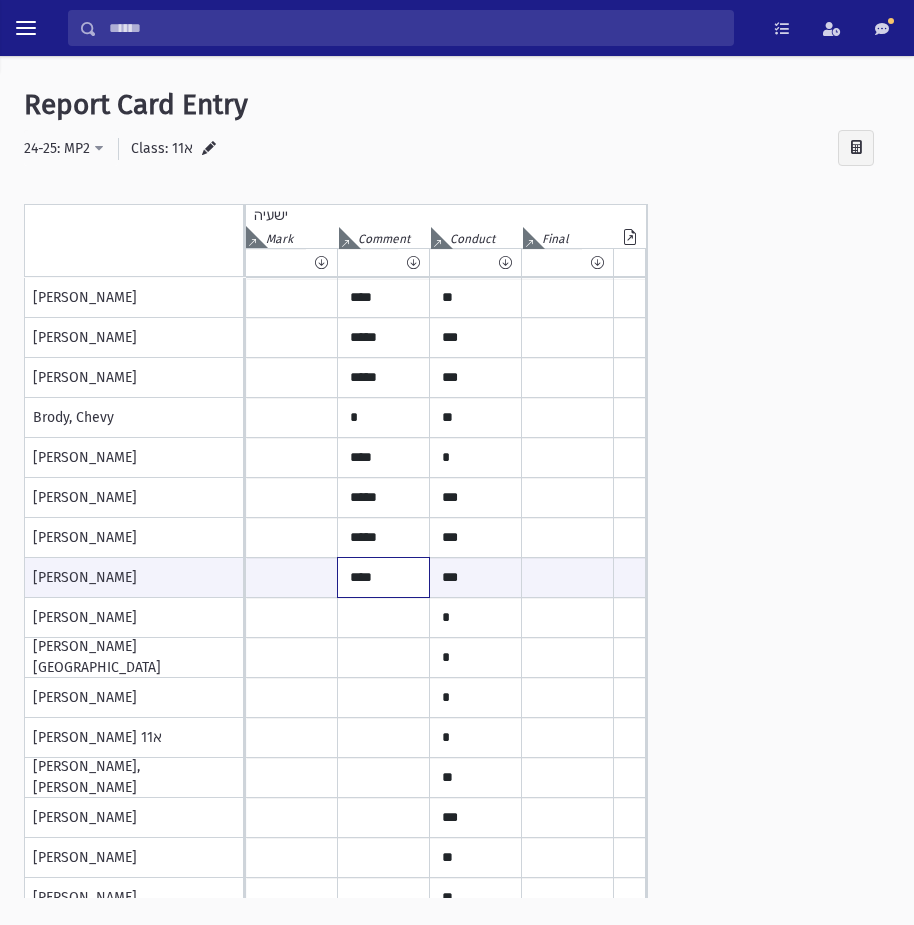 type on "****" 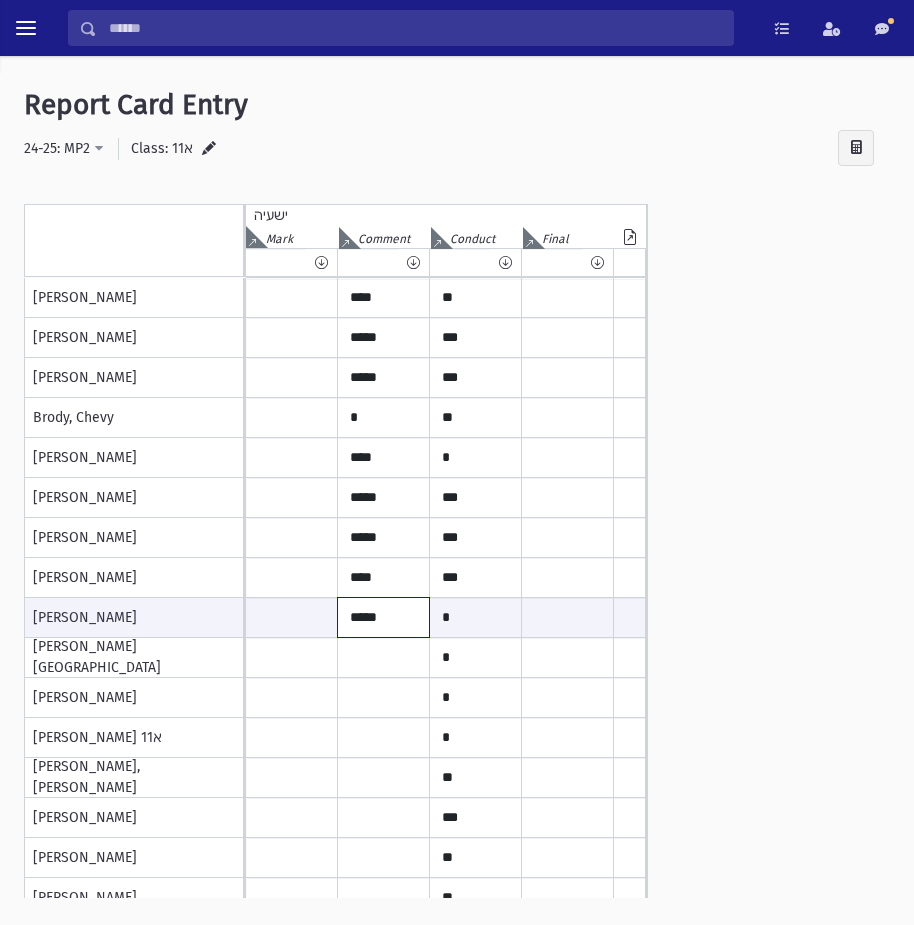 type on "*****" 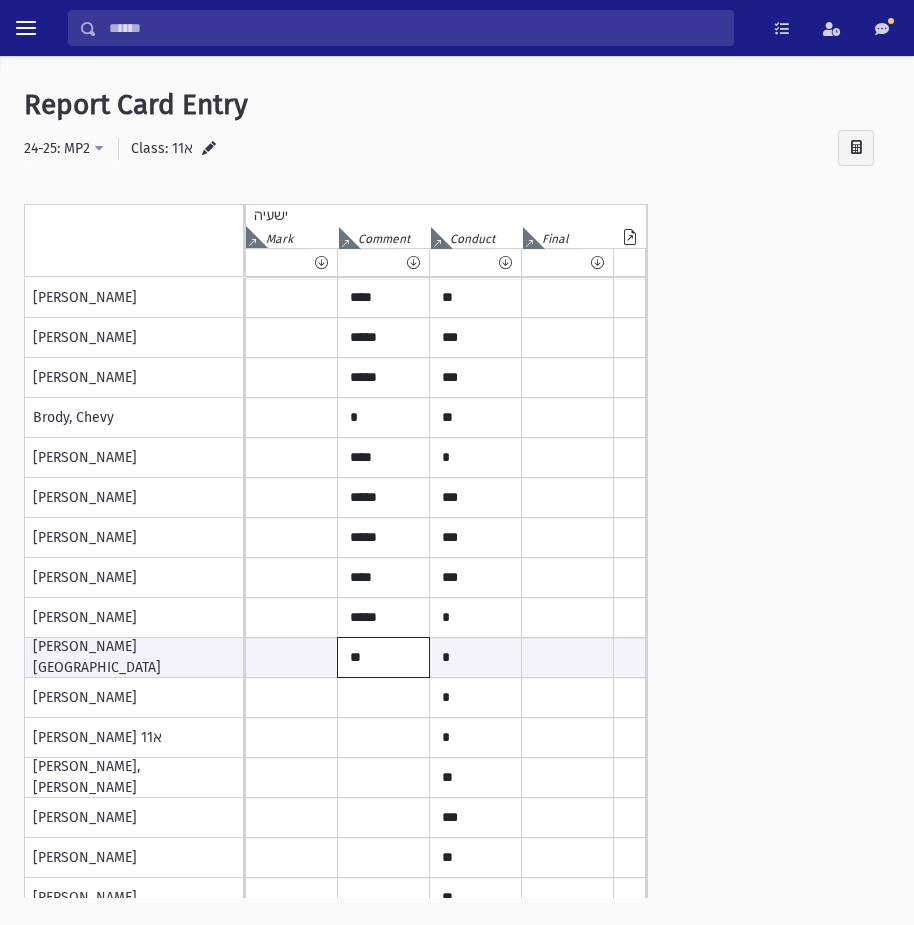 type on "*" 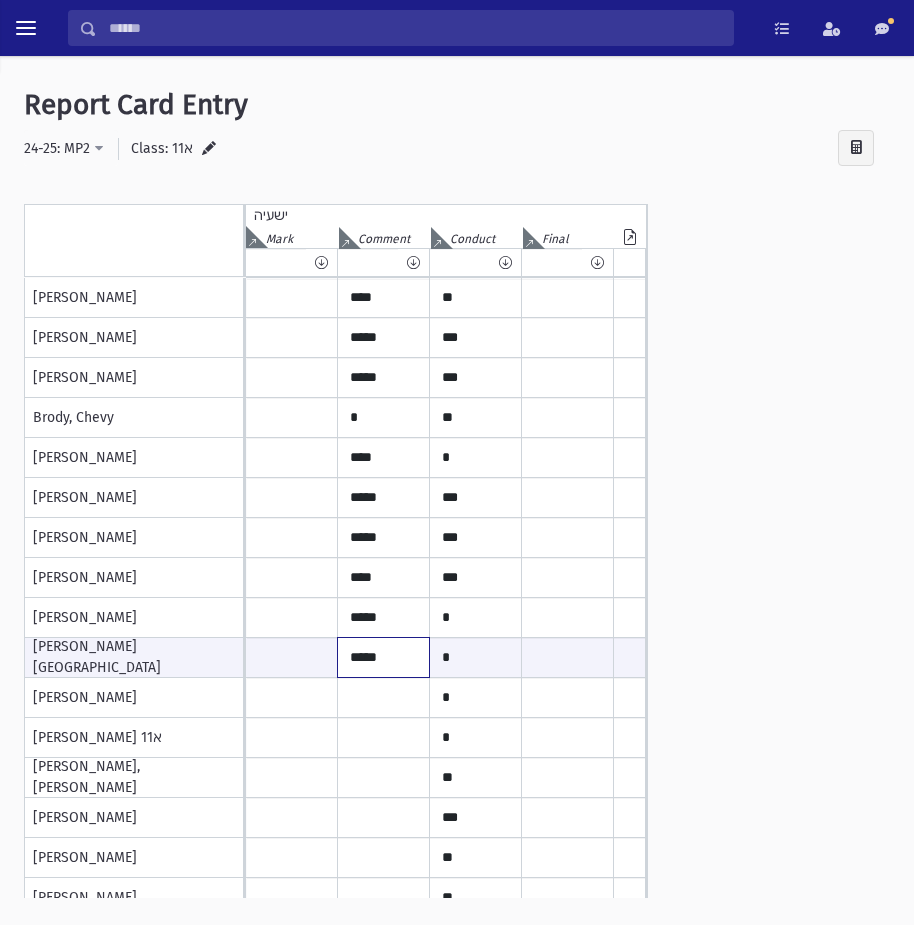 type on "*****" 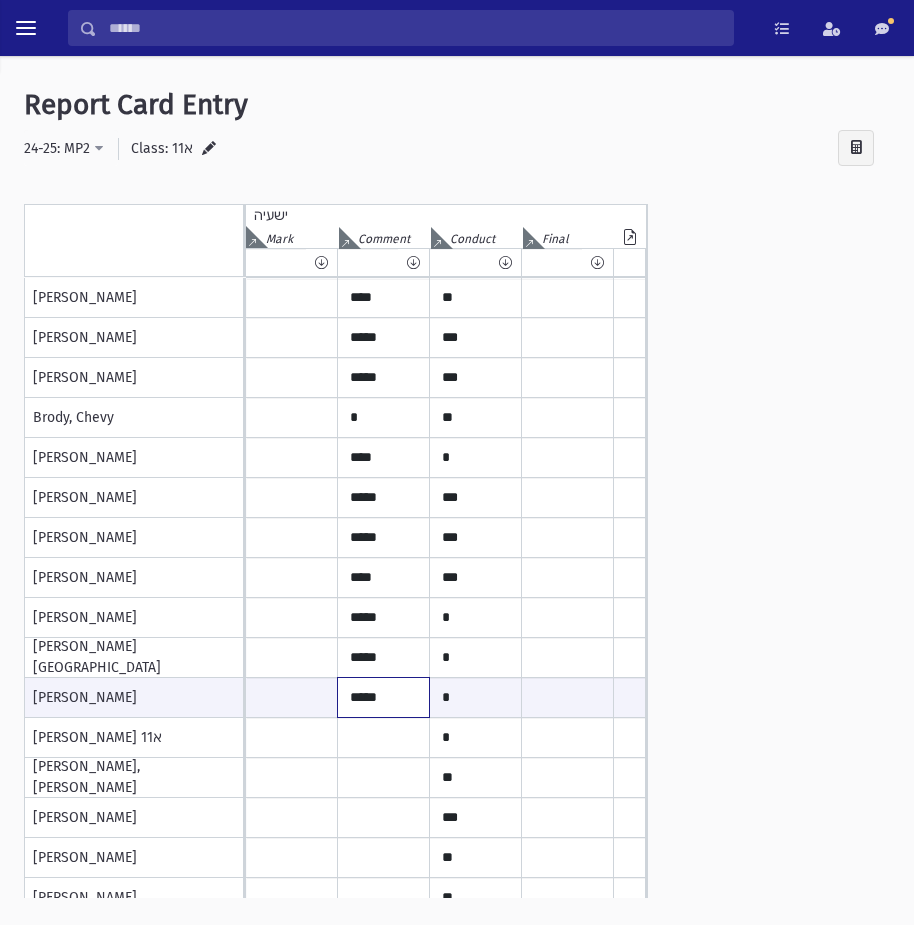 type on "*****" 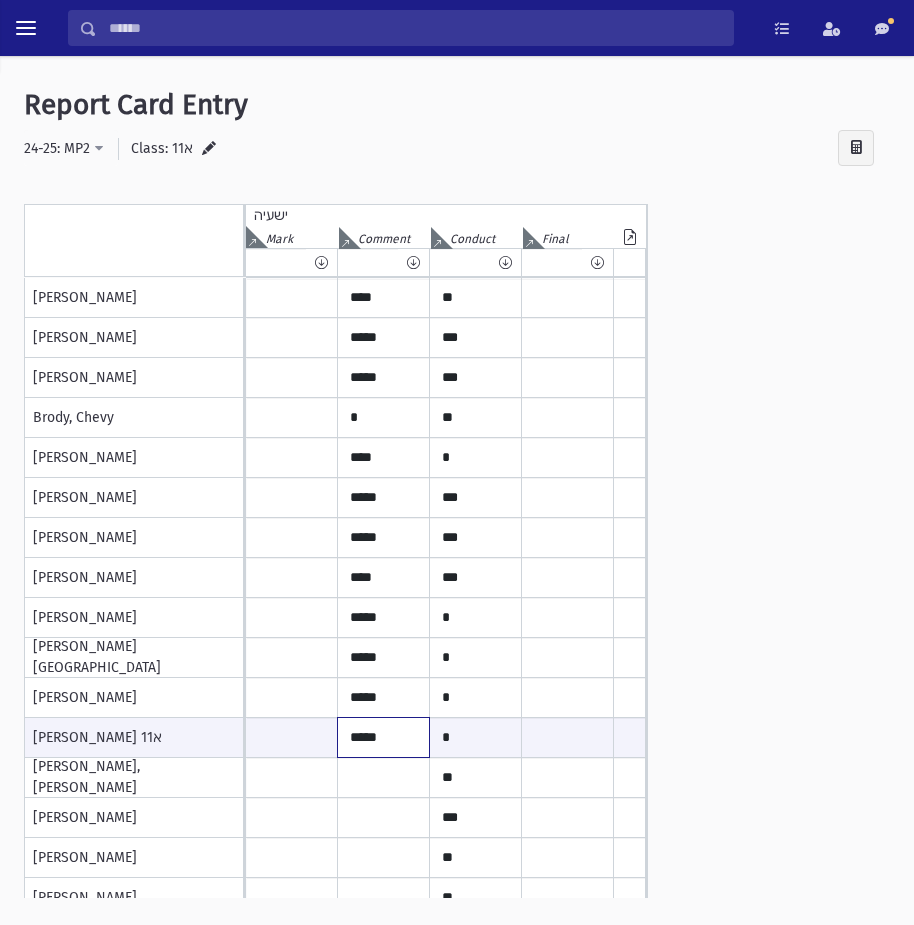 type on "*****" 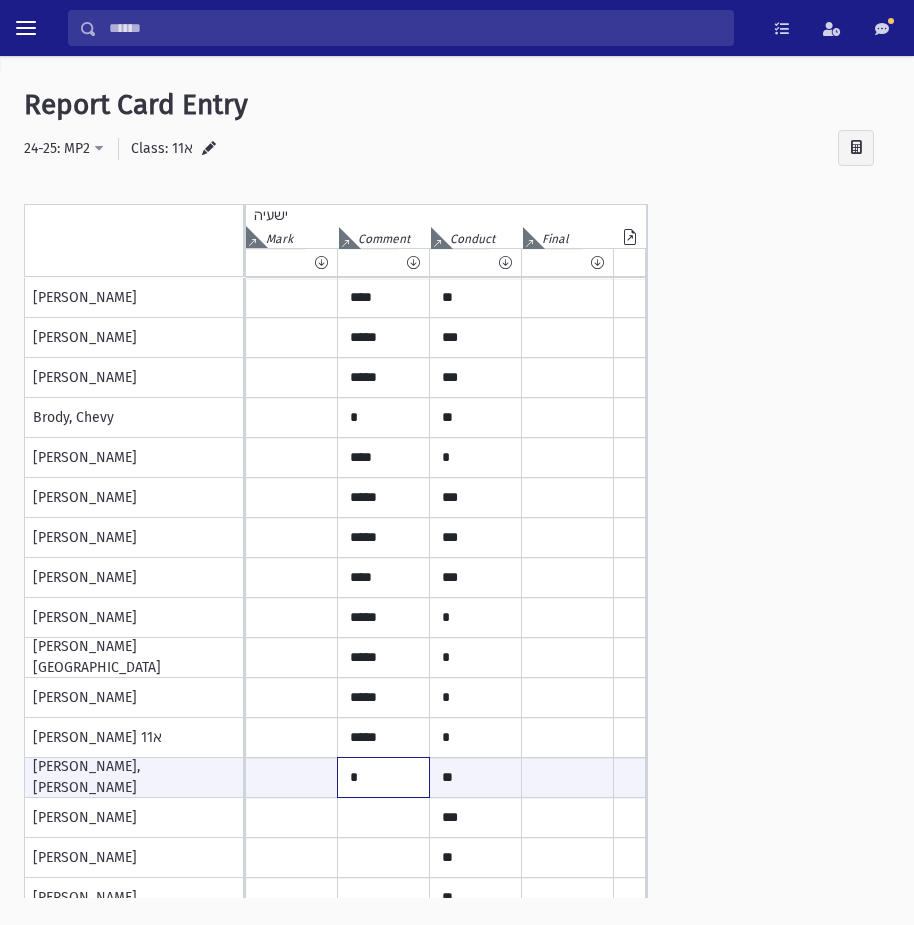 type on "*" 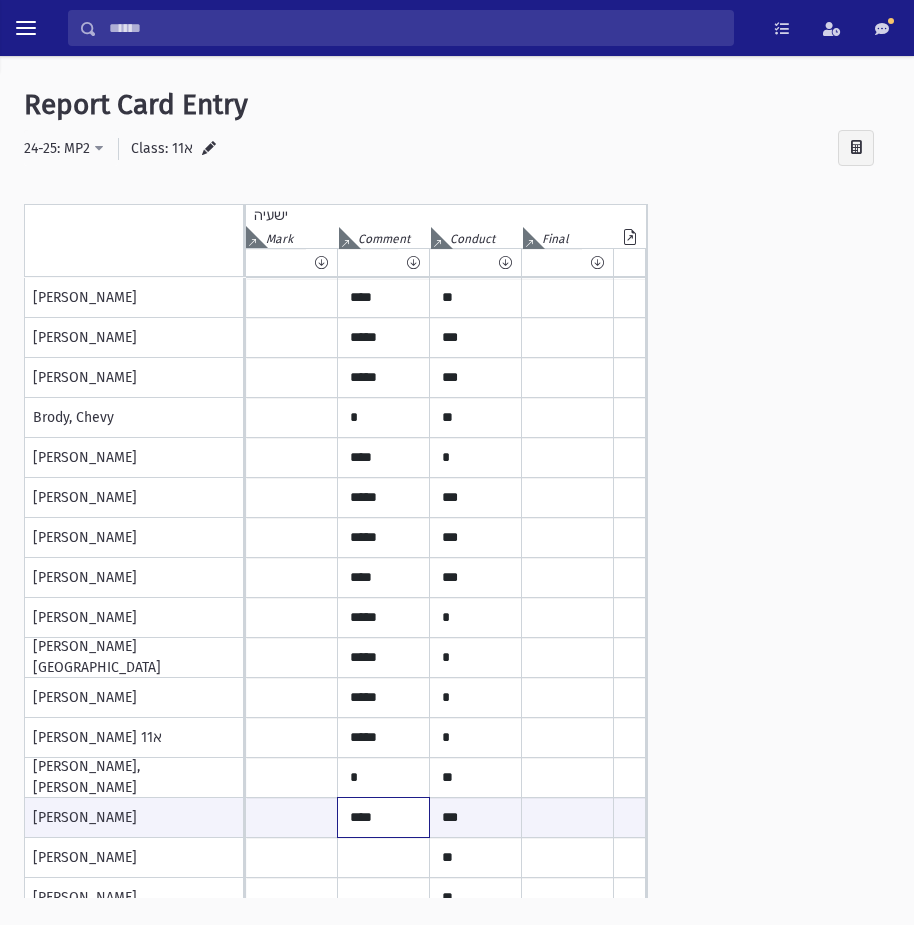 type on "****" 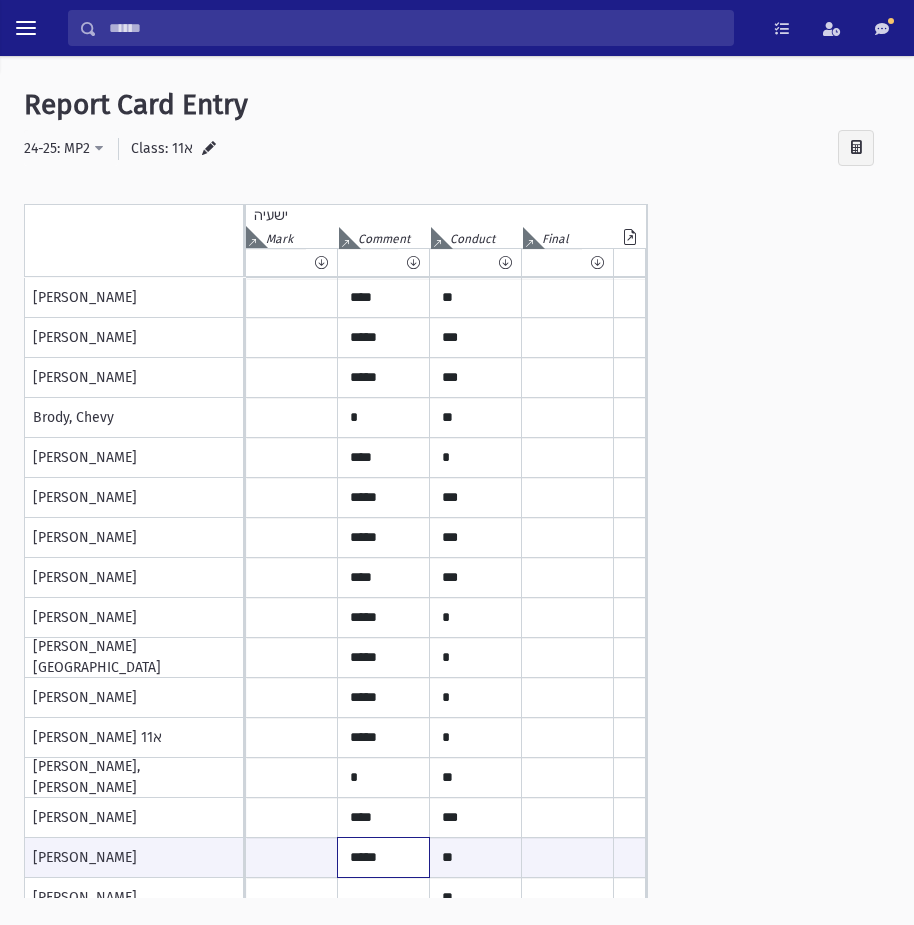 type on "*****" 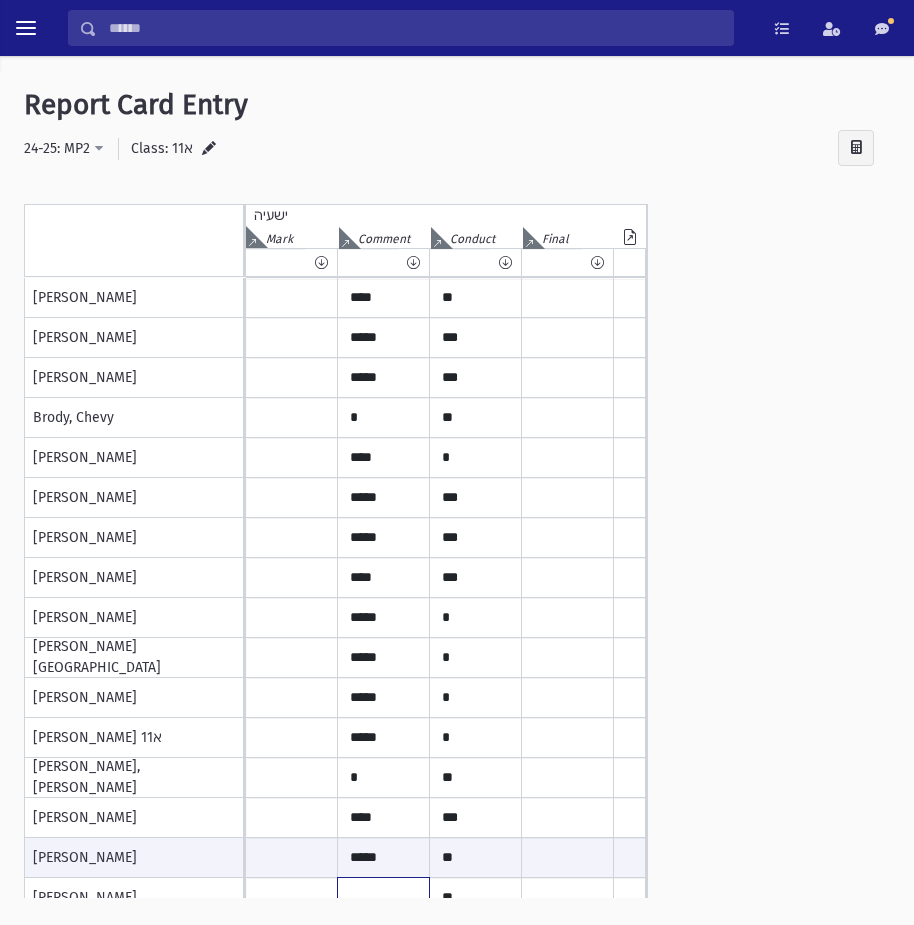 scroll, scrollTop: 19, scrollLeft: 0, axis: vertical 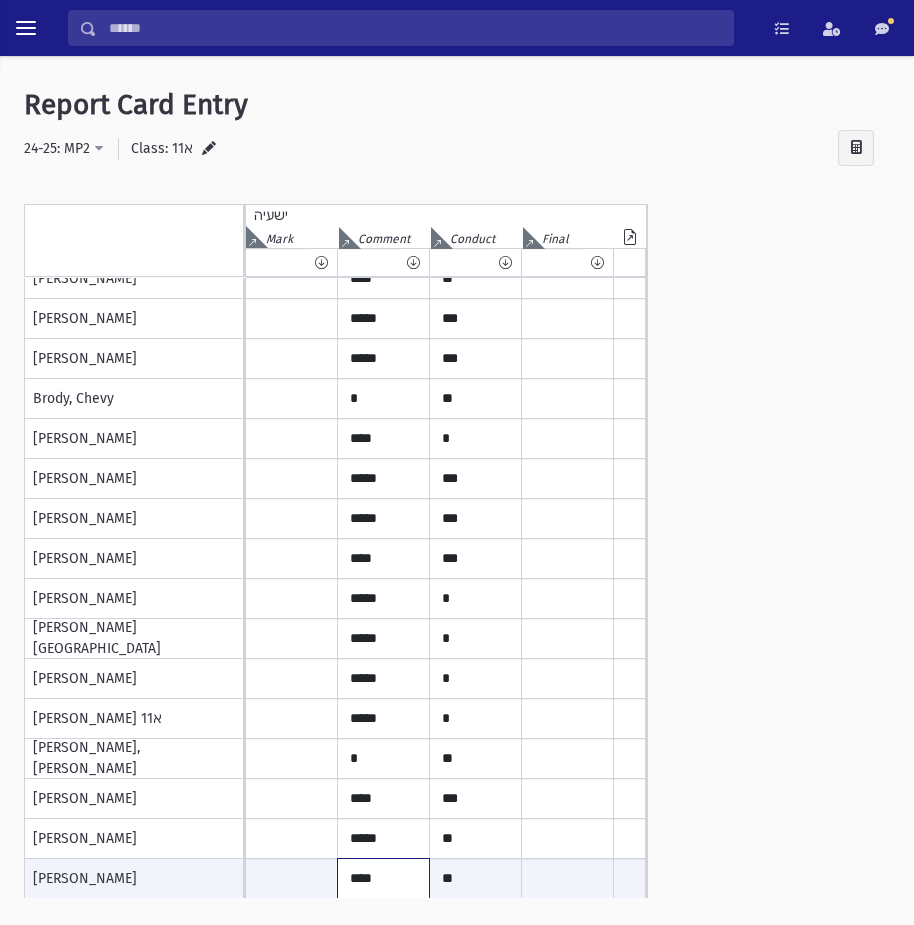 type on "****" 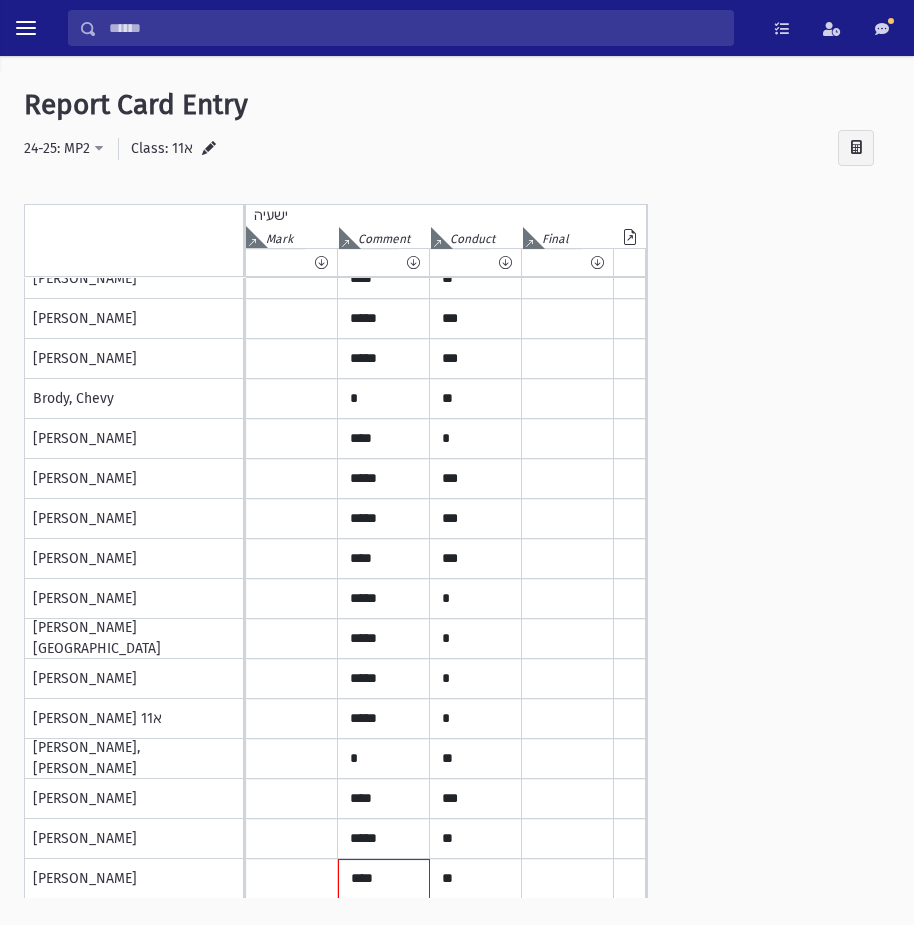 scroll, scrollTop: 350, scrollLeft: 0, axis: vertical 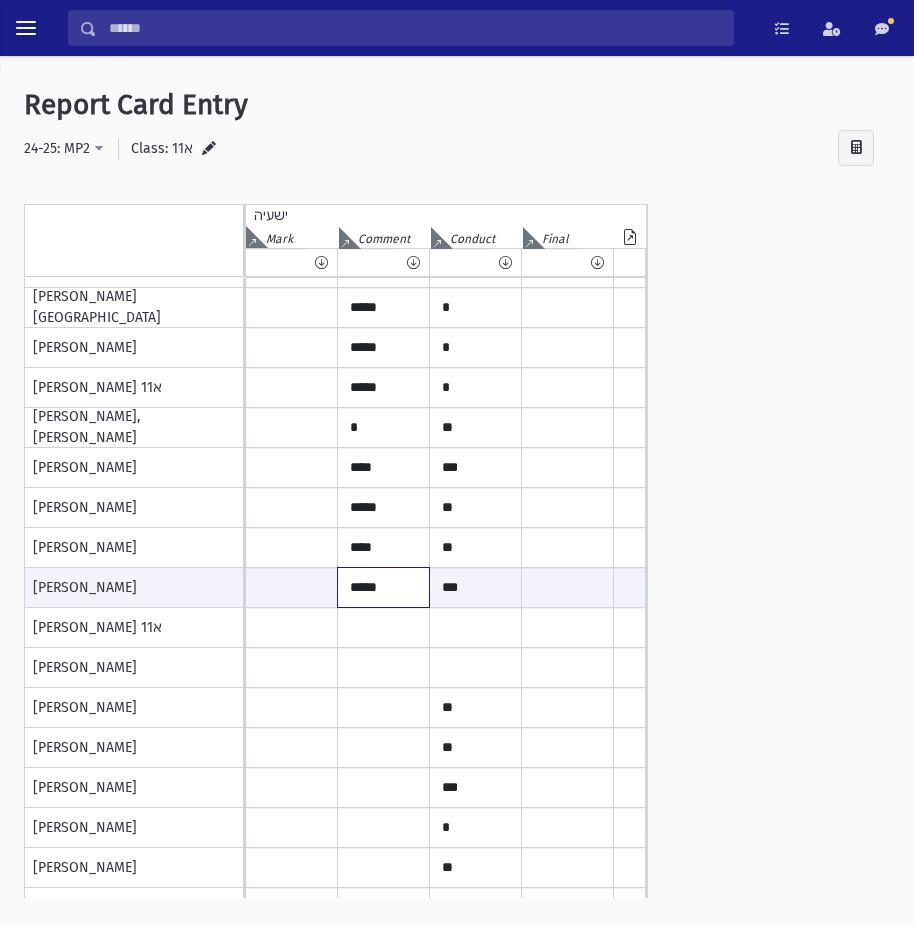 type on "*****" 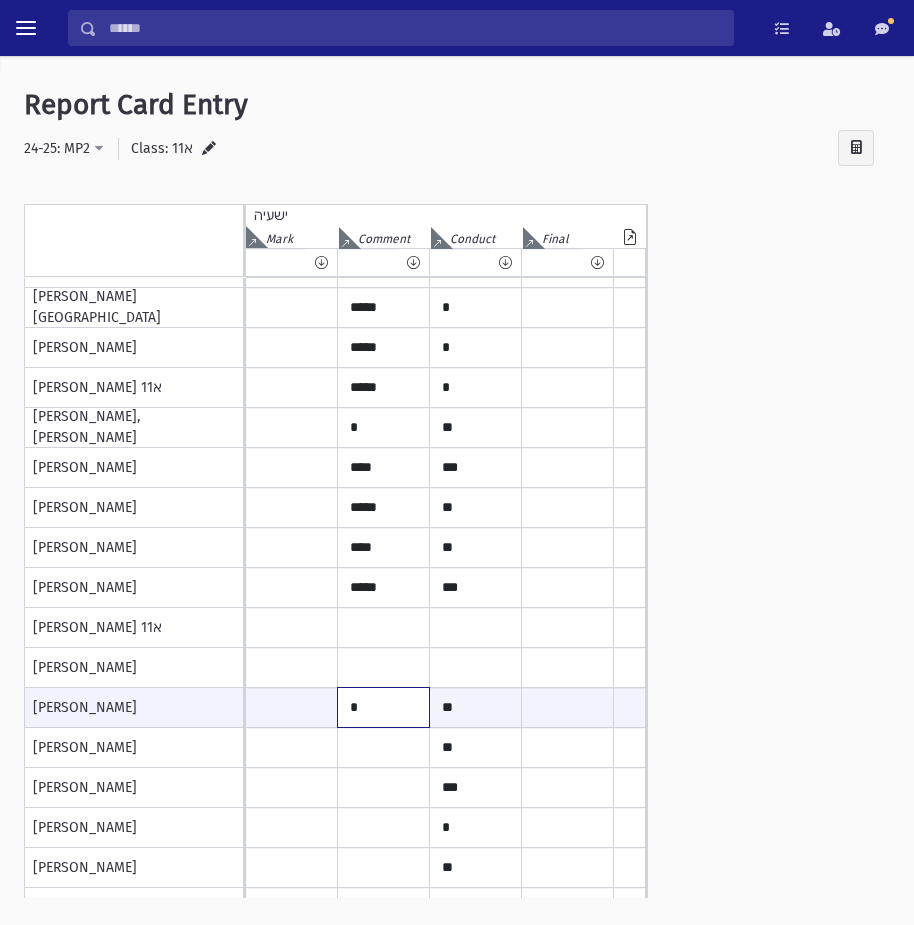 type on "*" 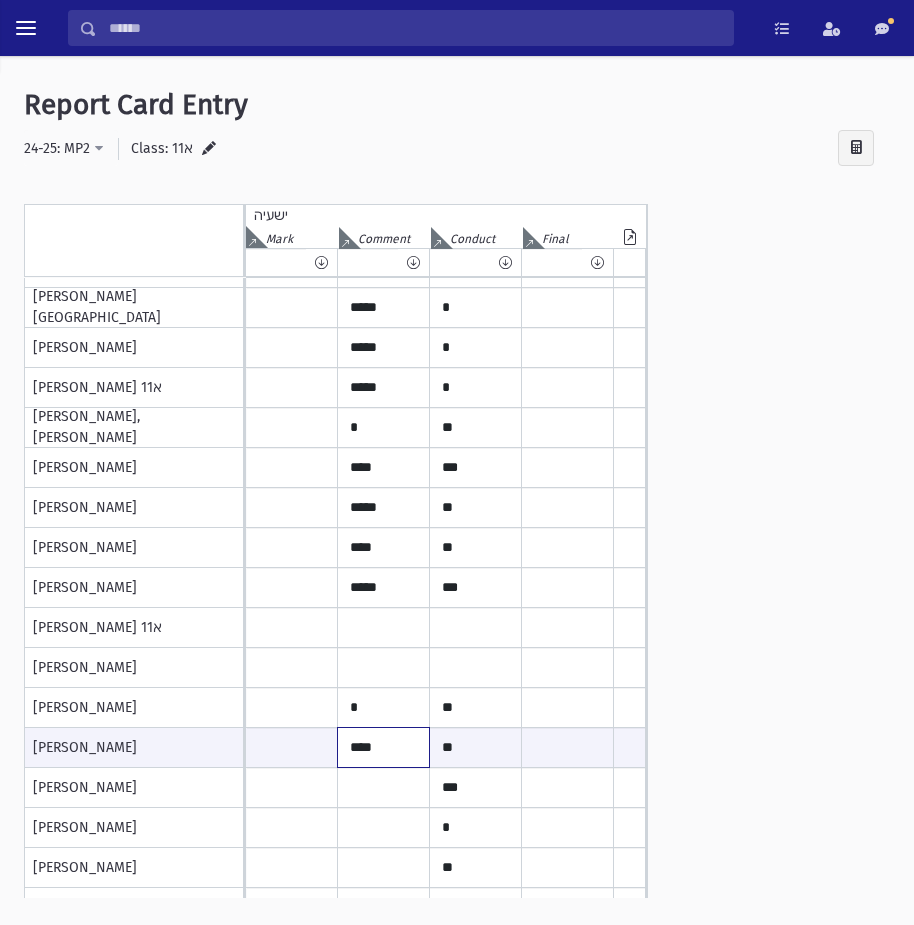 type on "****" 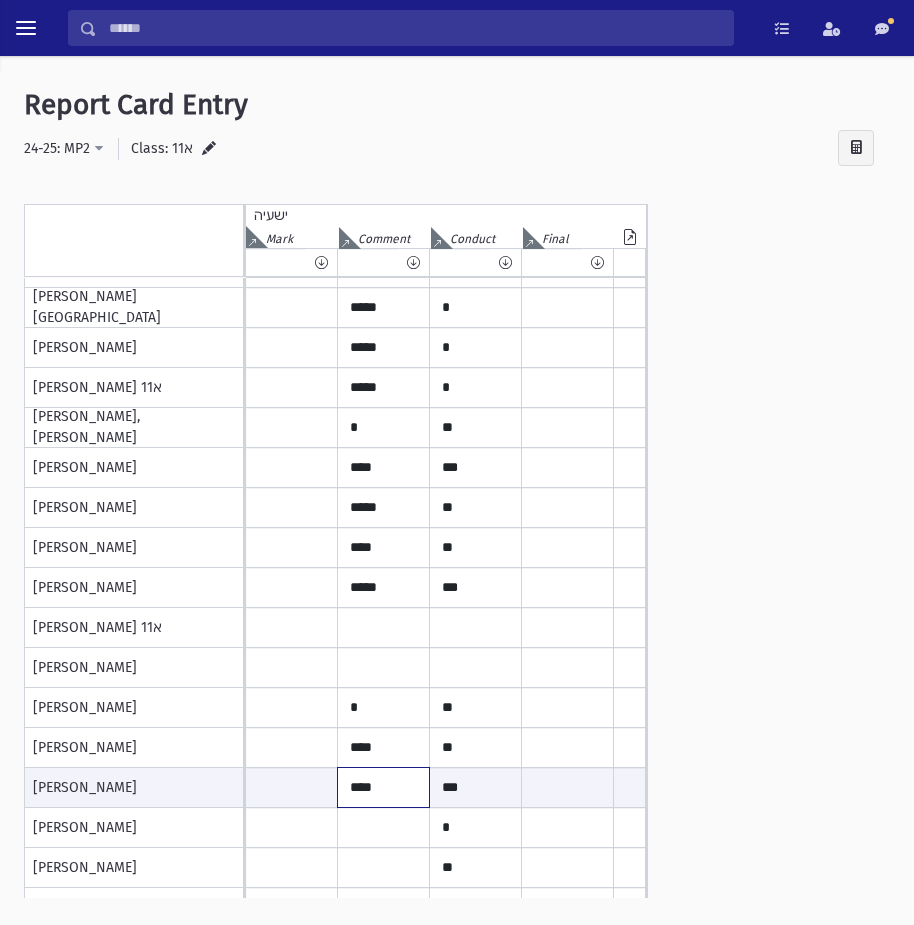 type on "****" 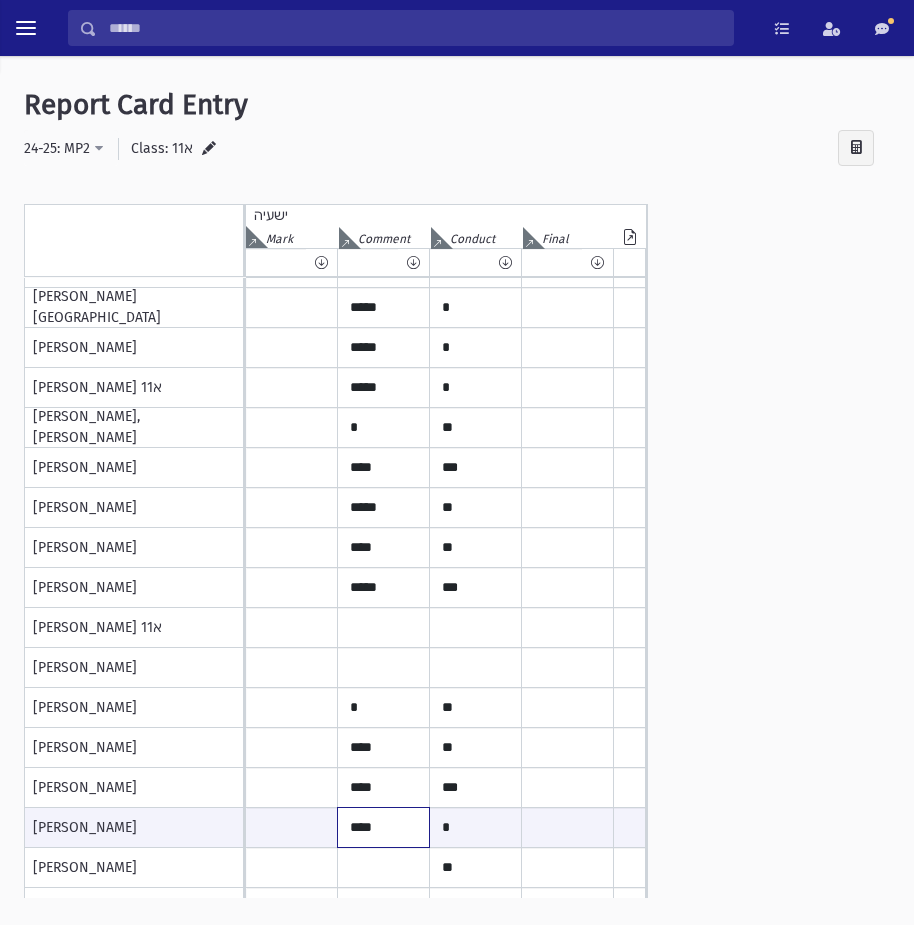 type on "****" 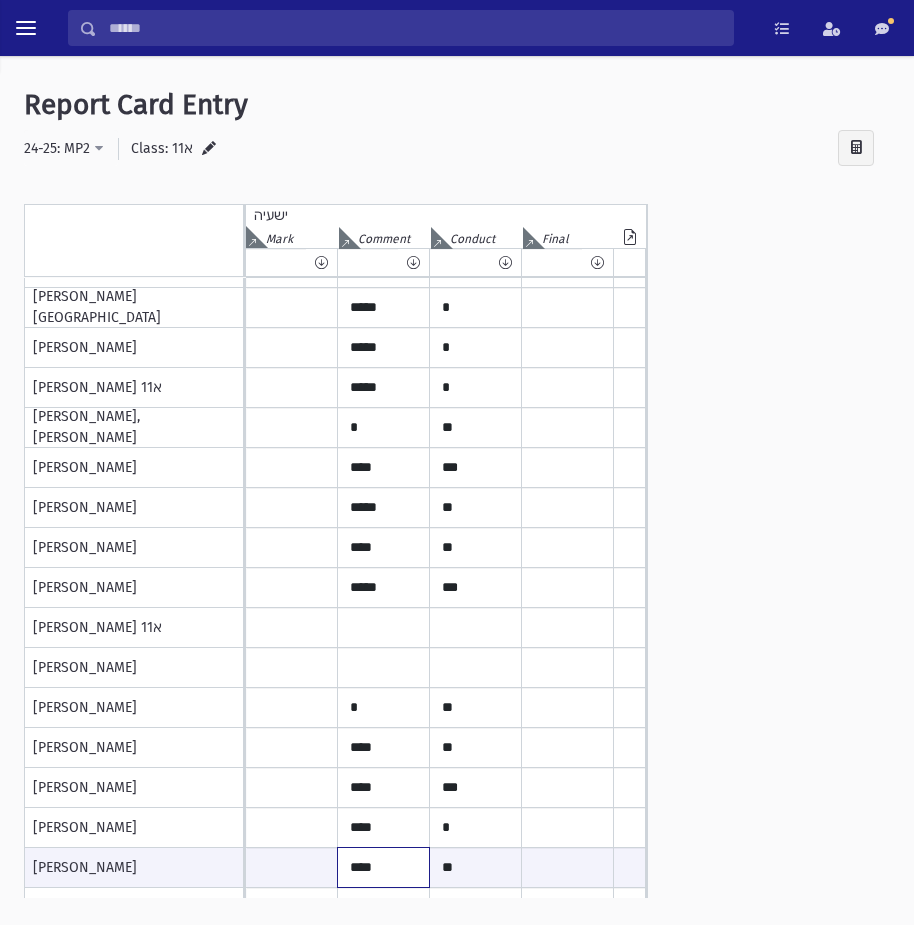 type on "****" 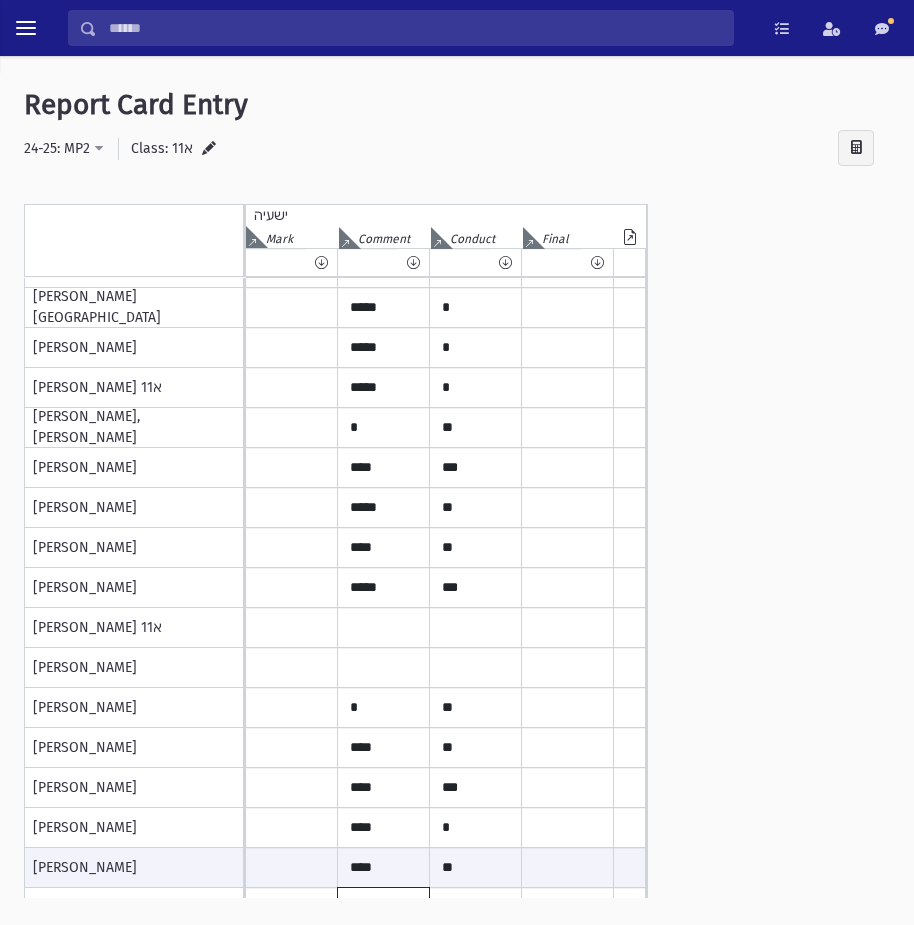 scroll, scrollTop: 379, scrollLeft: 0, axis: vertical 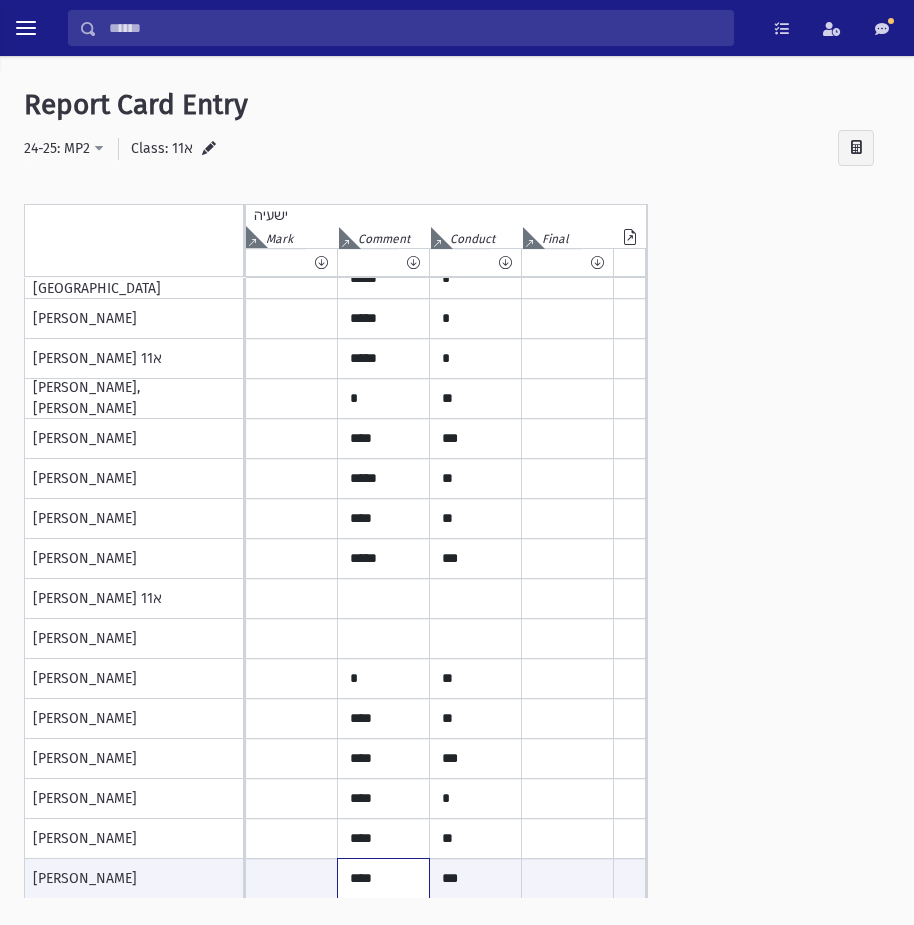 type on "****" 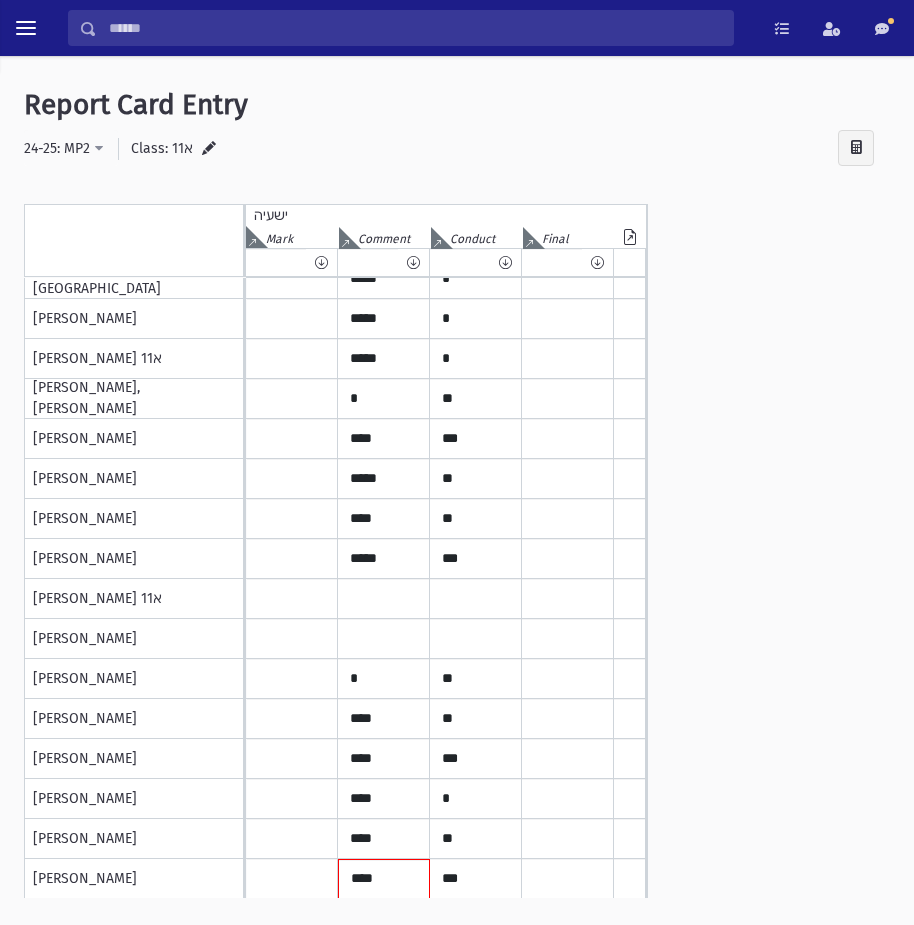 scroll, scrollTop: 710, scrollLeft: 0, axis: vertical 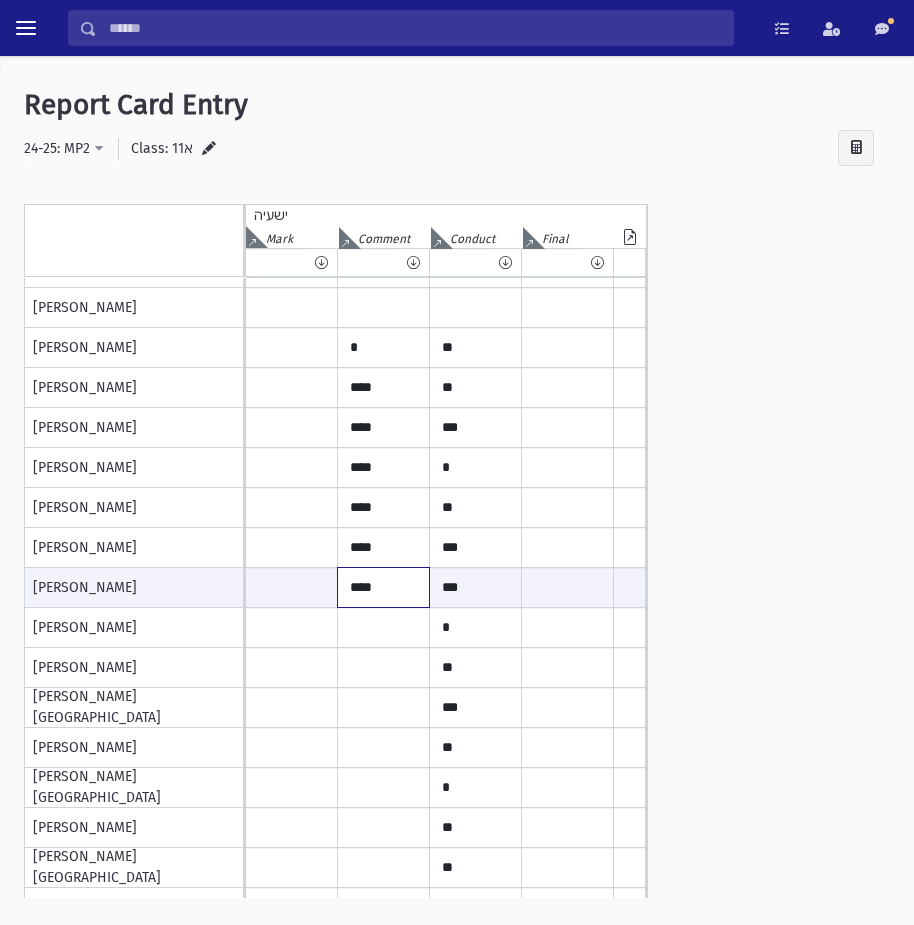 type on "****" 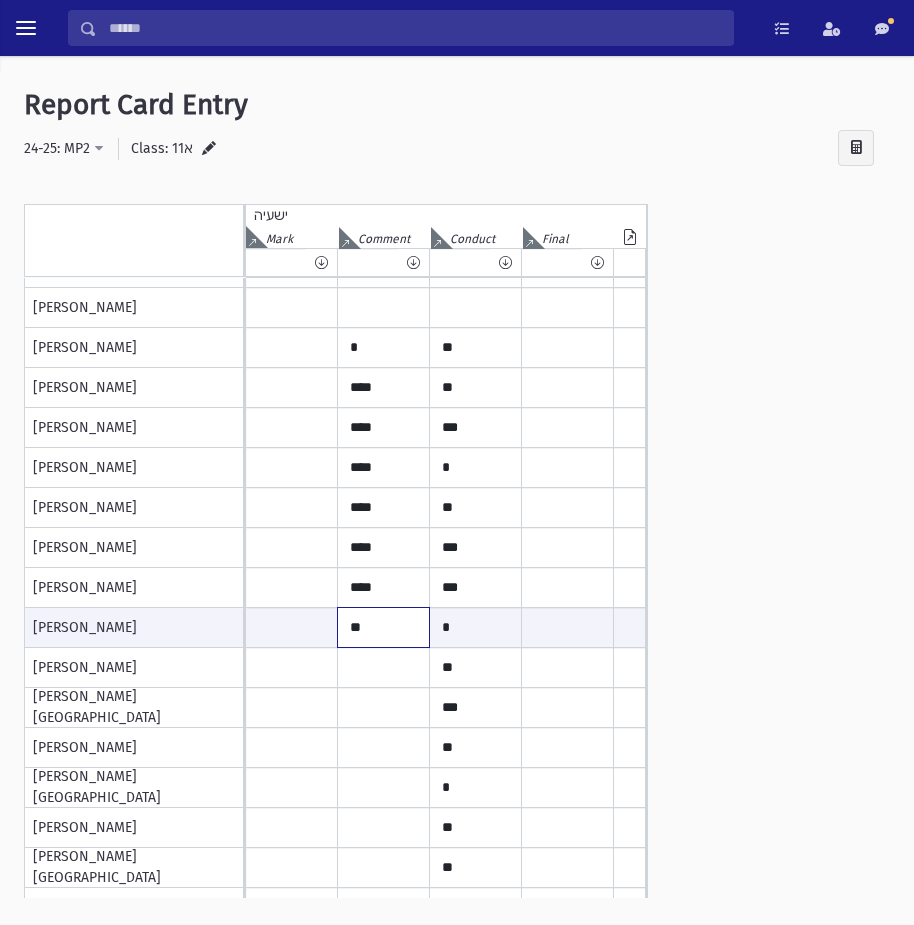 type on "*" 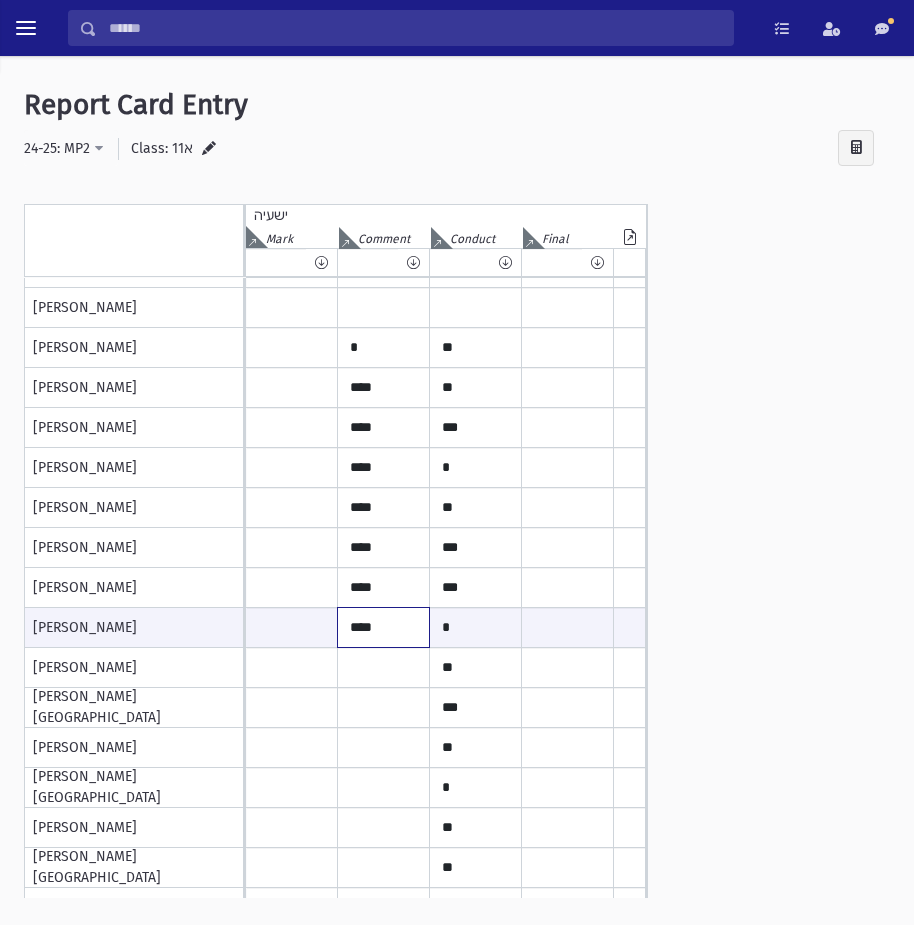 type on "****" 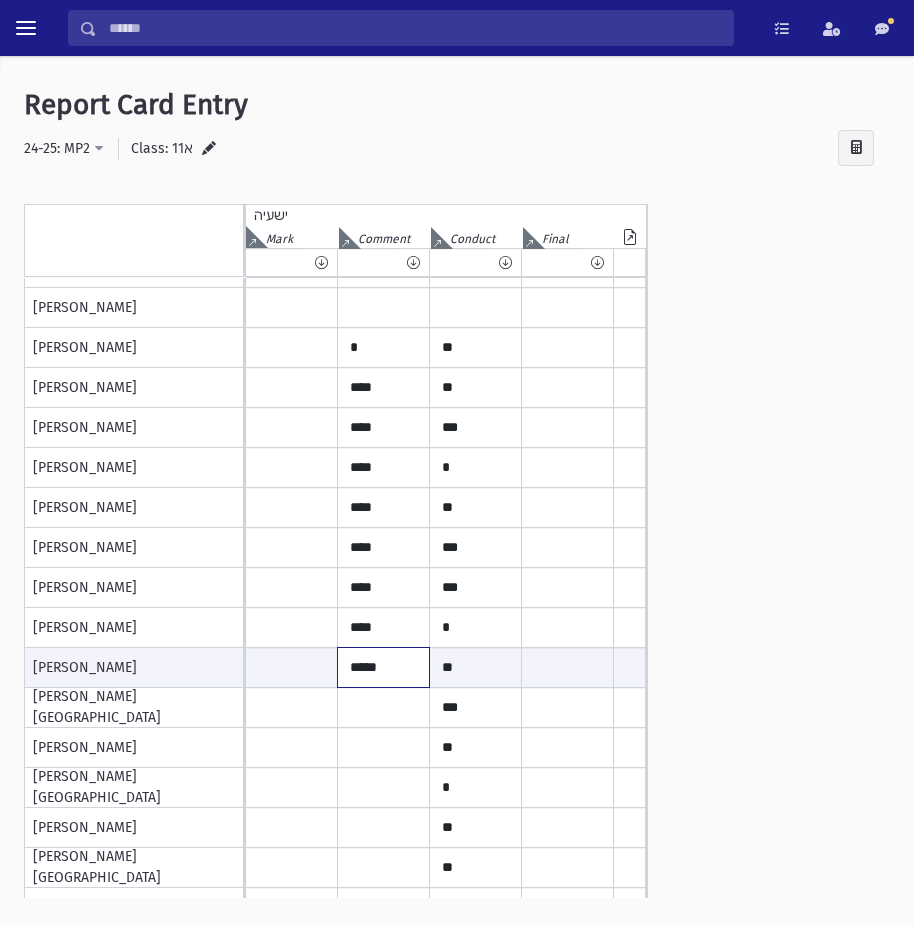 type on "*****" 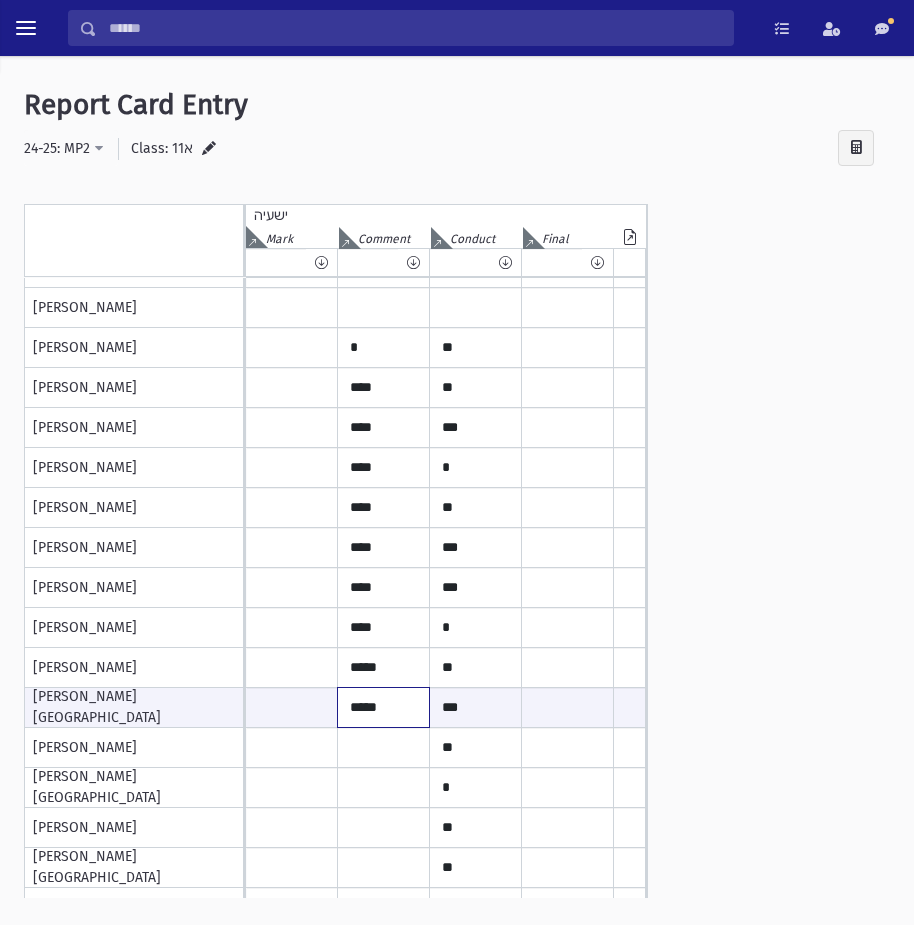 type on "*****" 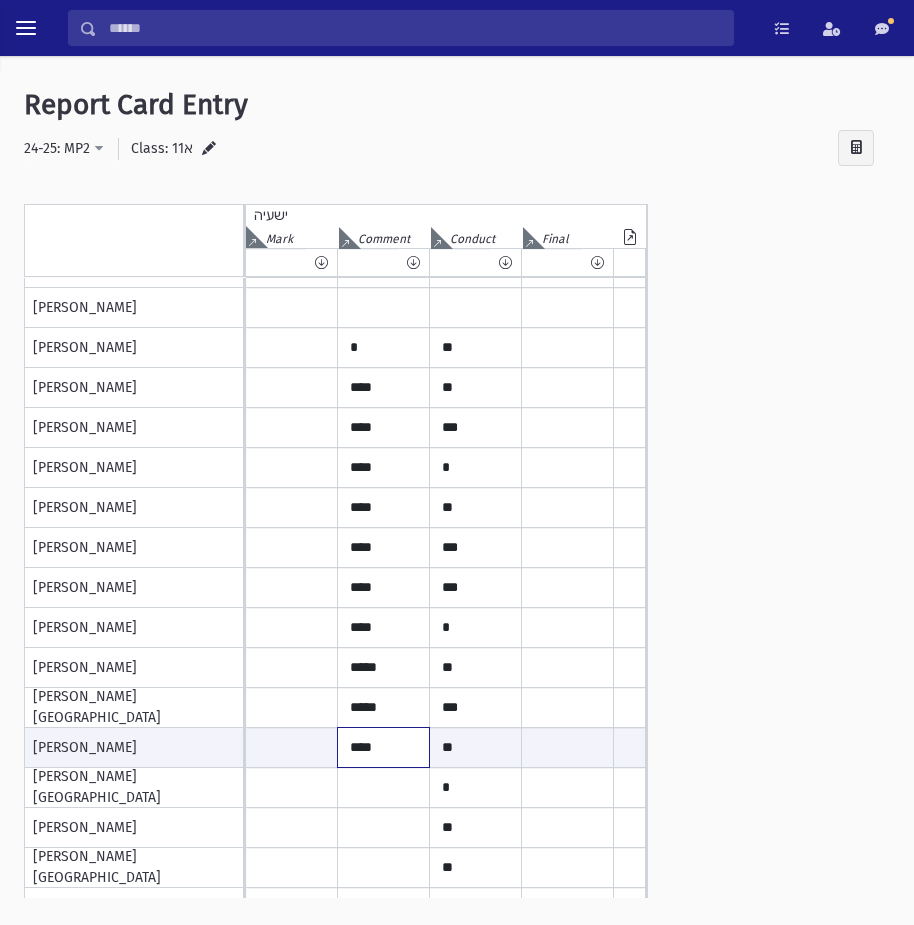 type on "****" 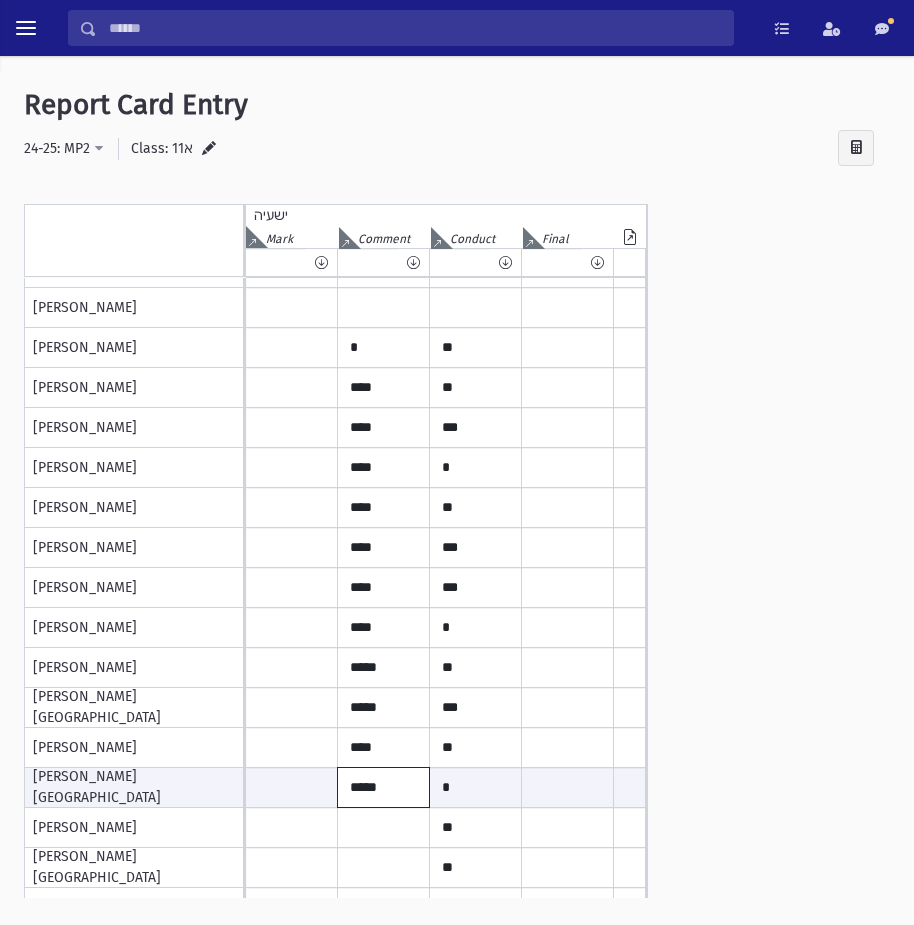 type on "*****" 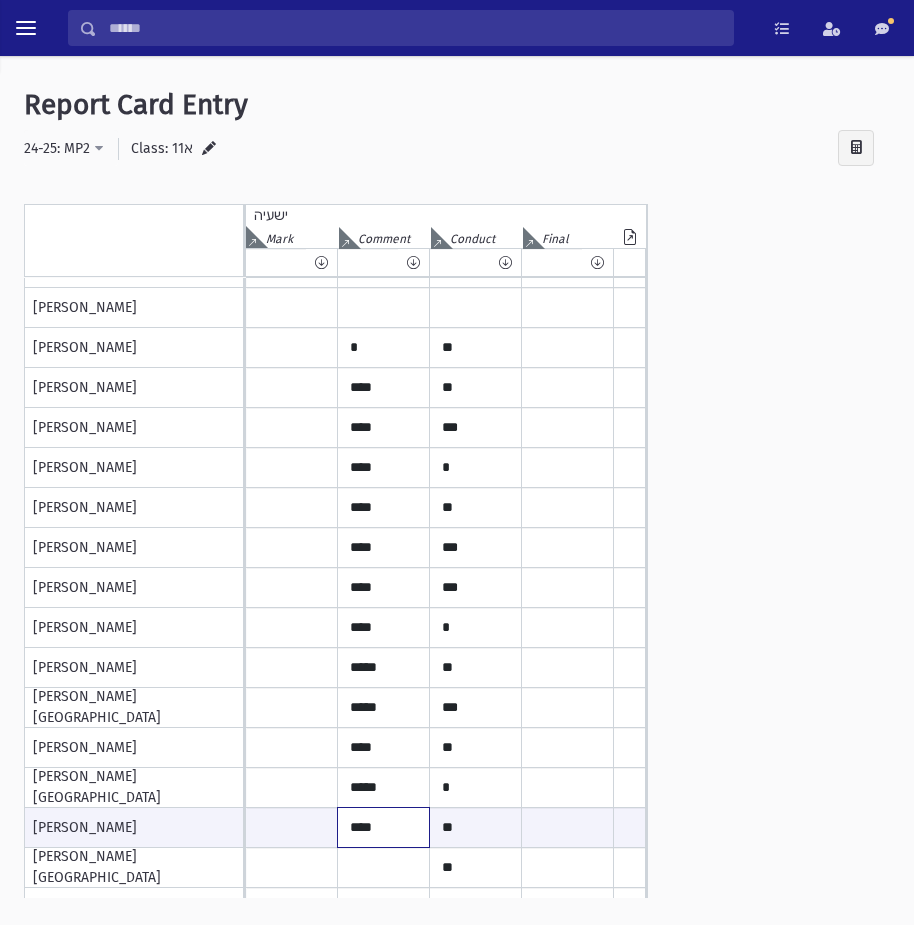type on "****" 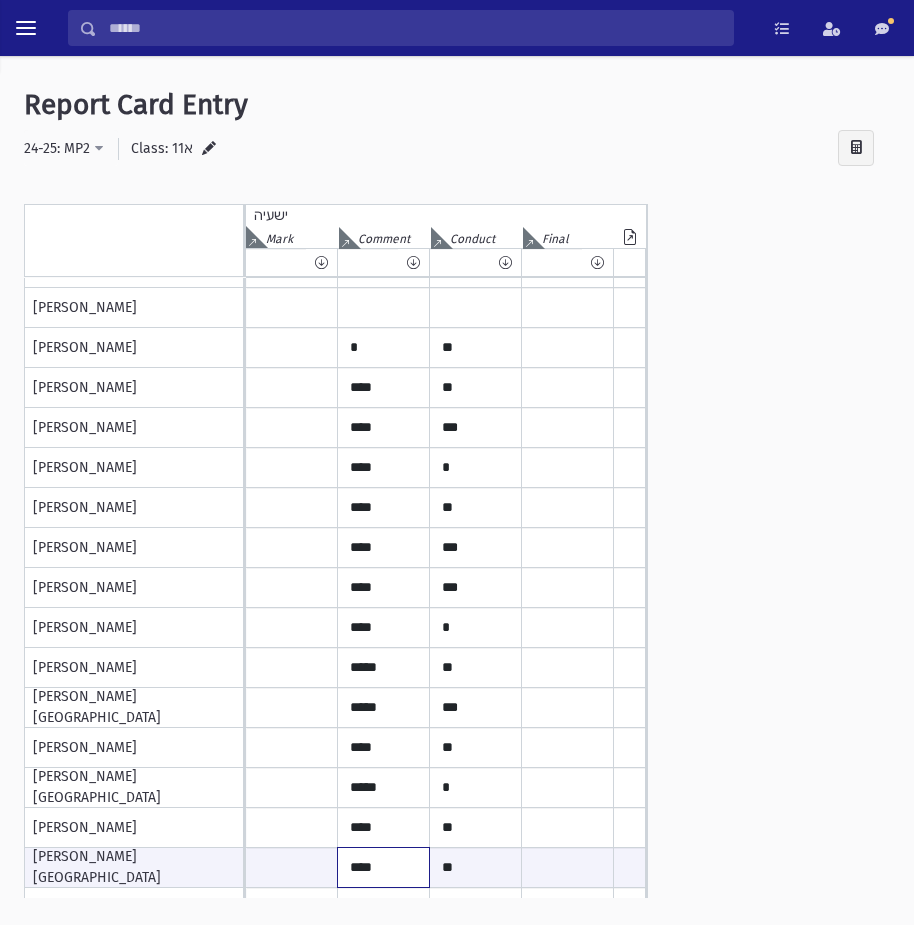 type on "****" 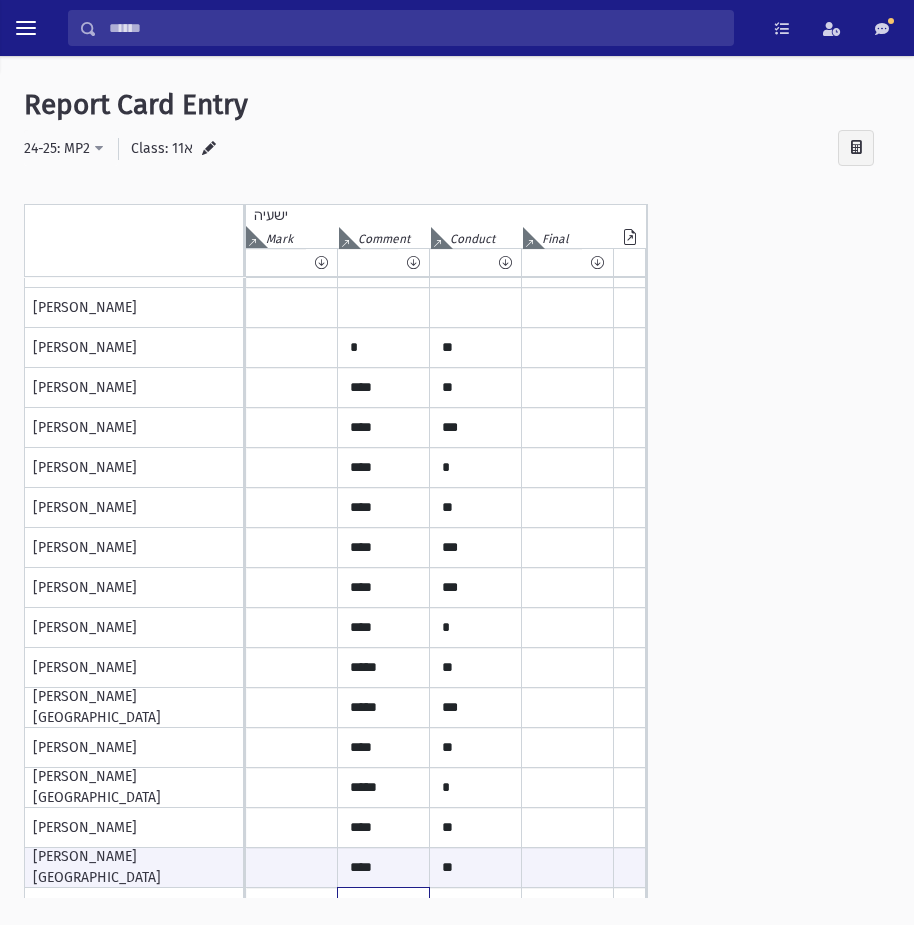 scroll, scrollTop: 739, scrollLeft: 0, axis: vertical 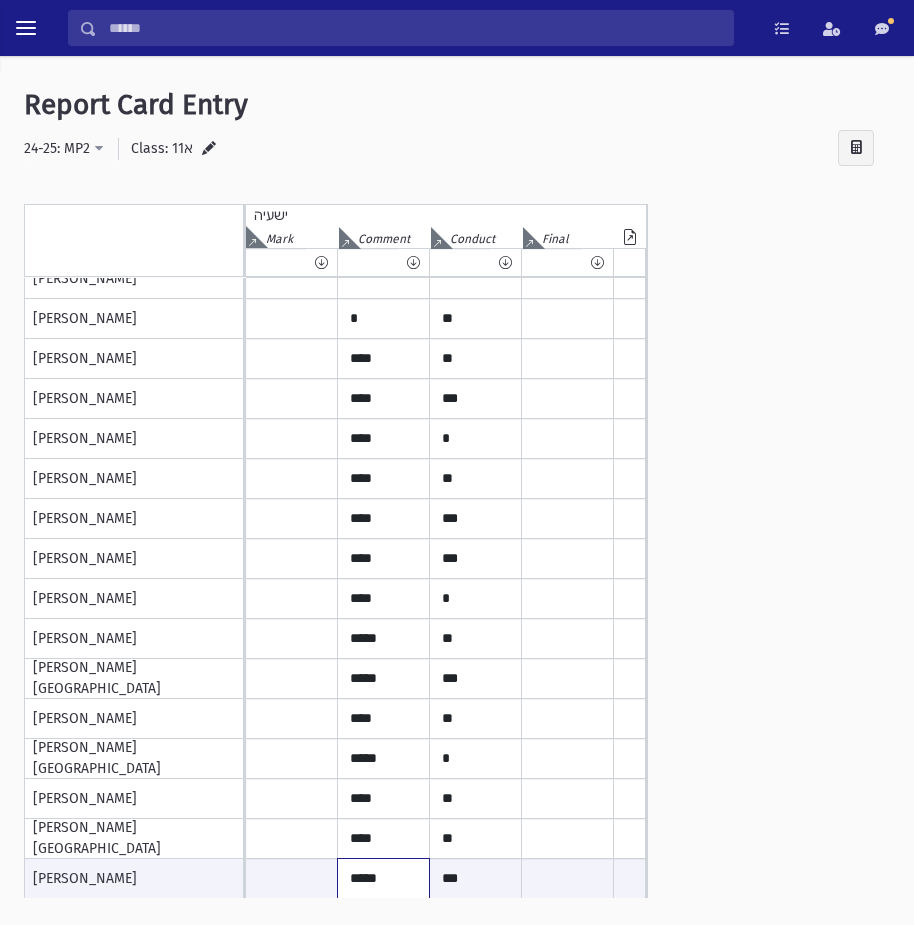 type on "*****" 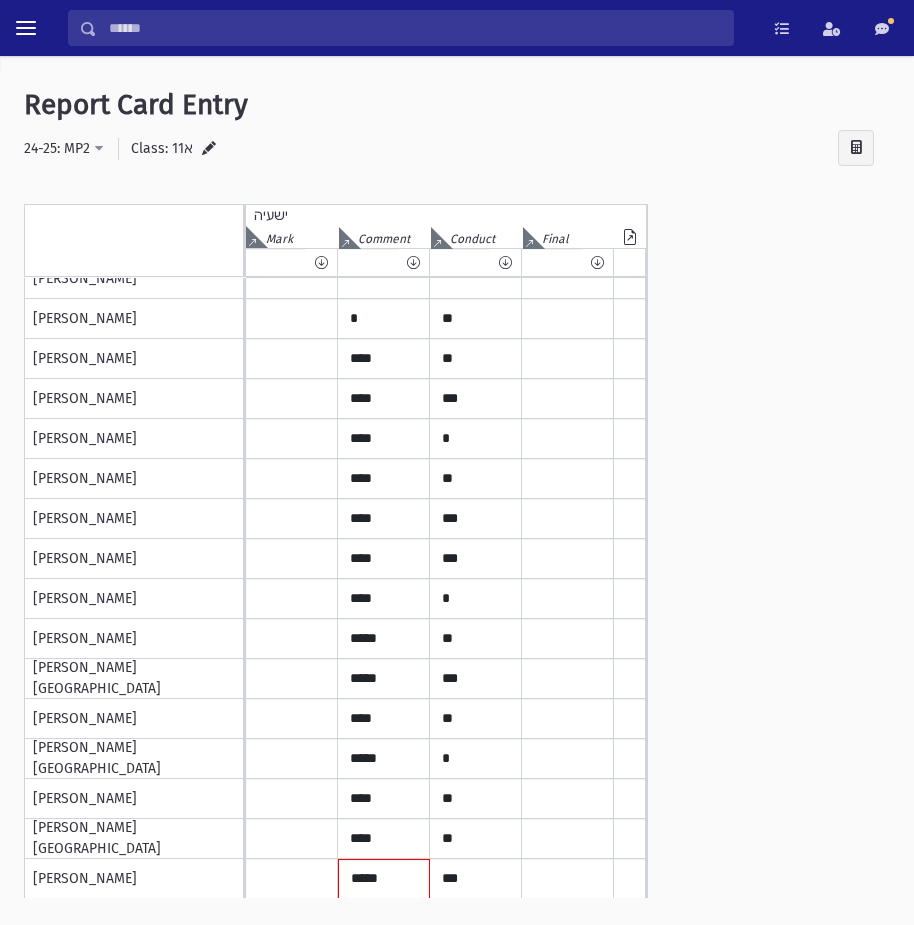 scroll, scrollTop: 780, scrollLeft: 0, axis: vertical 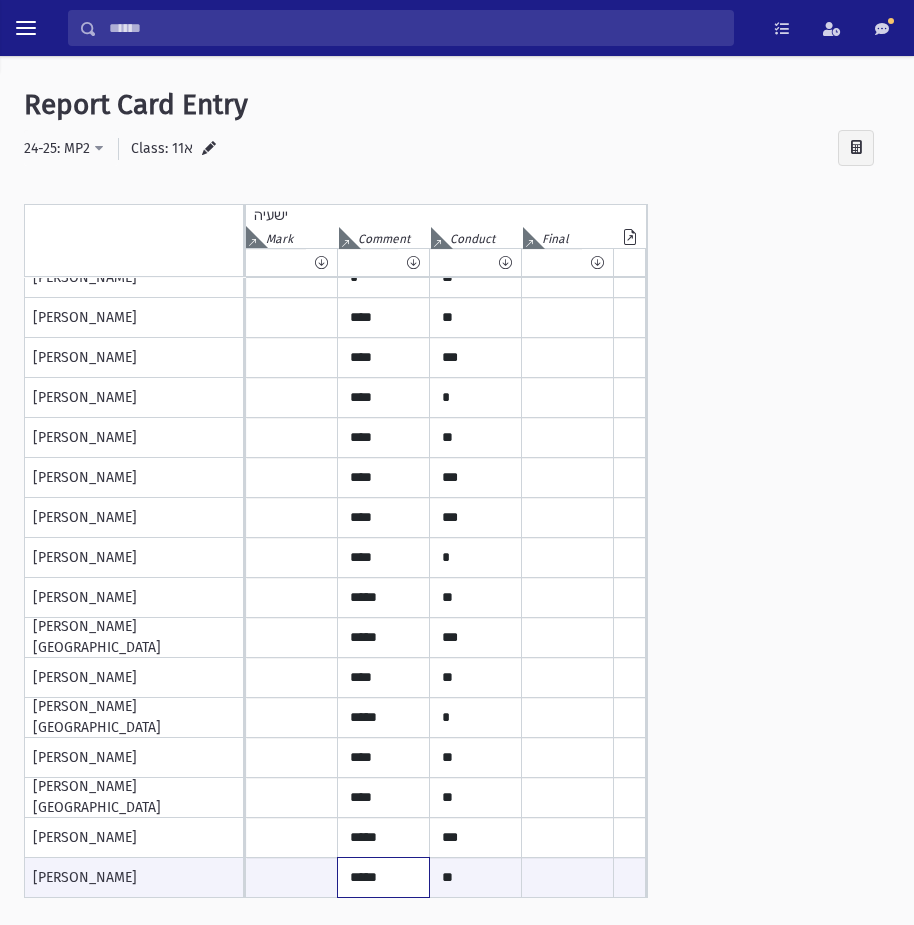 type on "*****" 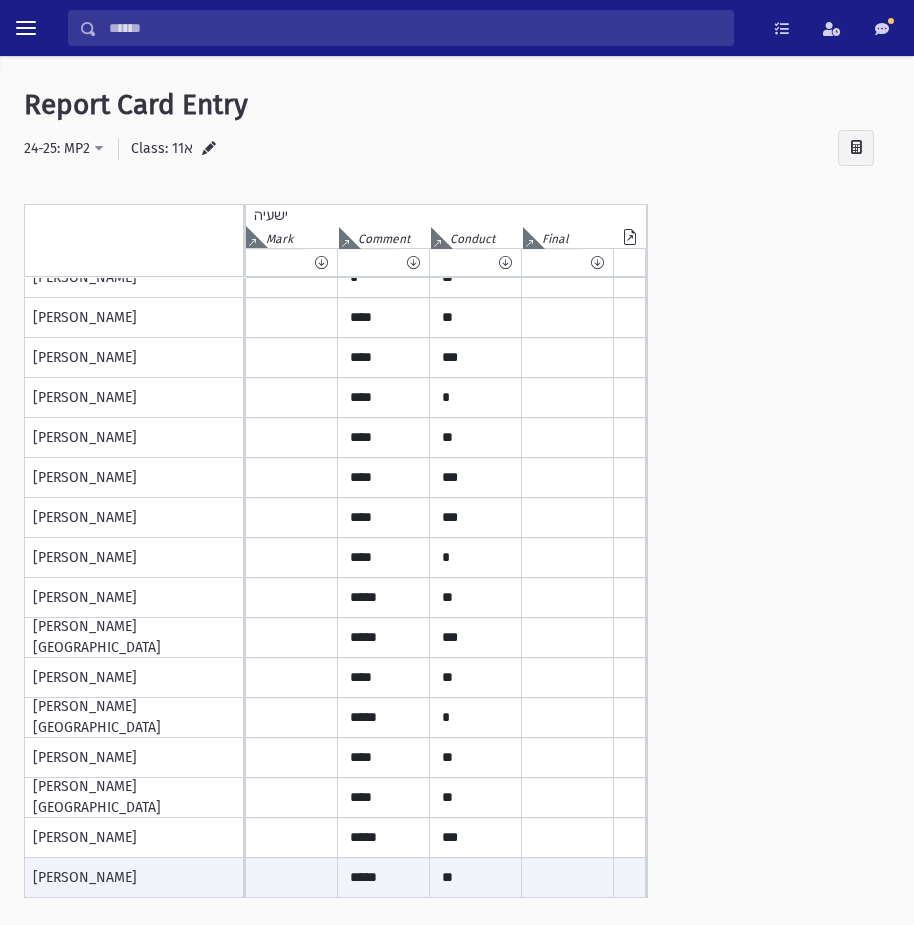click at bounding box center (209, 149) 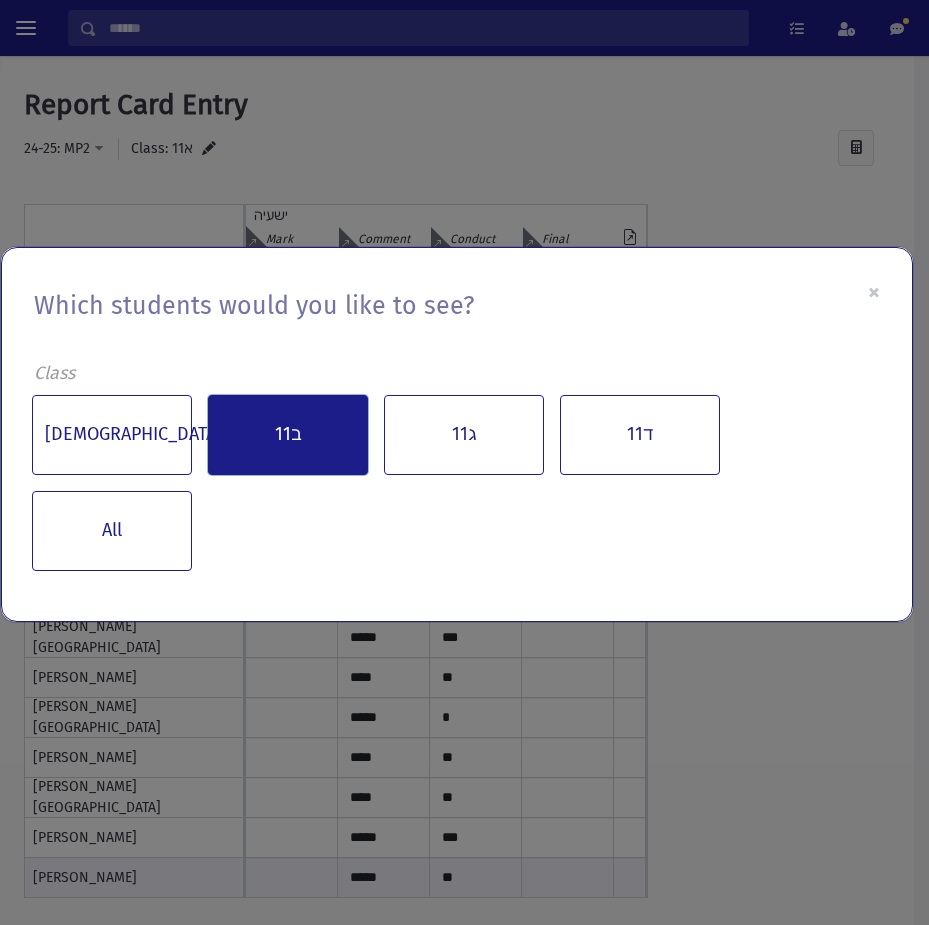 click on "11ב" at bounding box center [288, 435] 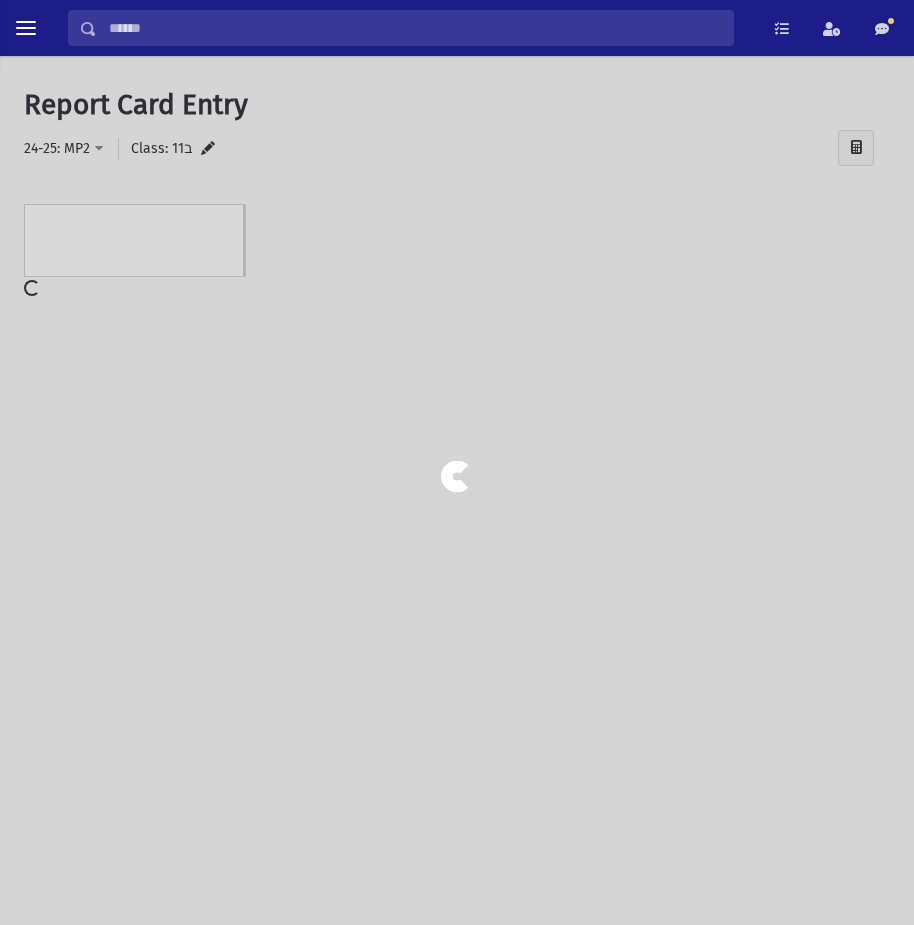 scroll, scrollTop: 0, scrollLeft: 0, axis: both 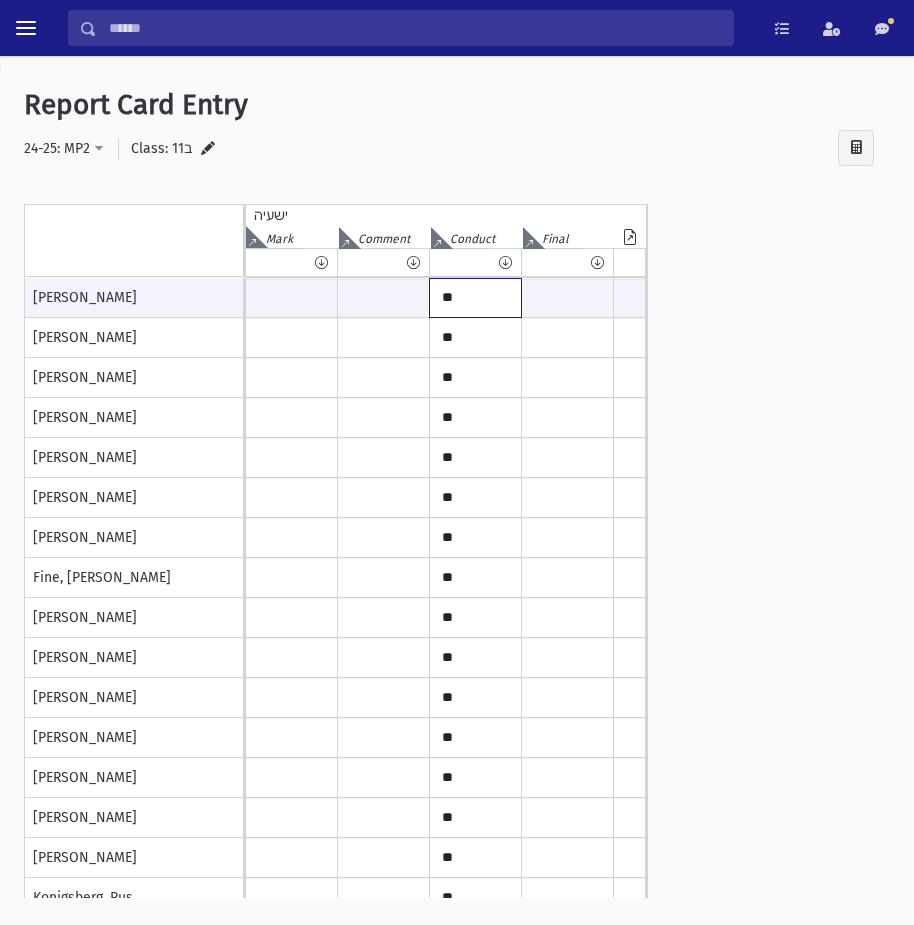 click on "**" at bounding box center [475, 298] 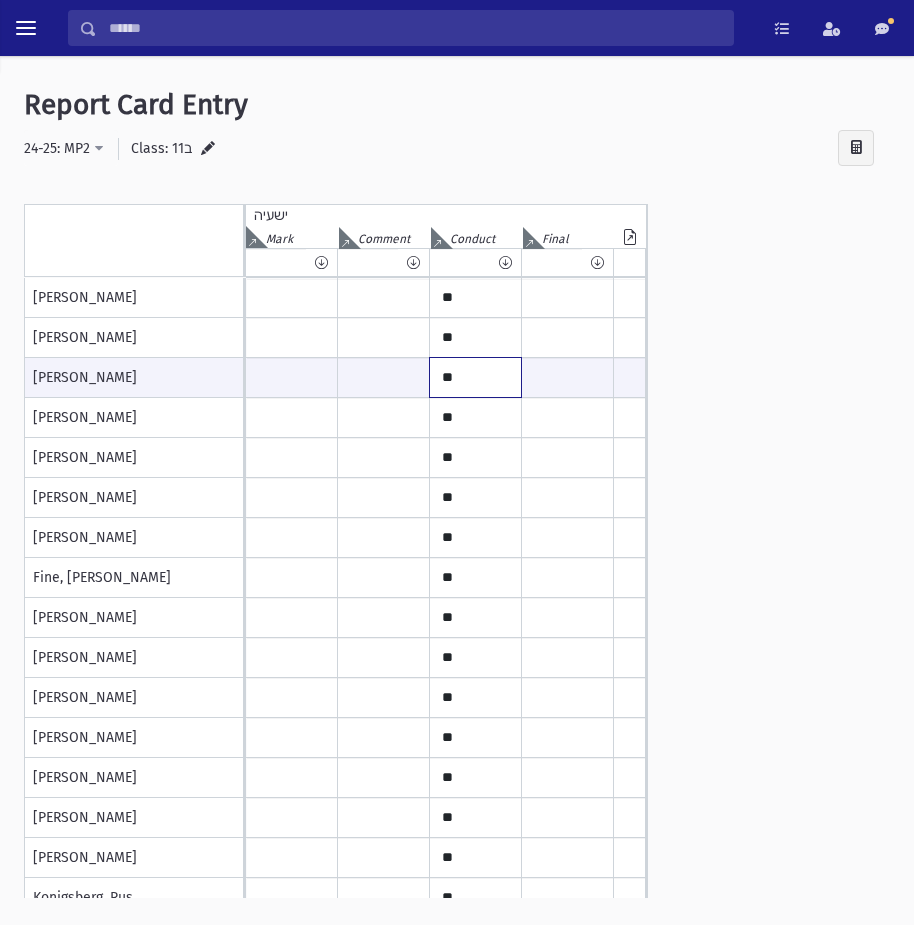 paste on "*" 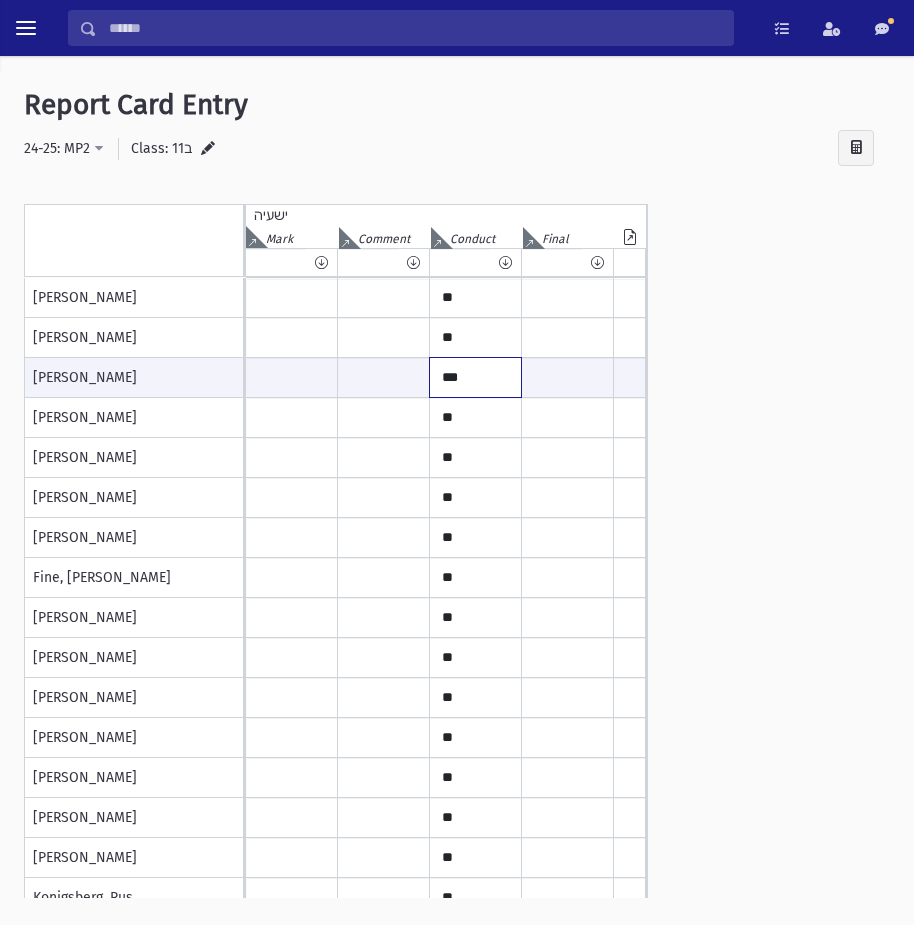 type on "***" 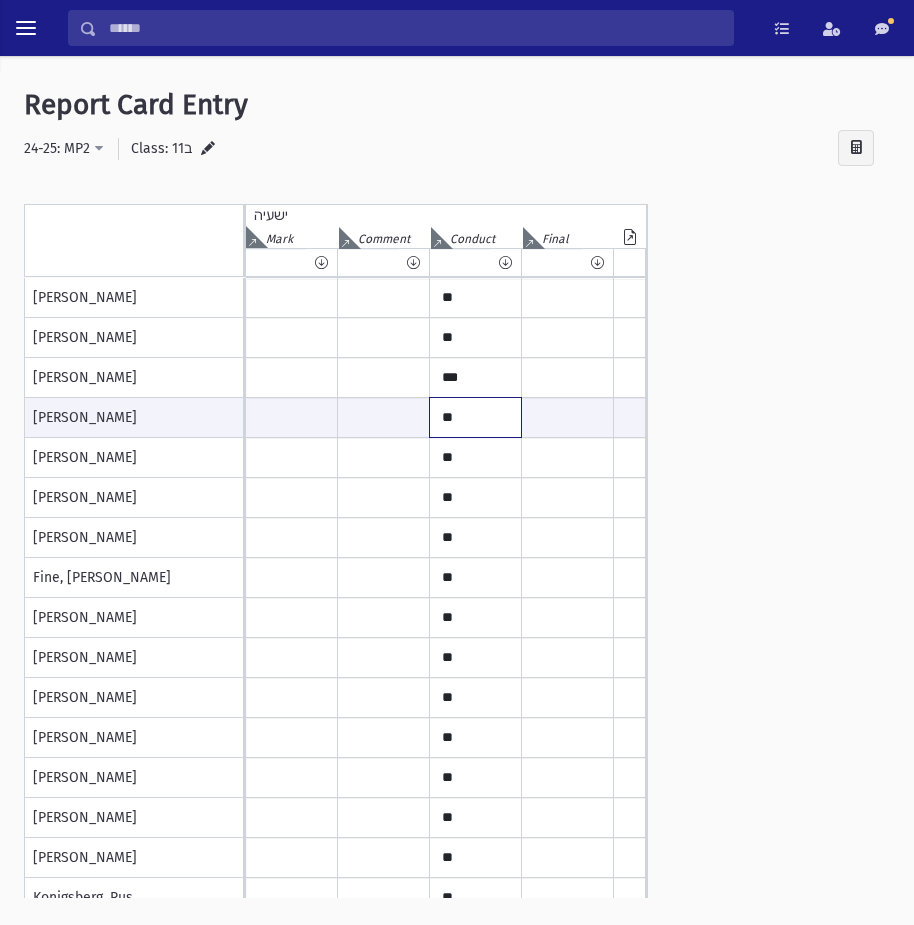 type on "*" 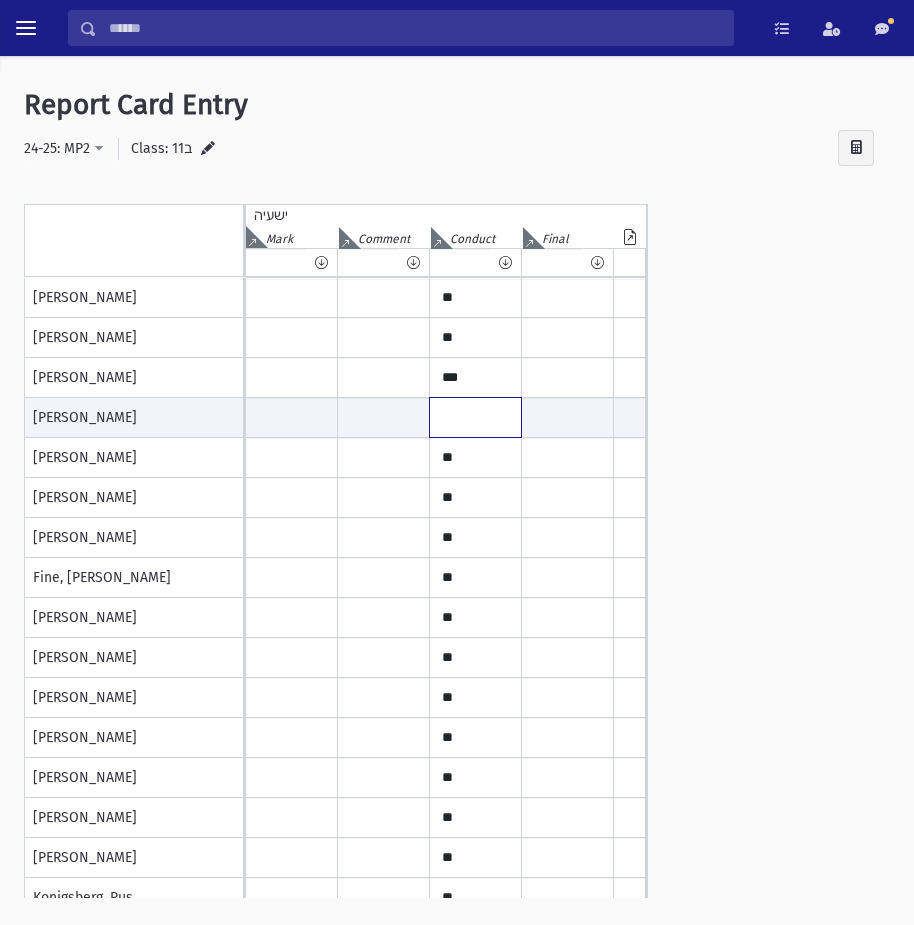 type on "*" 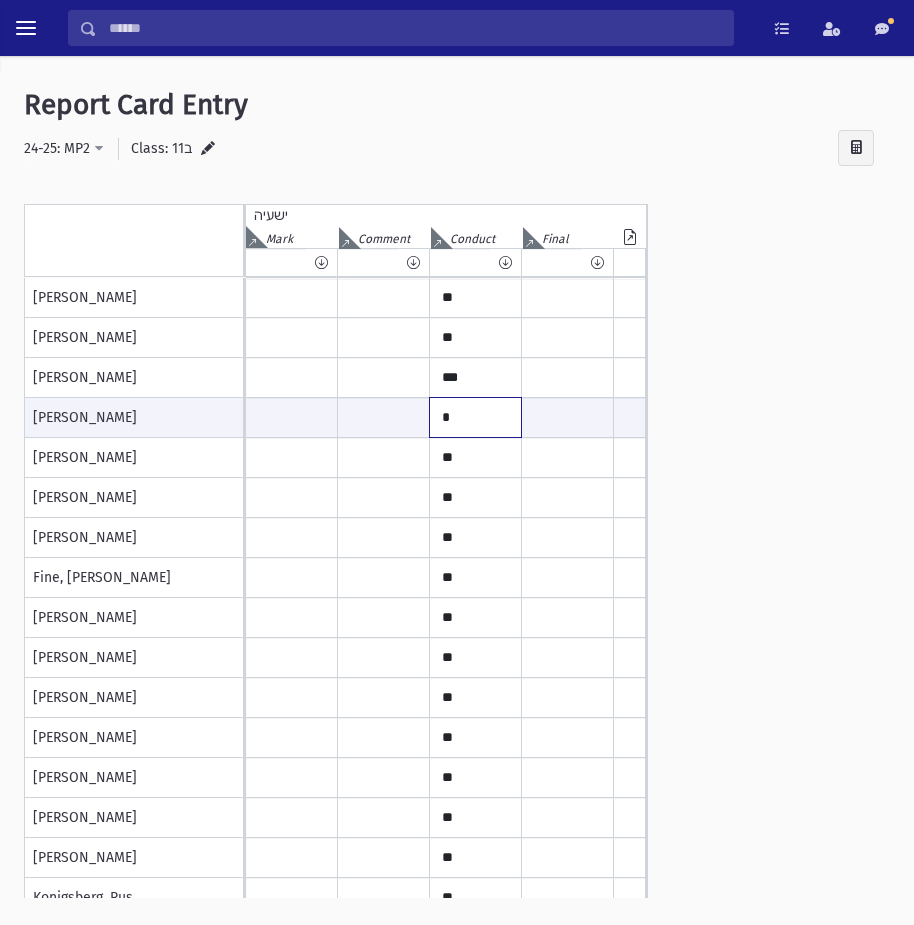 type on "*" 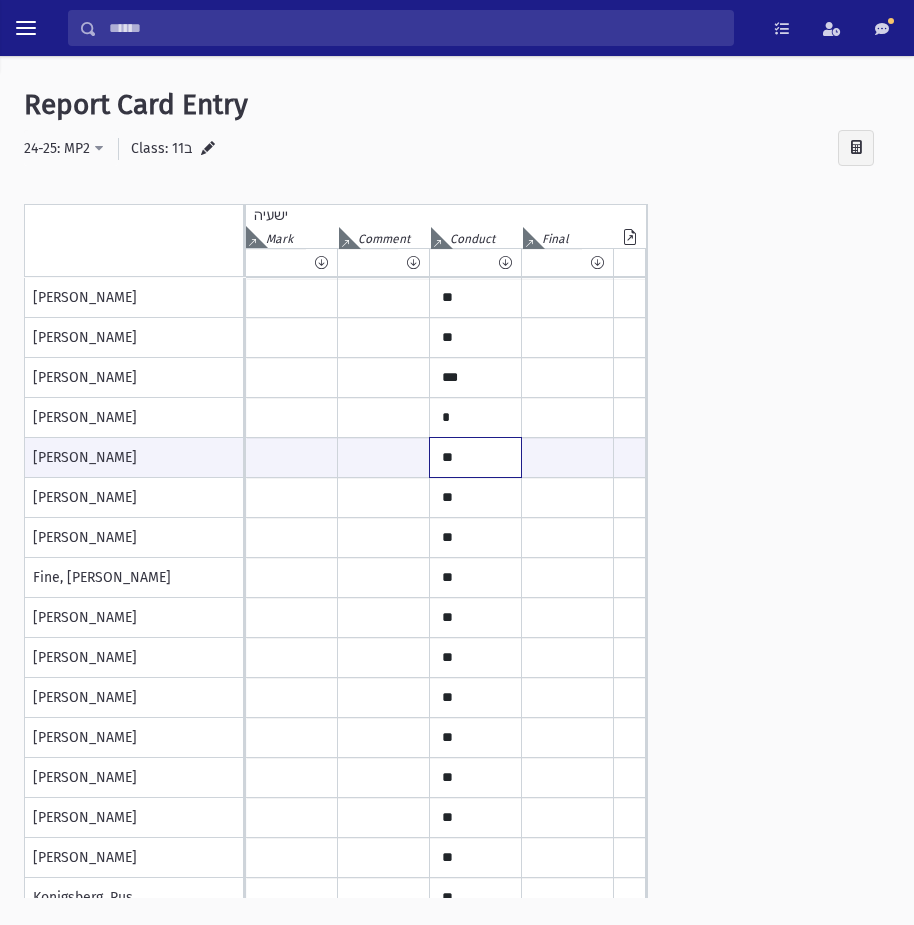 paste on "*" 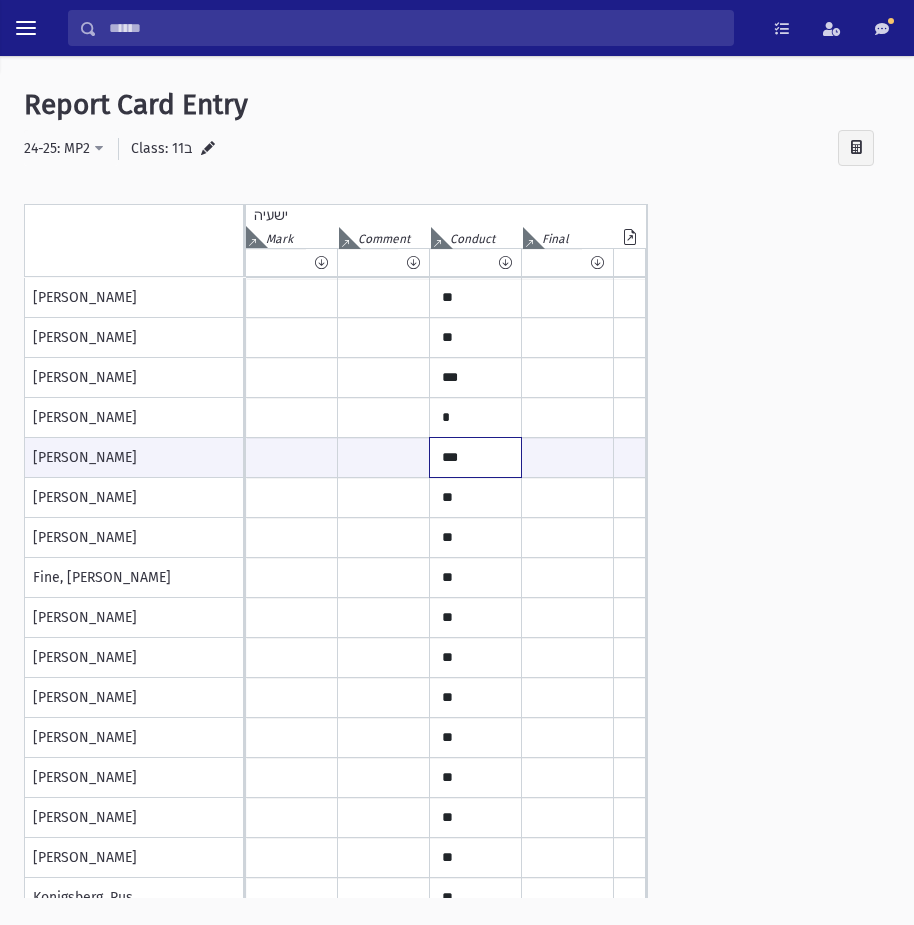 type on "***" 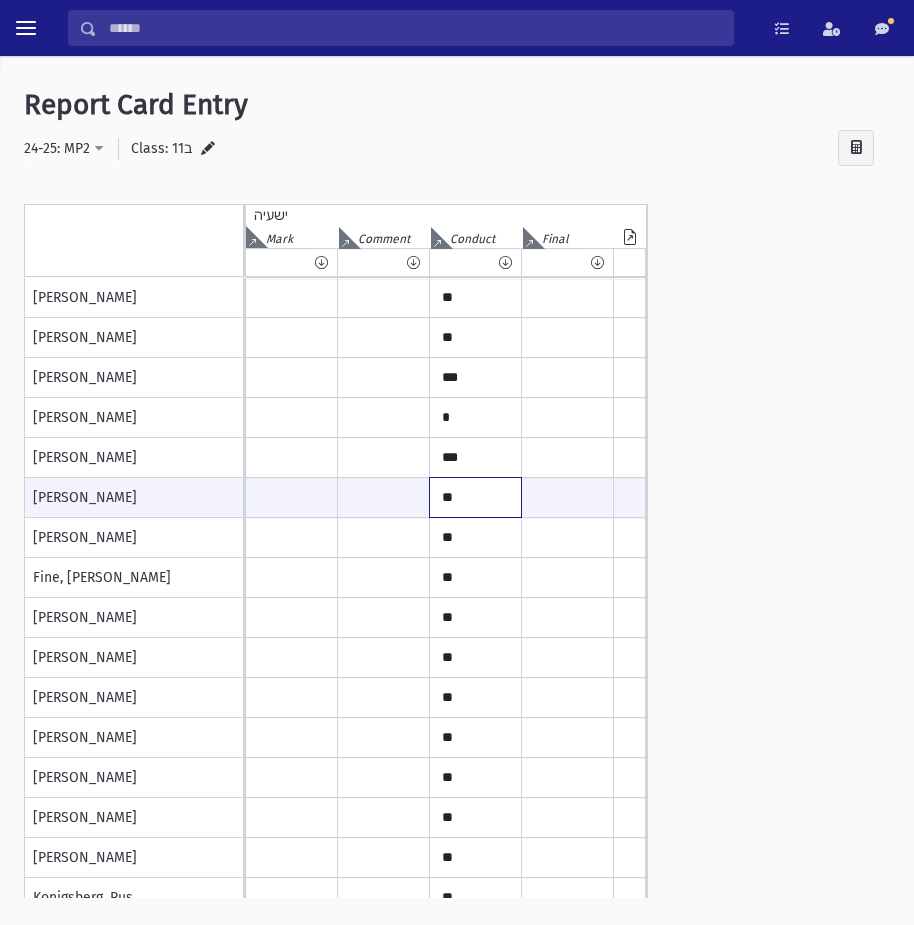 click on "**" at bounding box center (475, 497) 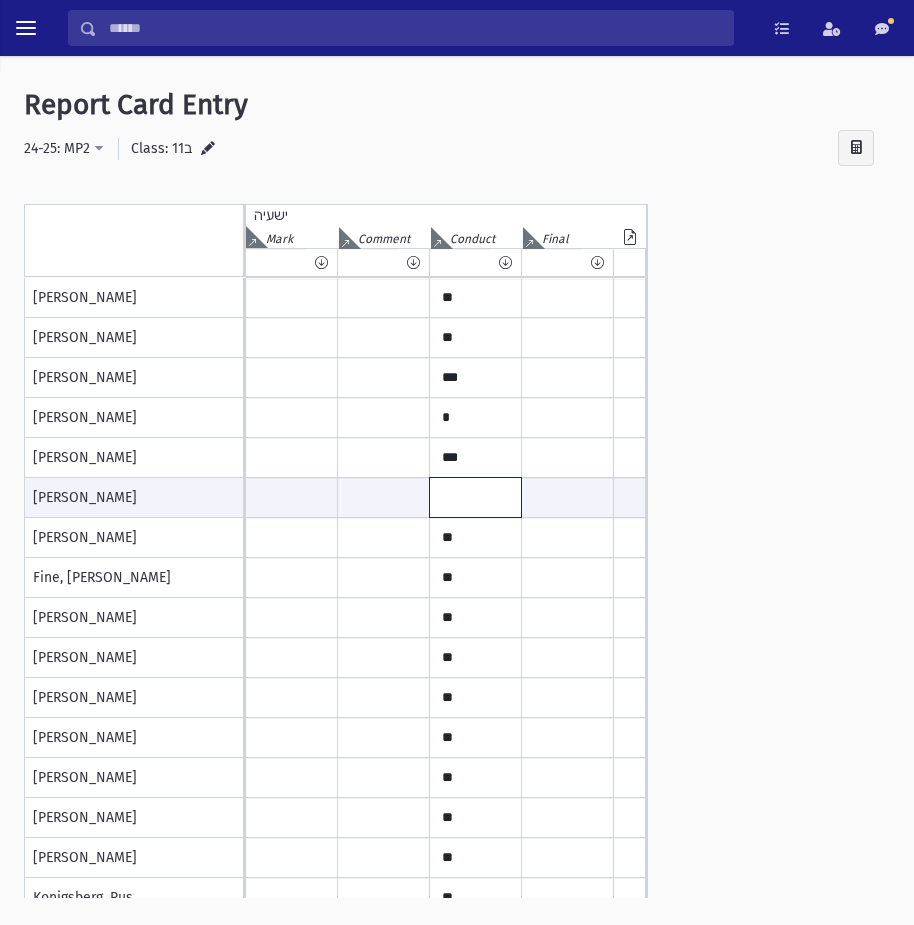 type 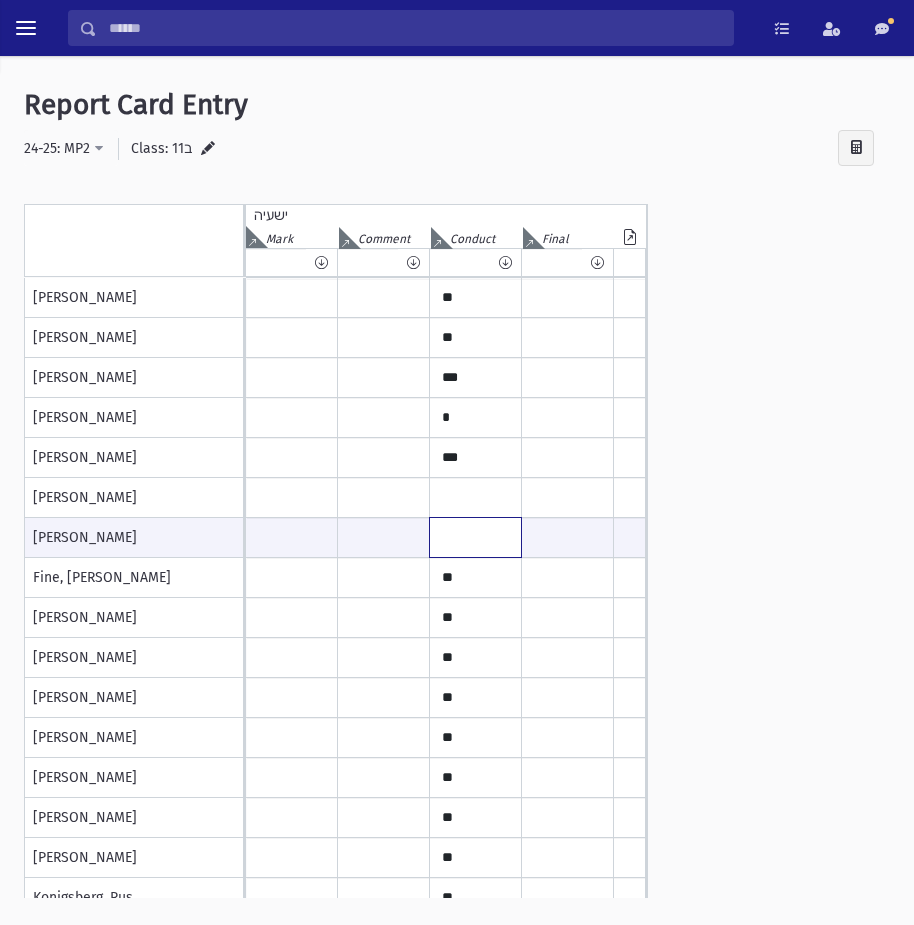 type 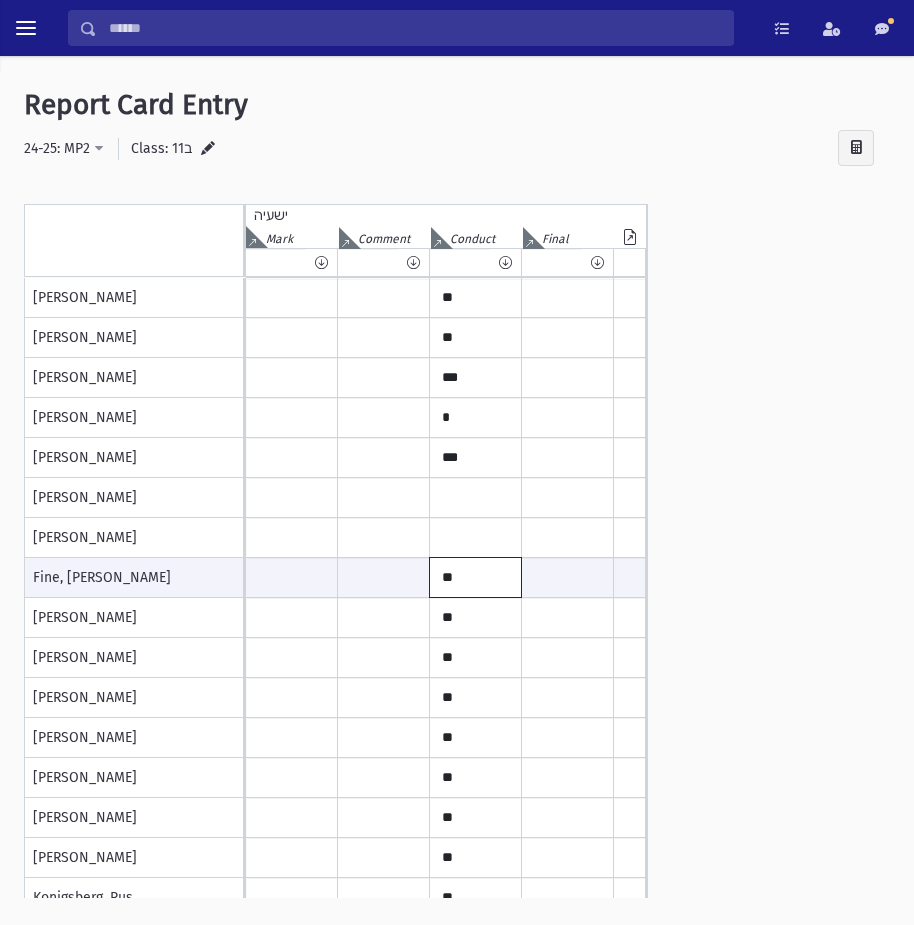 paste on "*" 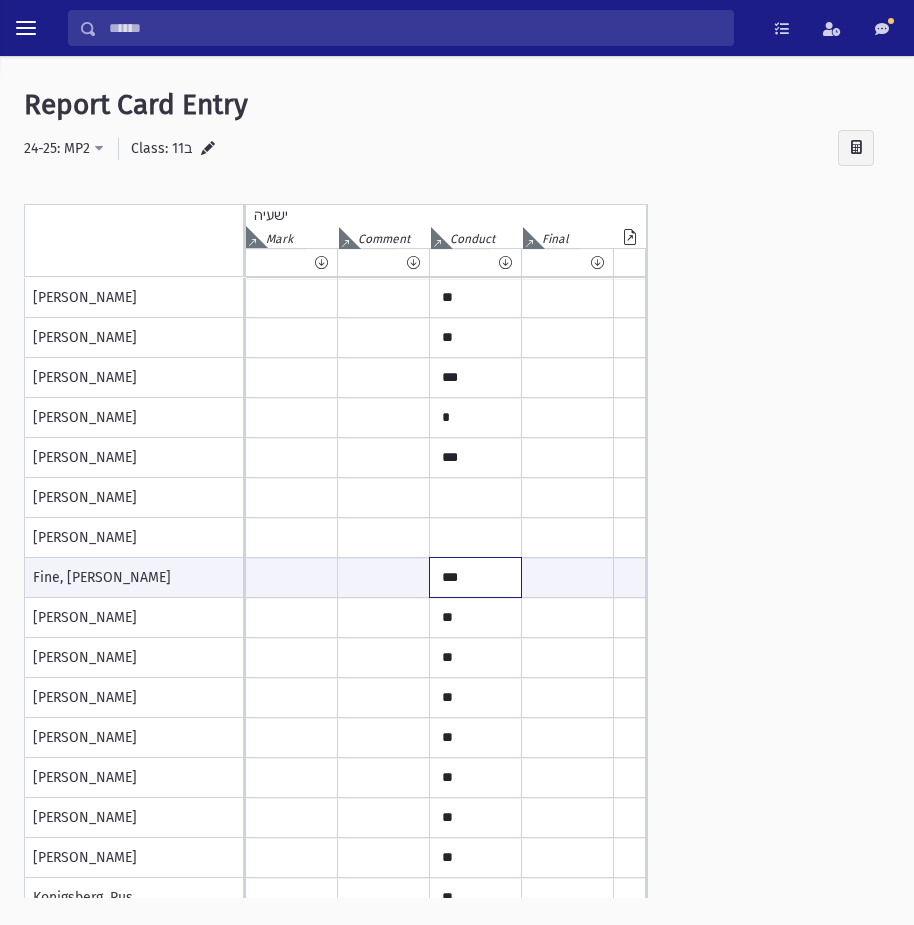 type on "***" 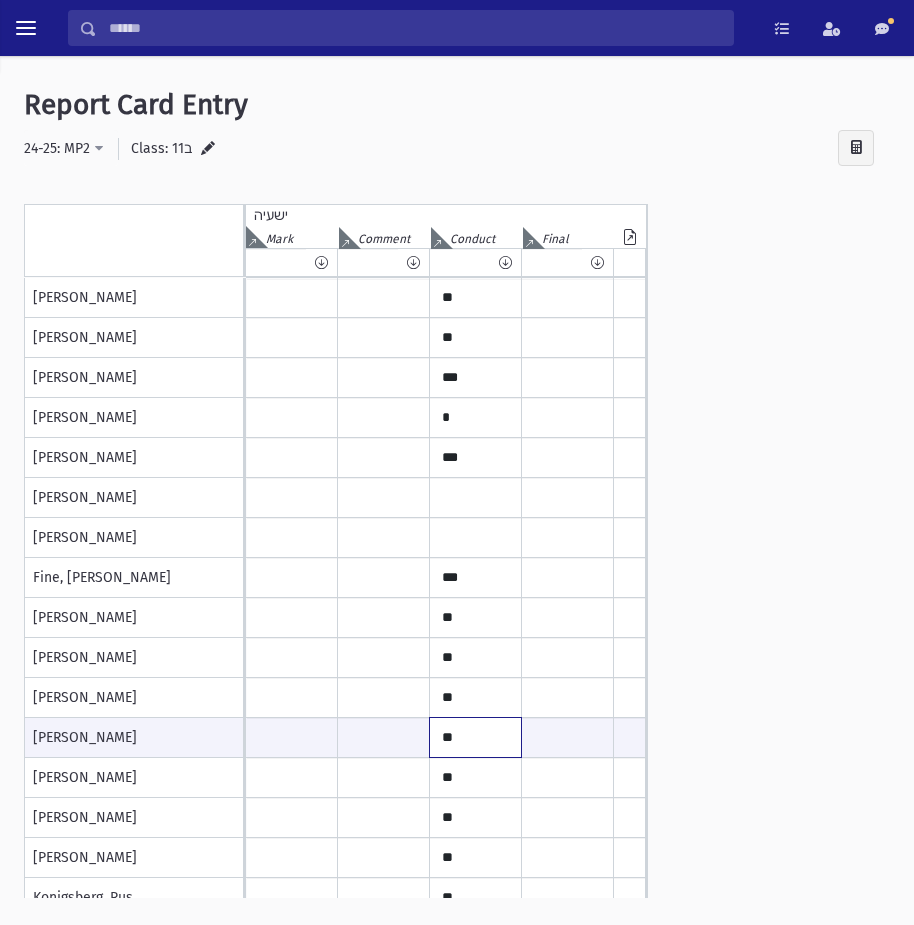 paste on "*" 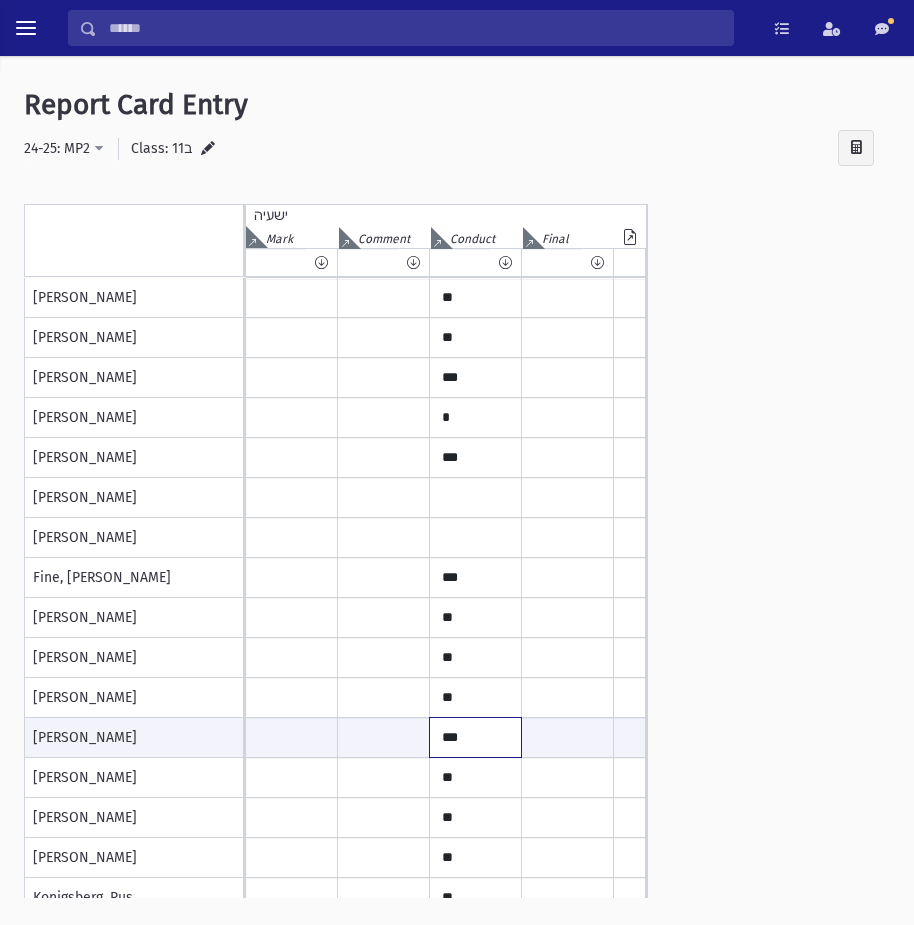 type on "***" 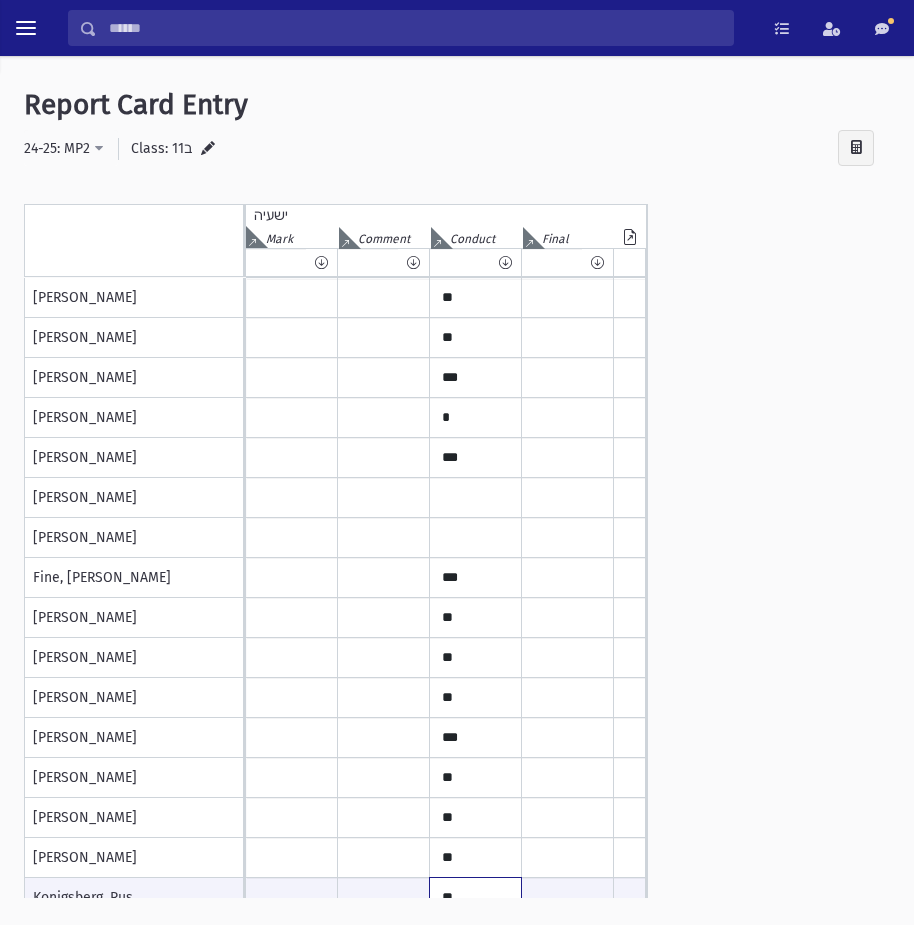 scroll, scrollTop: 19, scrollLeft: 0, axis: vertical 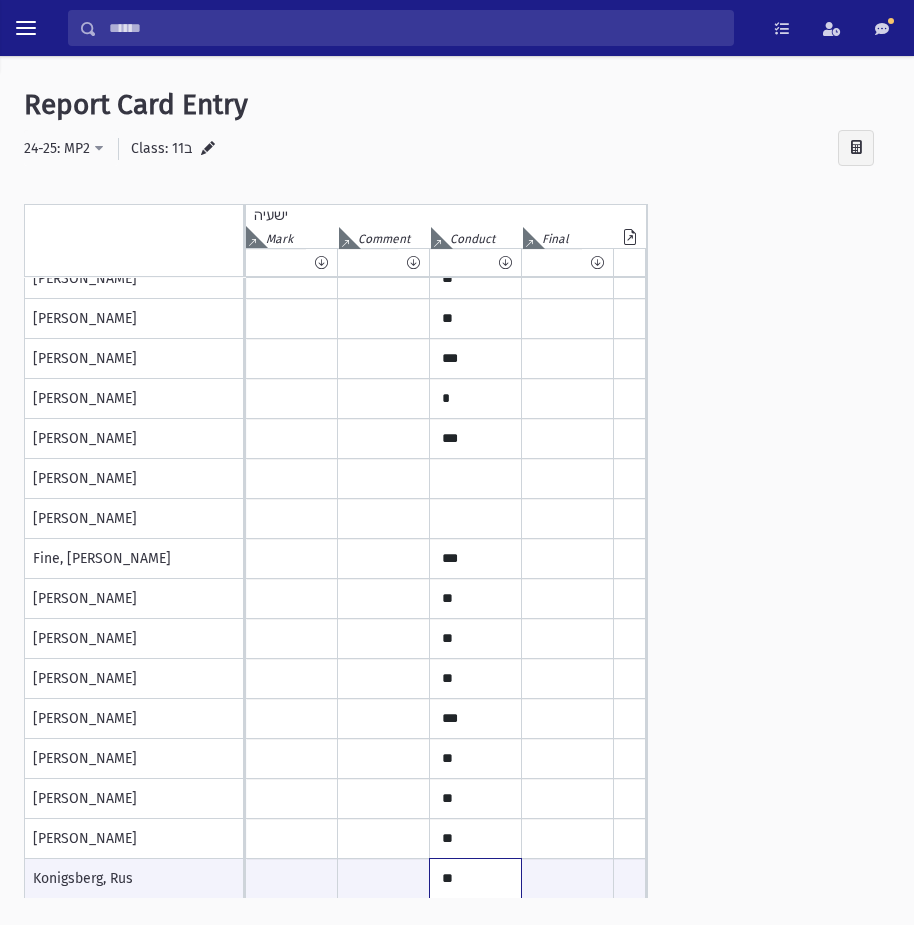 paste on "*" 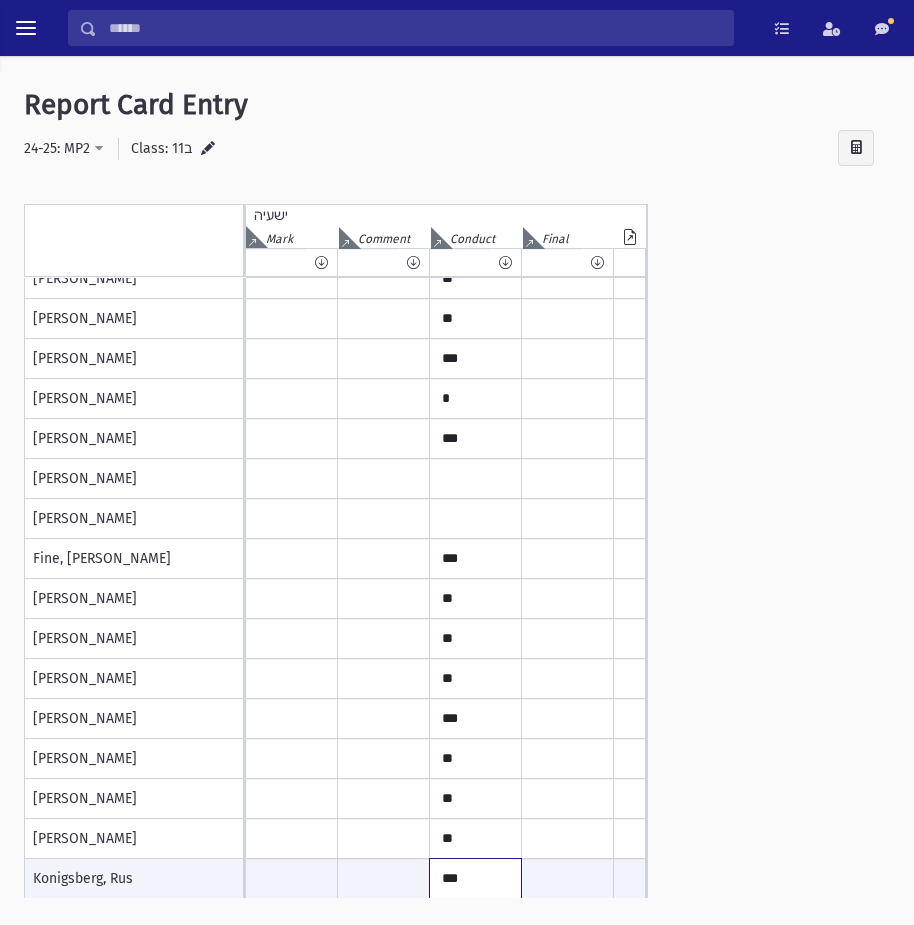 type on "***" 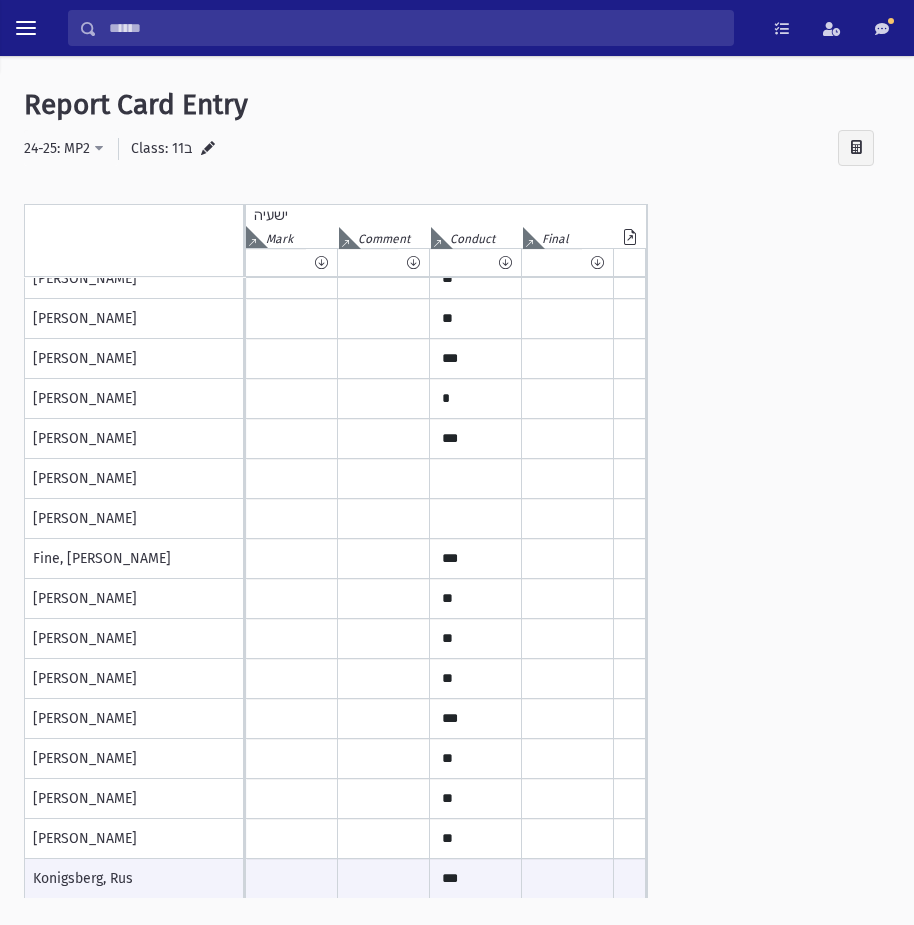 scroll, scrollTop: 350, scrollLeft: 0, axis: vertical 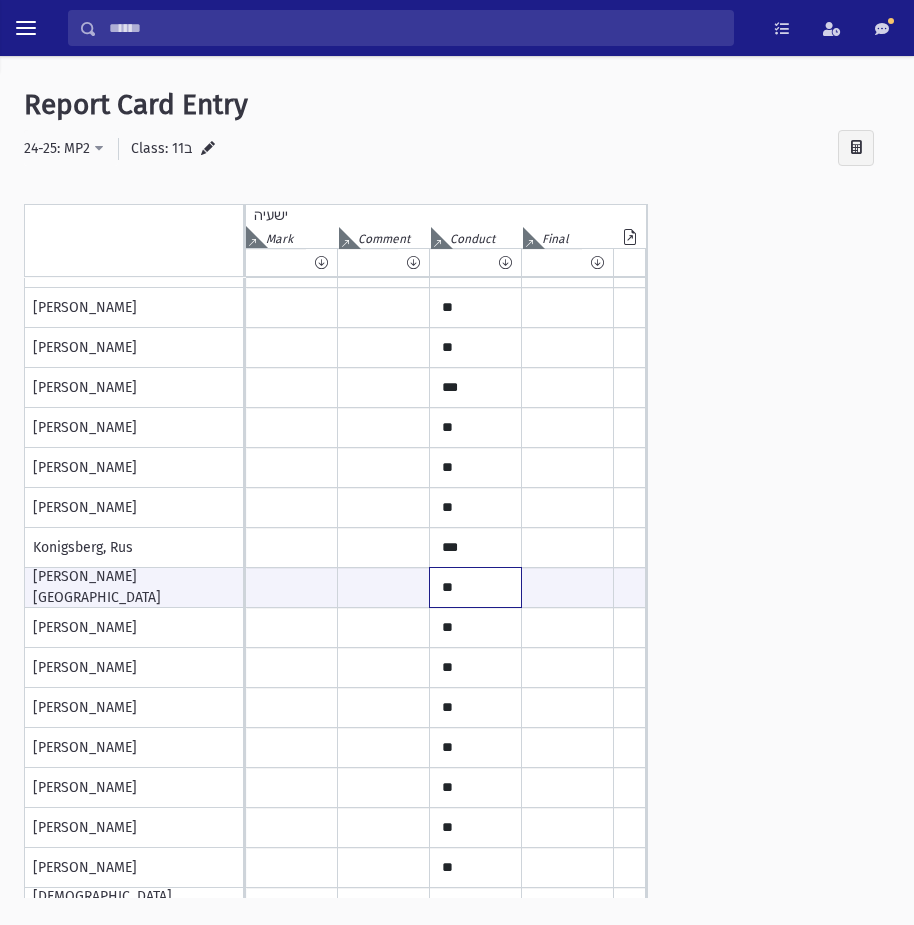 paste on "*" 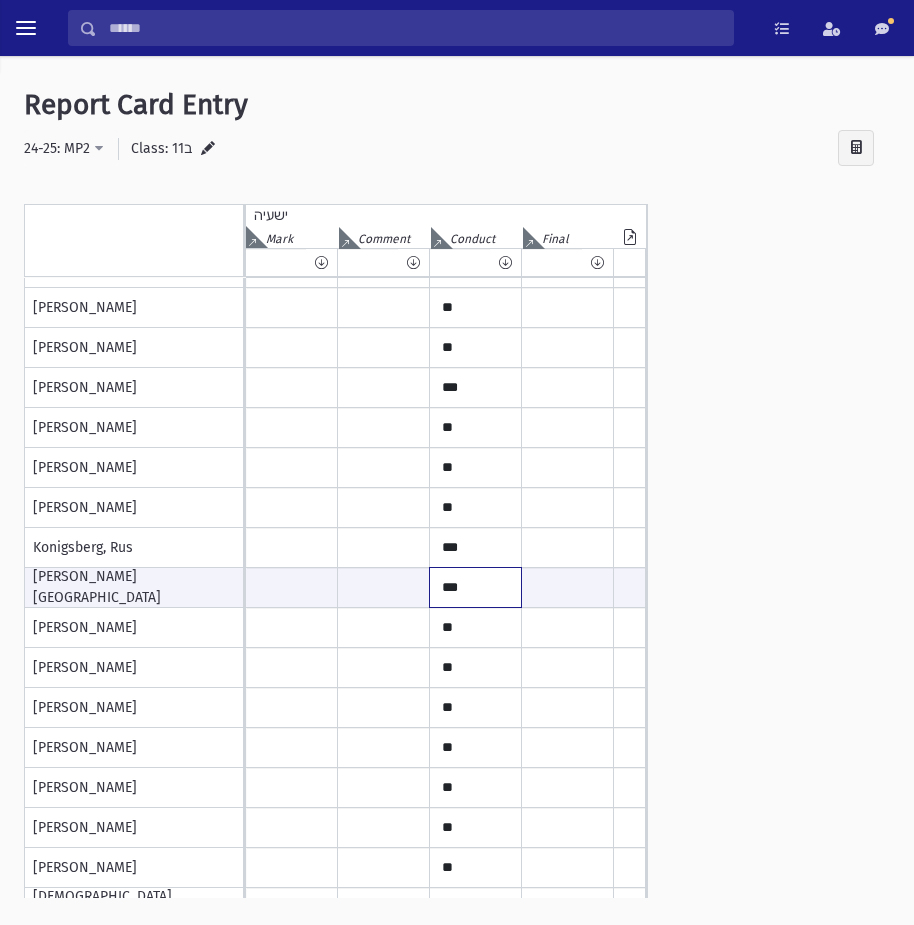 type on "***" 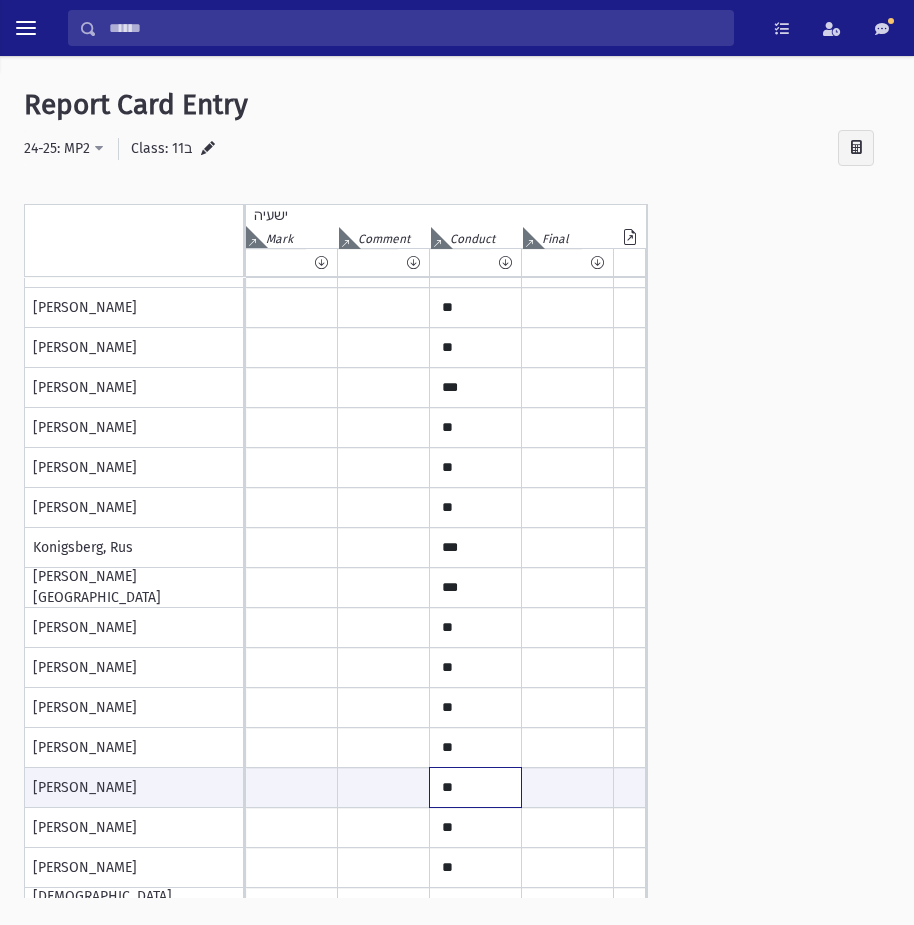 paste on "*" 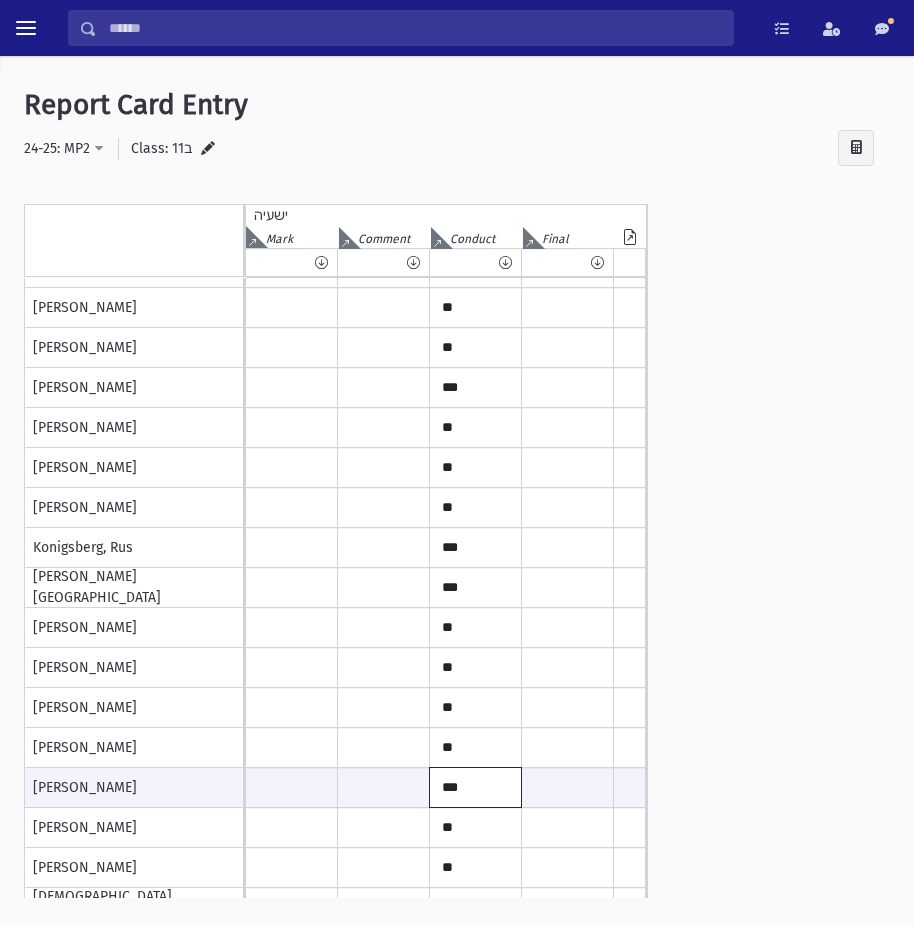 type on "***" 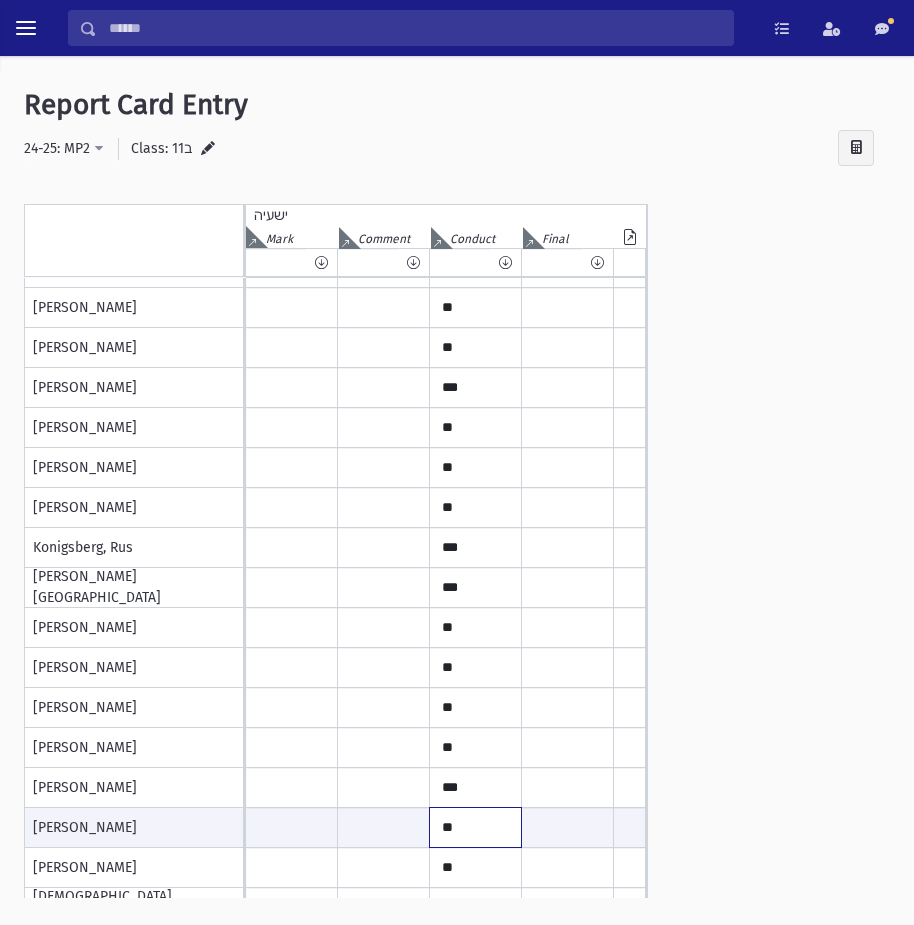 click on "**" at bounding box center (475, 827) 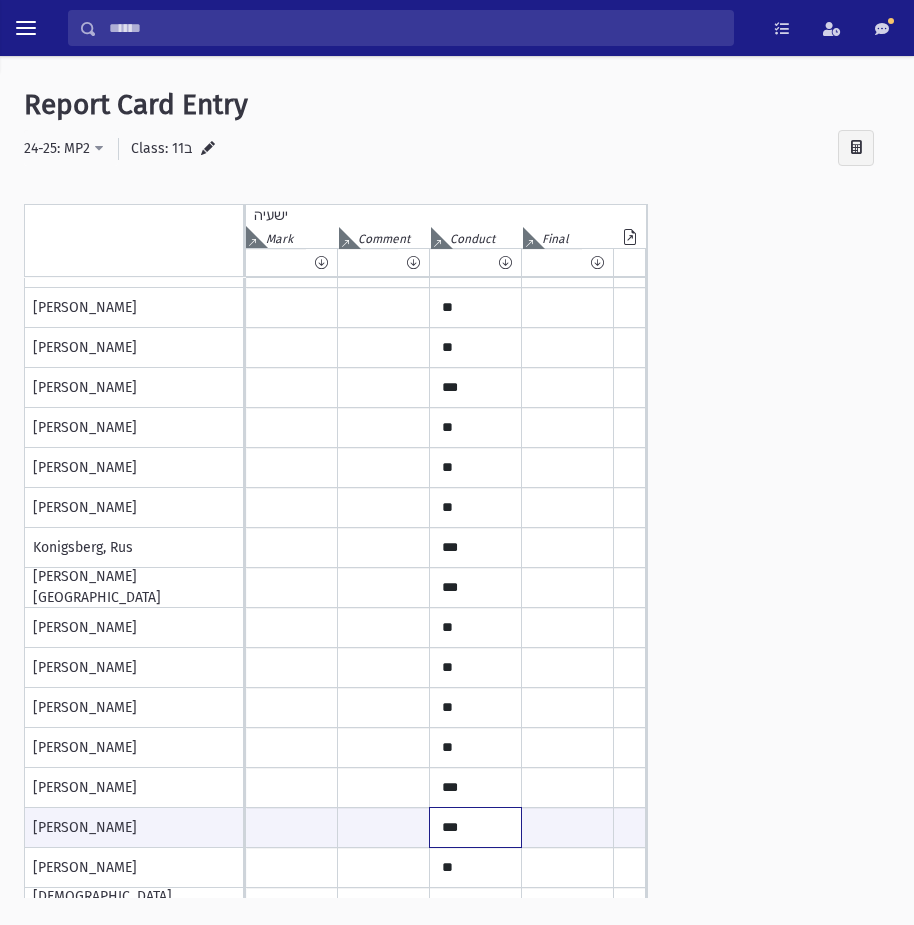 type on "***" 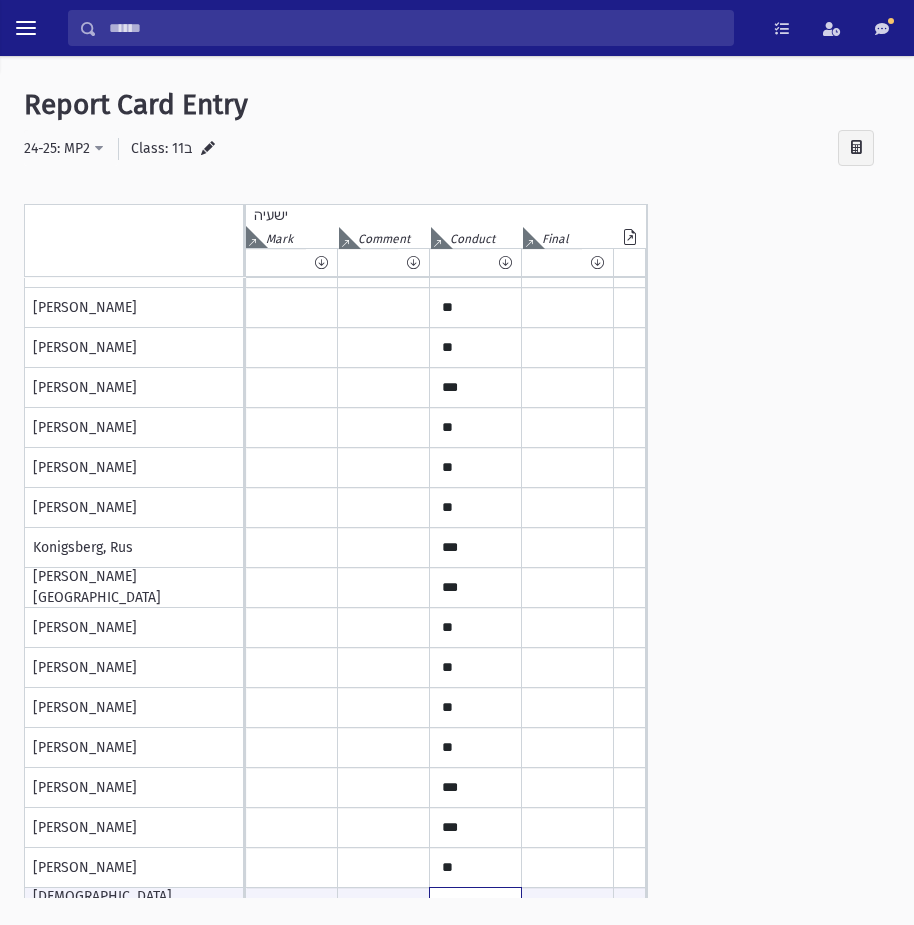 scroll, scrollTop: 379, scrollLeft: 0, axis: vertical 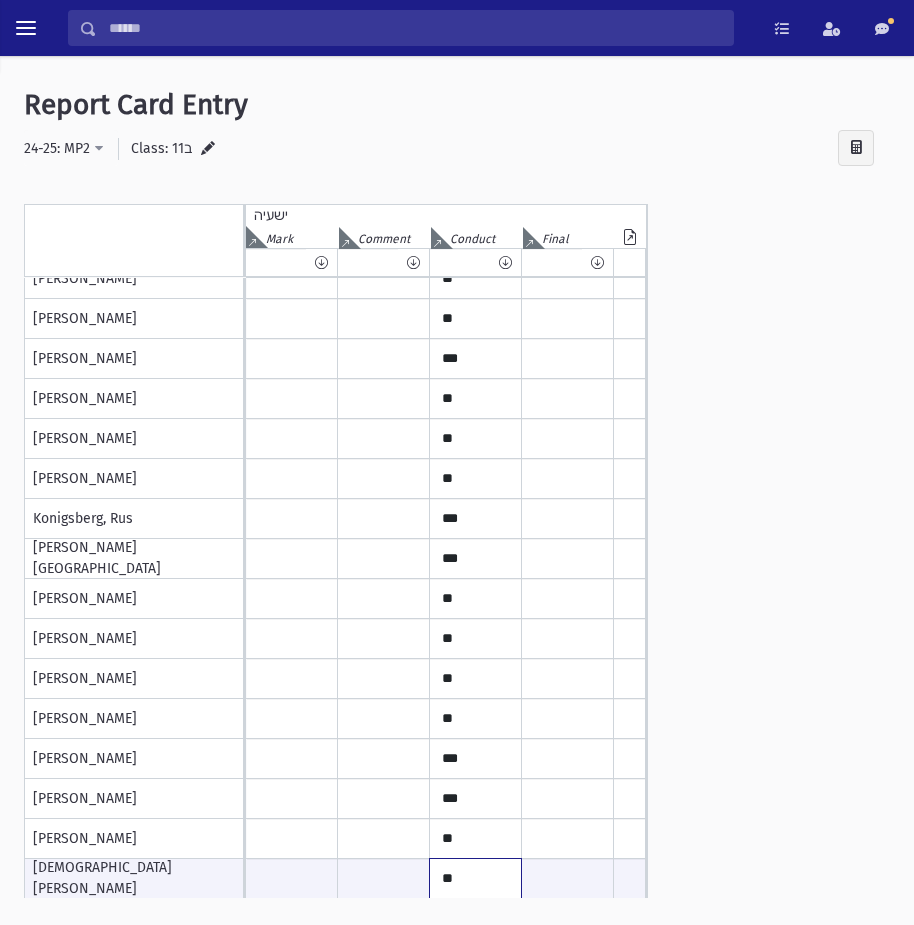 type on "*" 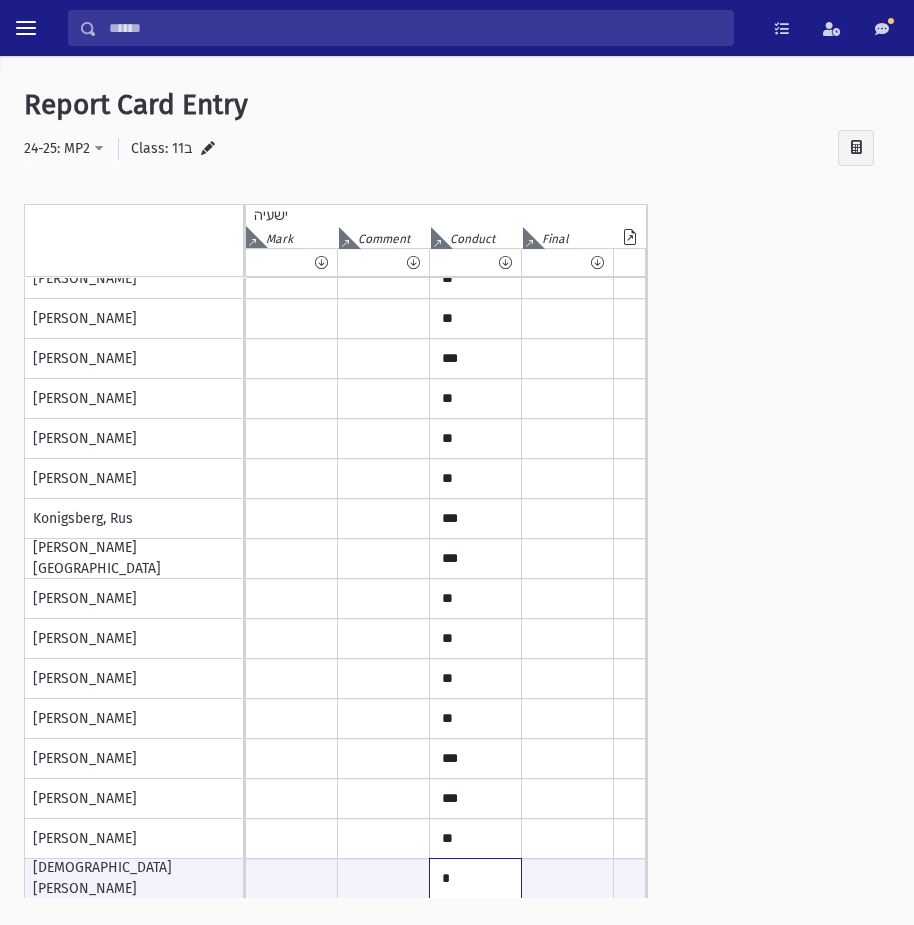 type on "*" 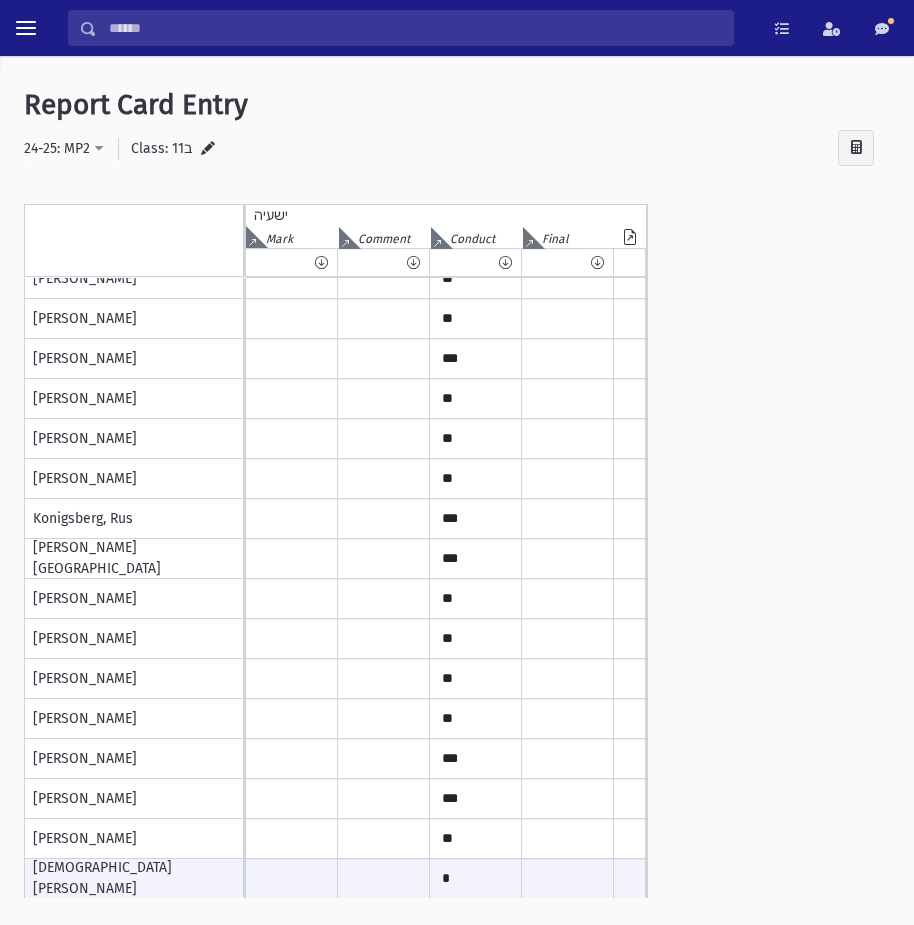 scroll, scrollTop: 620, scrollLeft: 0, axis: vertical 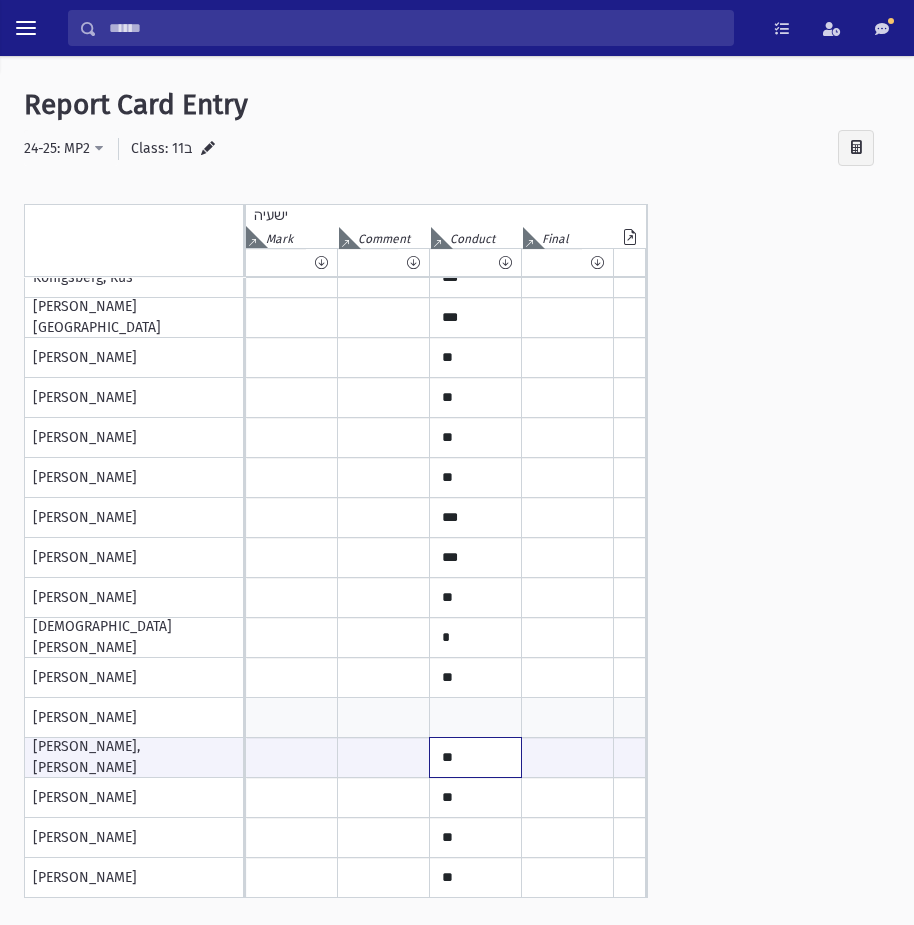 paste on "*" 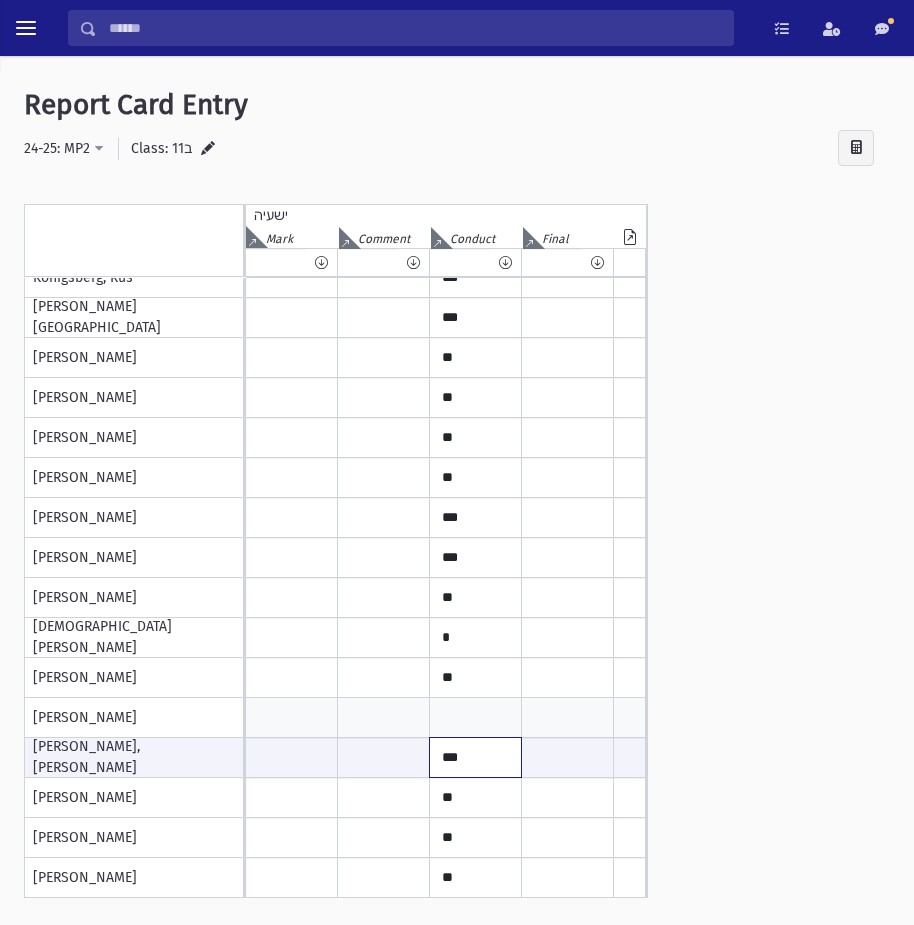 type on "***" 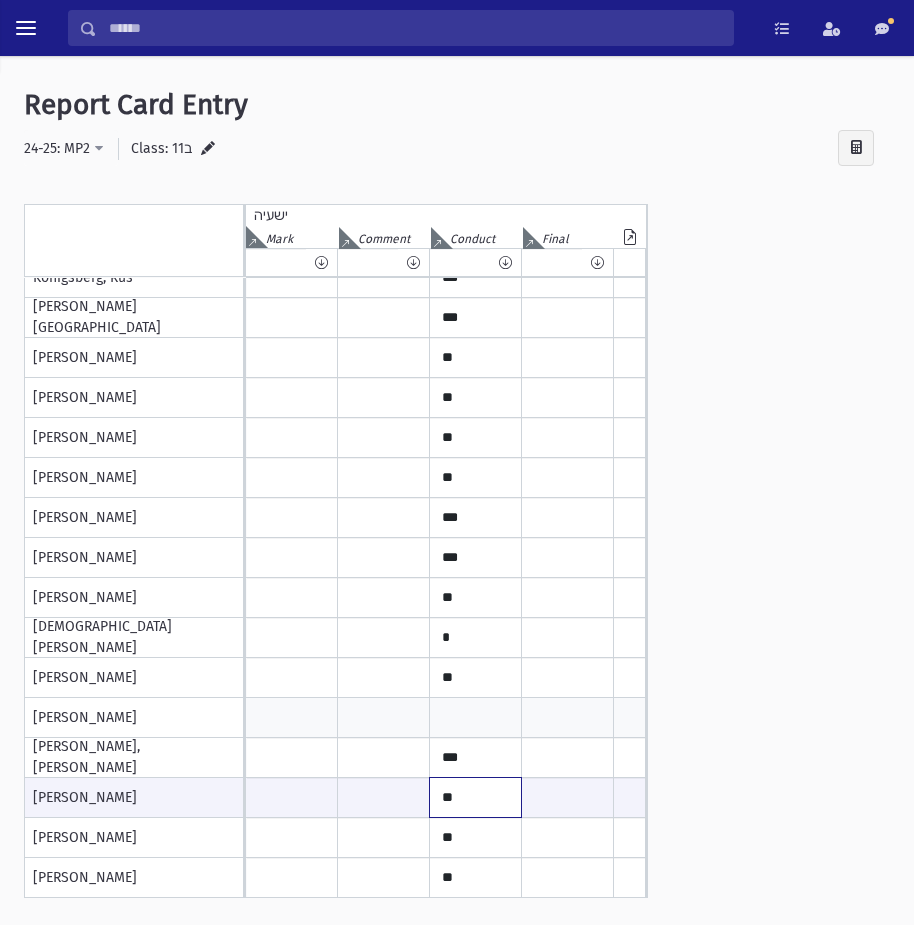 paste on "*" 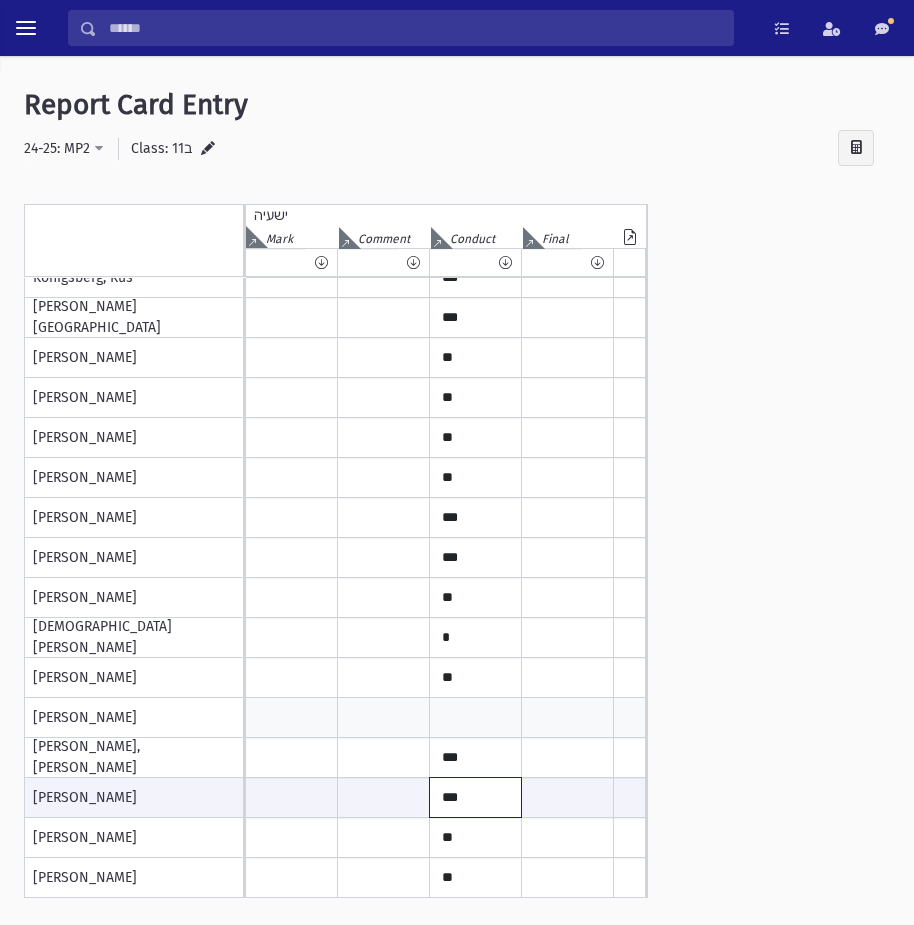 type on "***" 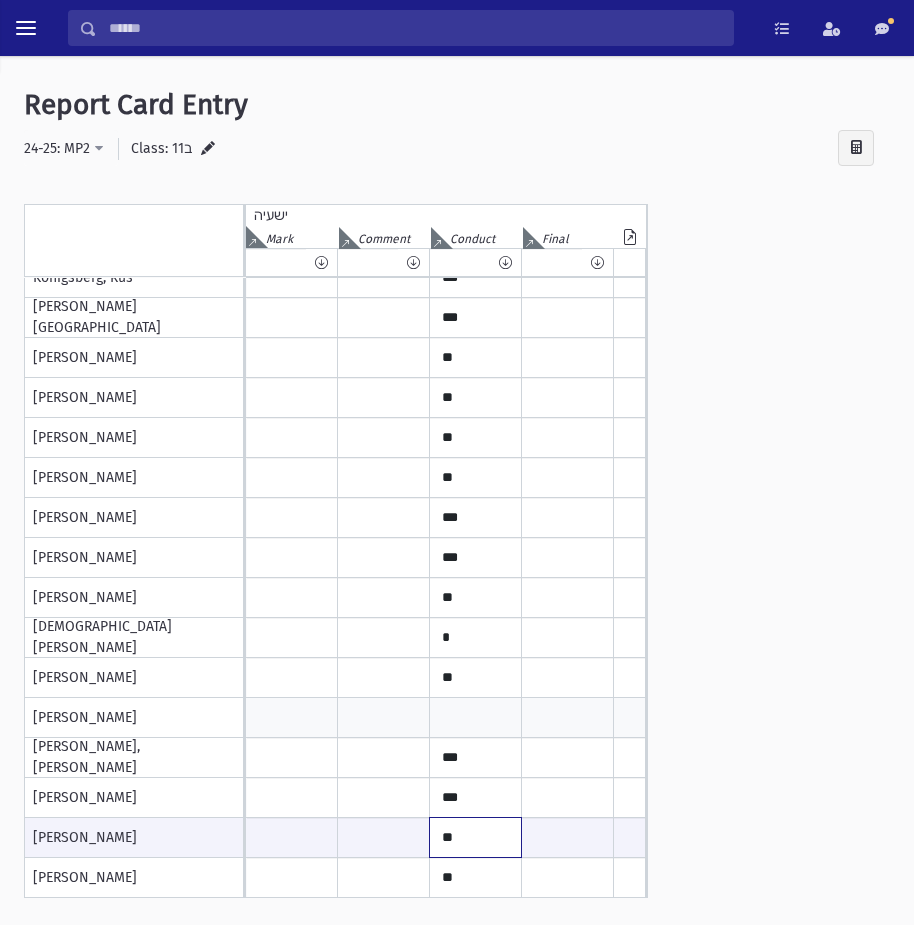paste on "*" 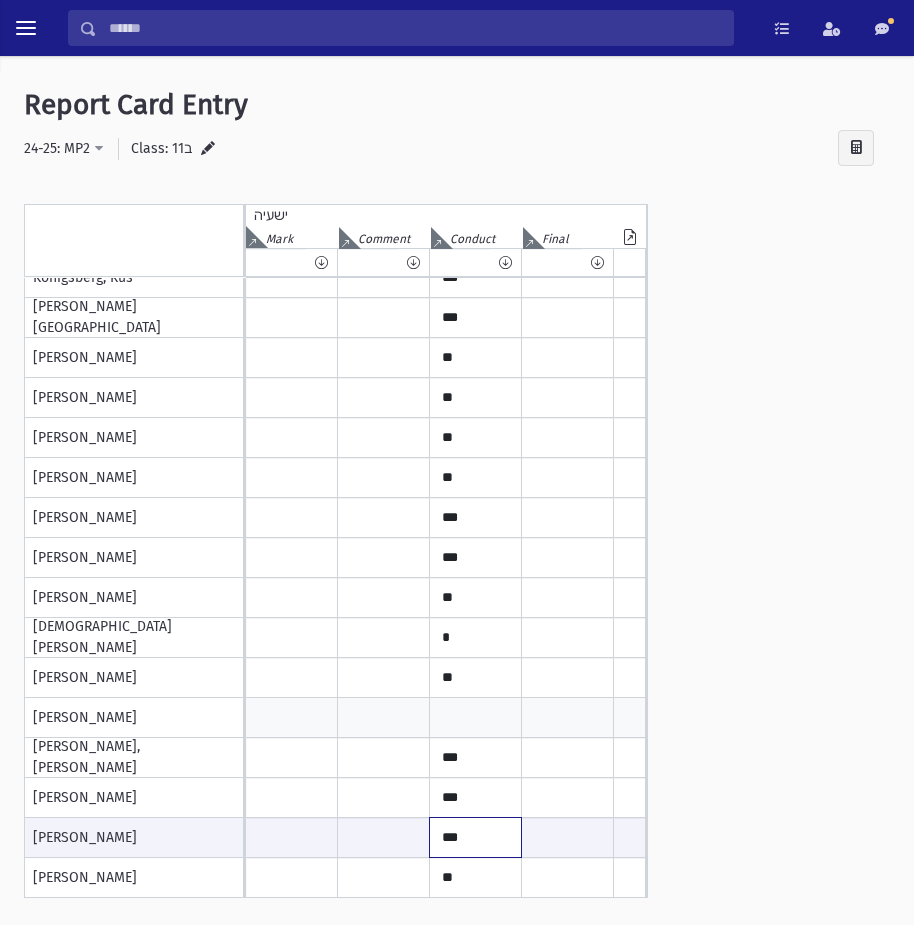 type on "***" 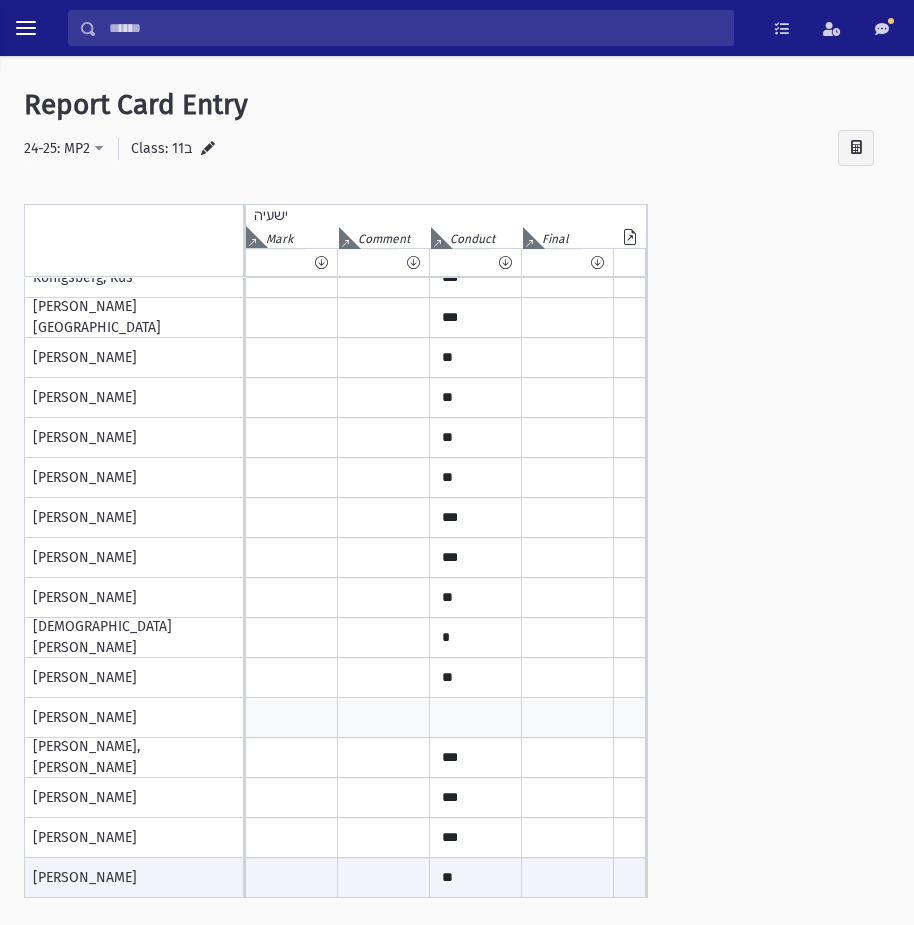 scroll, scrollTop: 0, scrollLeft: 0, axis: both 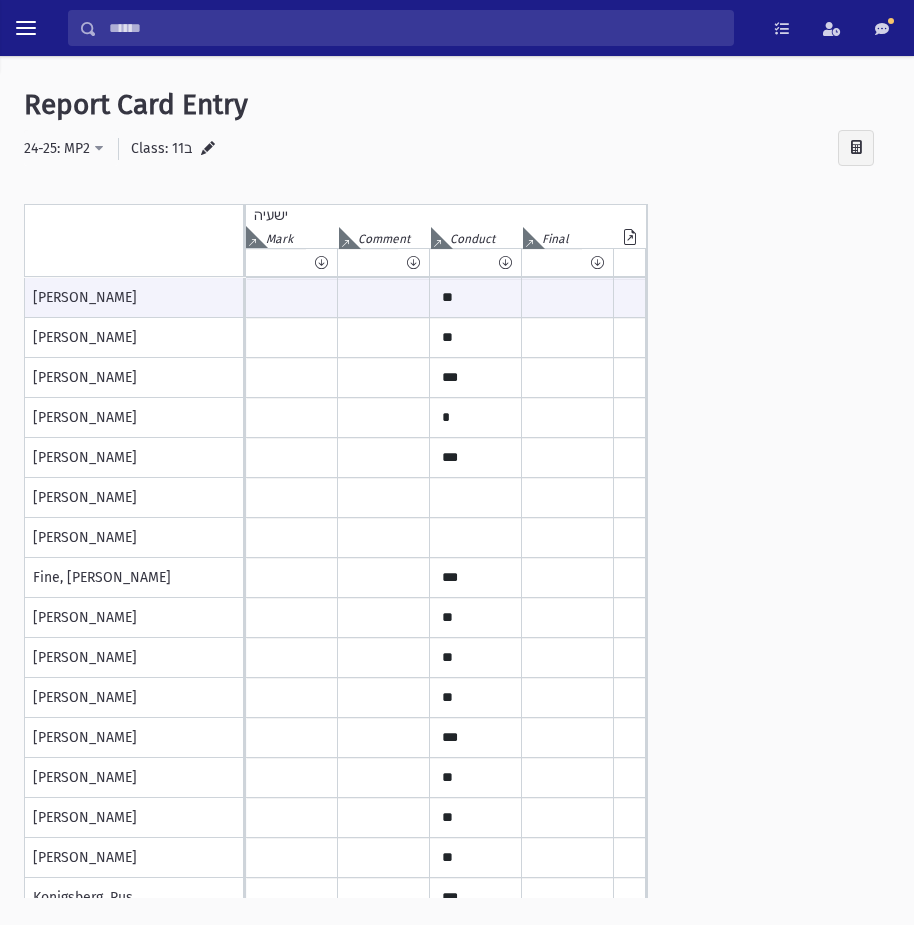click at bounding box center (208, 150) 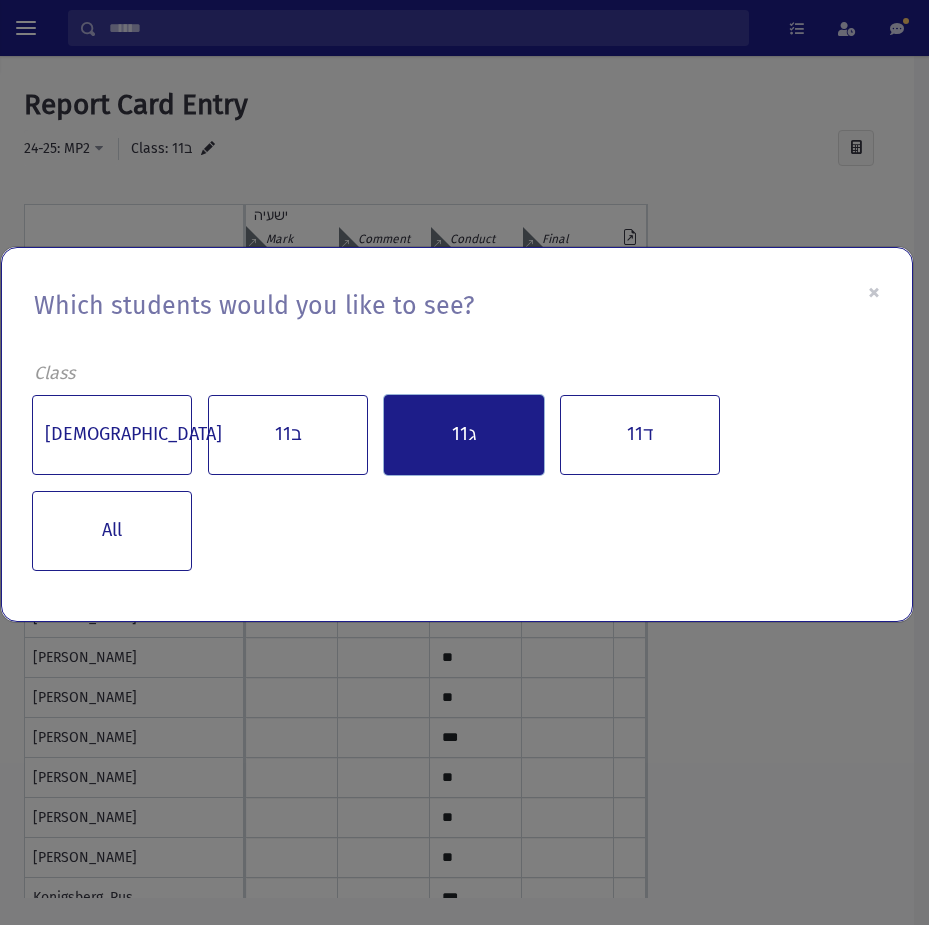 click on "11ג" at bounding box center (464, 435) 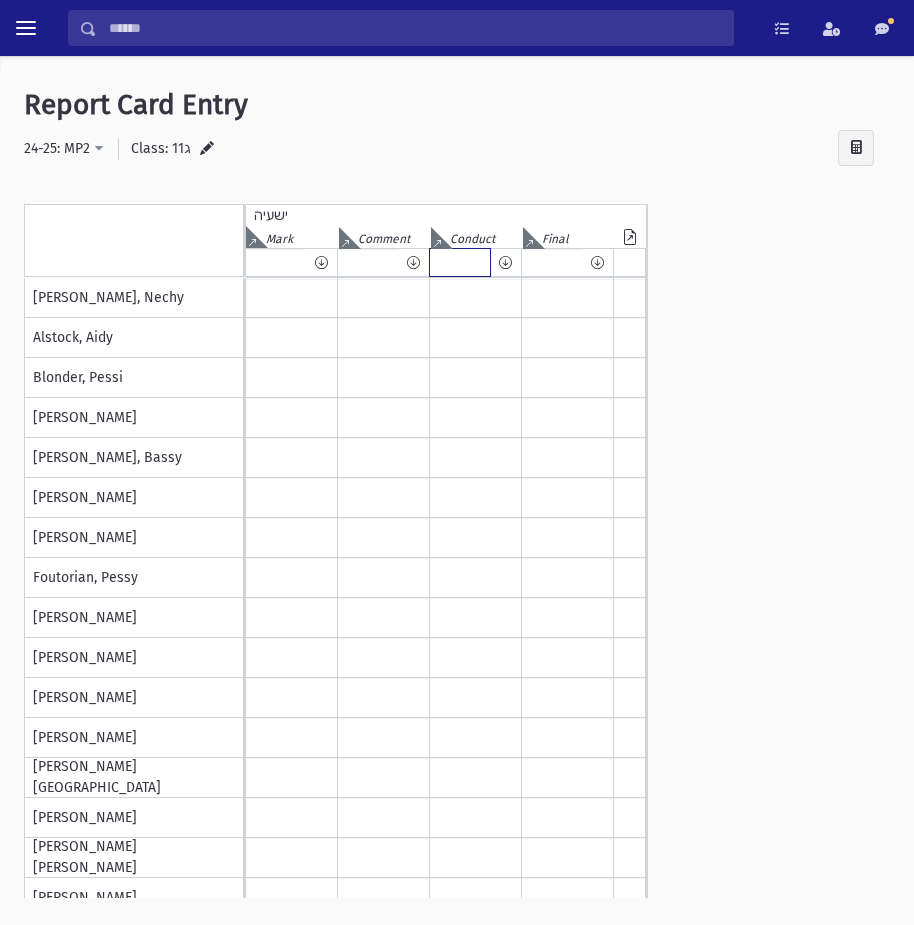 click at bounding box center (460, 262) 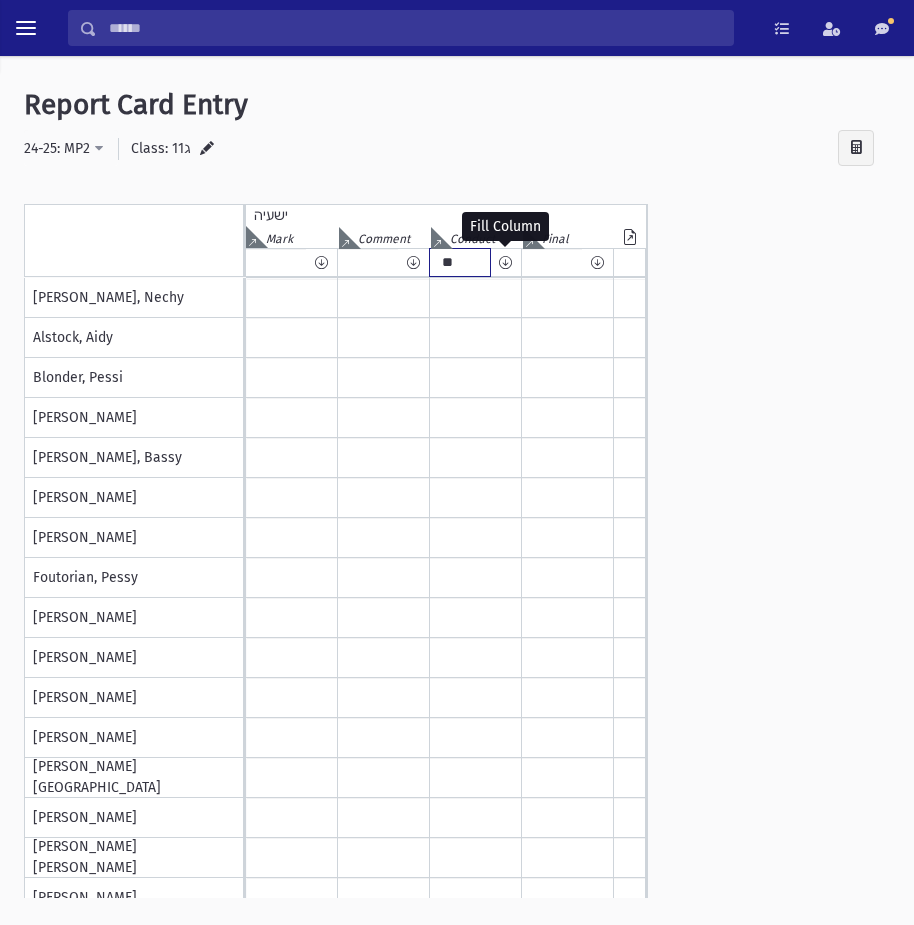 type on "**" 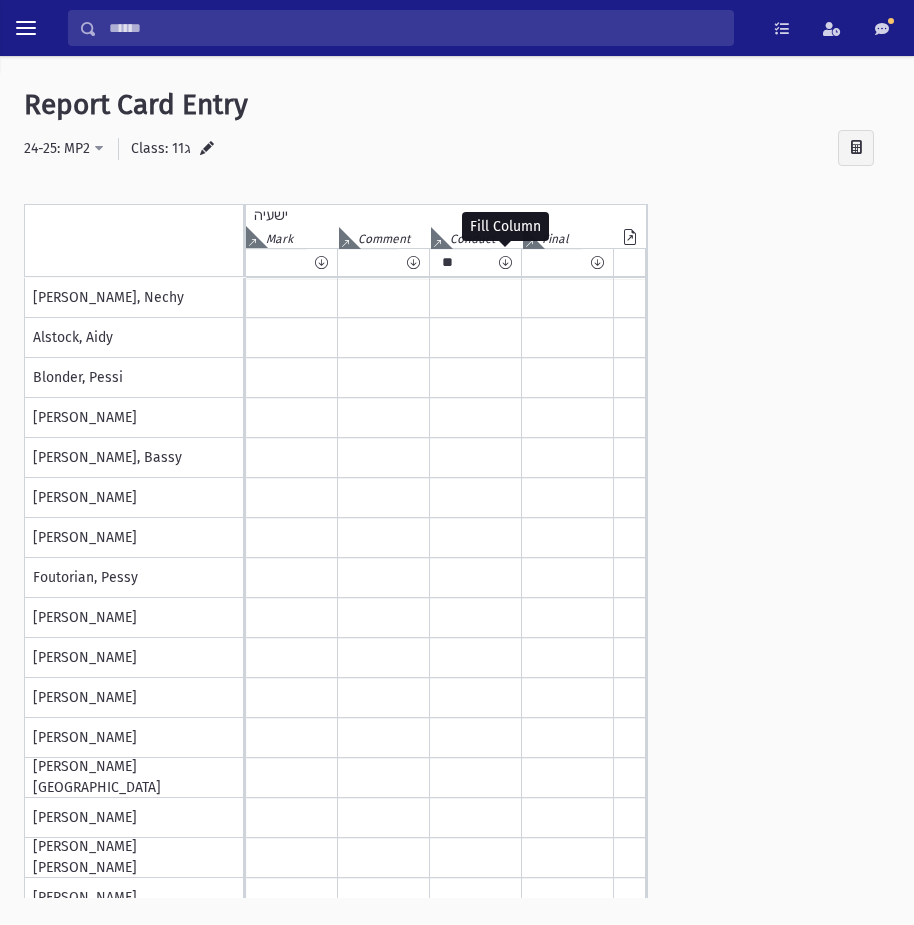 click at bounding box center (505, 262) 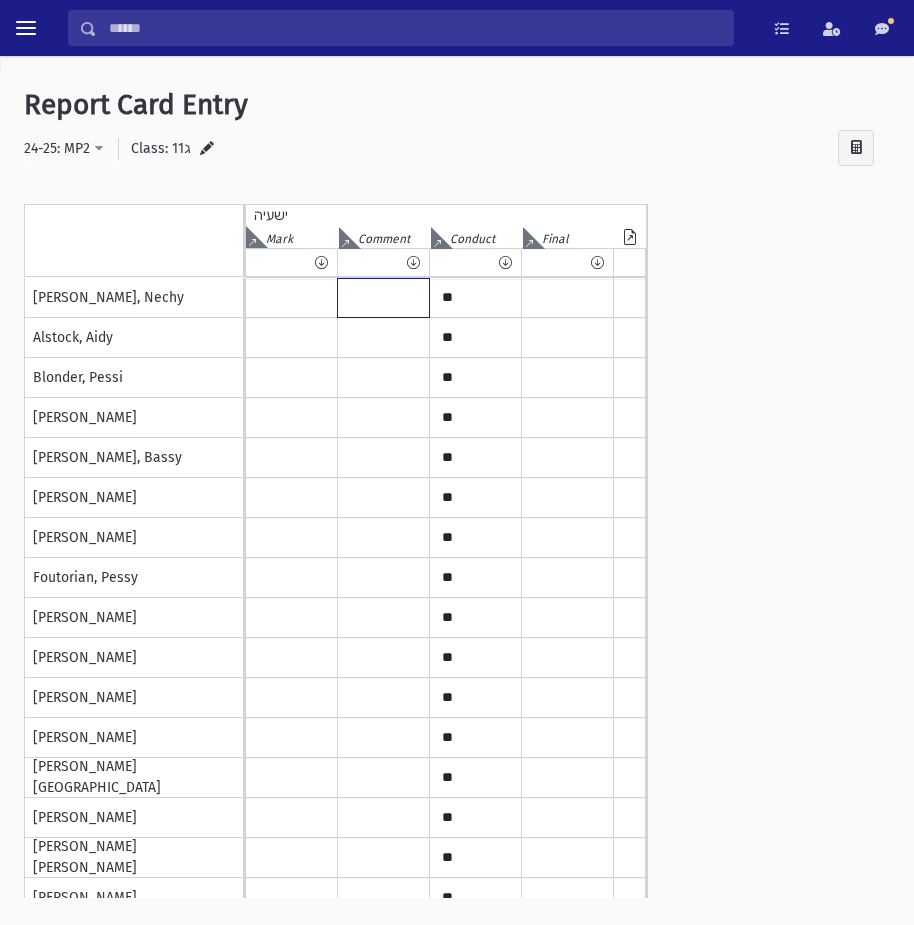 click at bounding box center (383, 298) 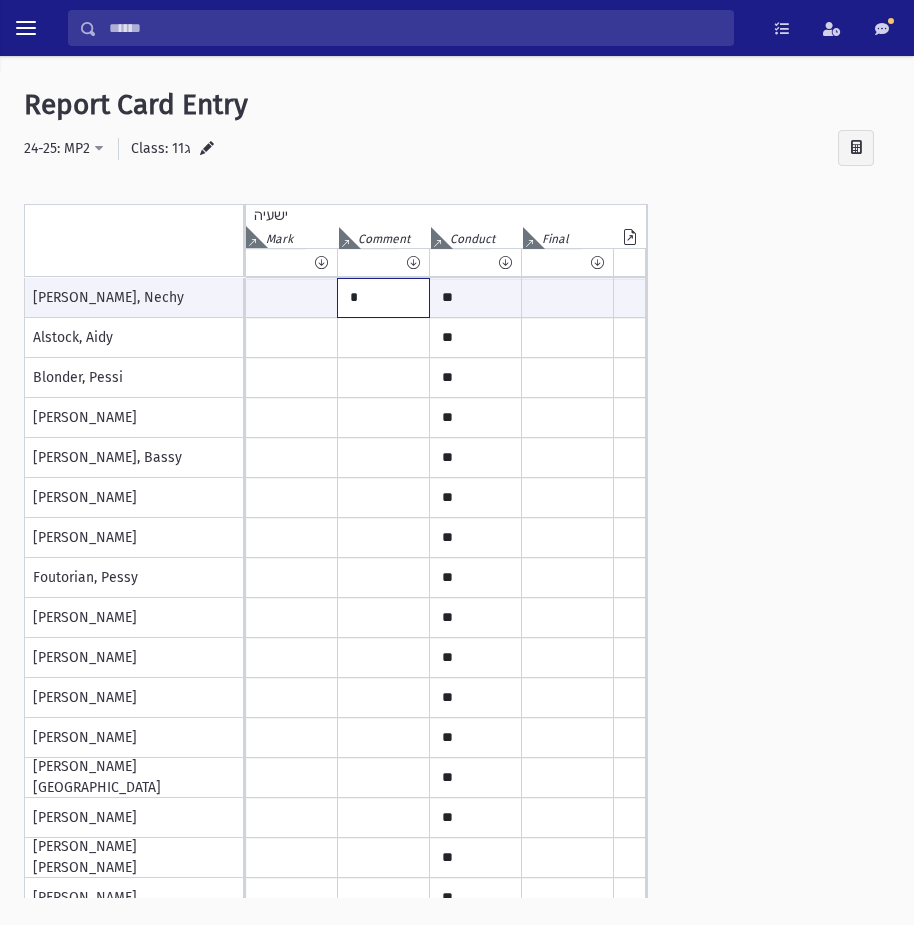 type on "*" 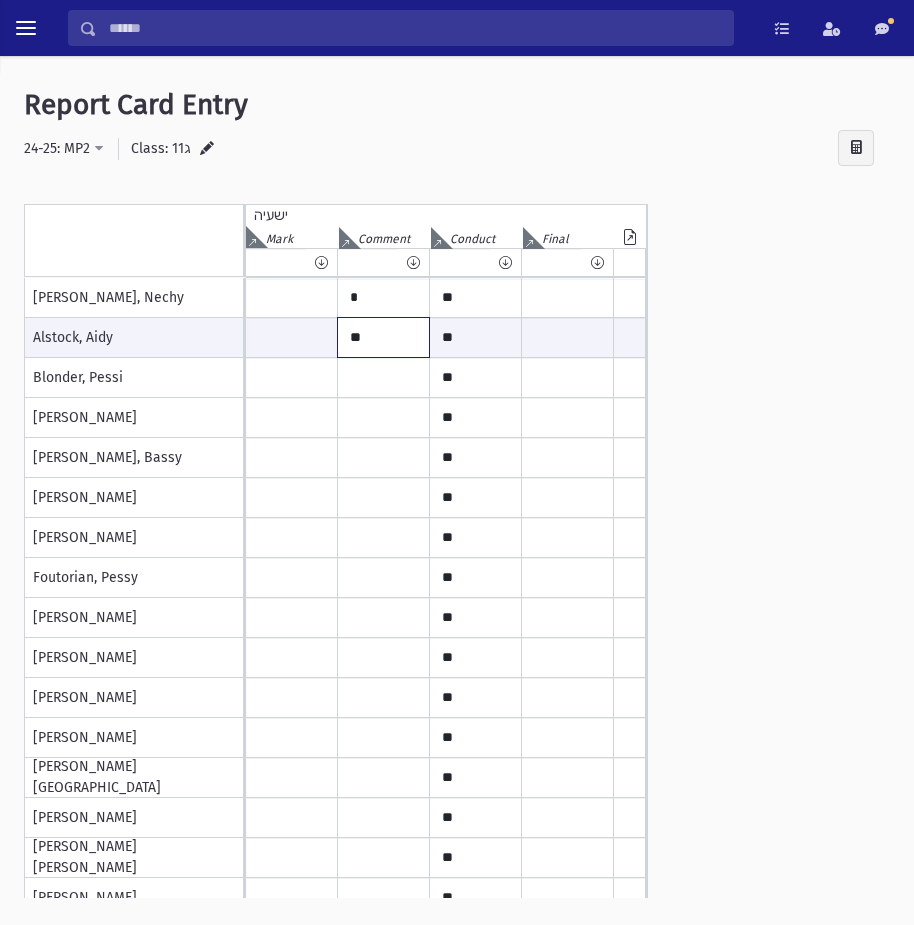 type on "*" 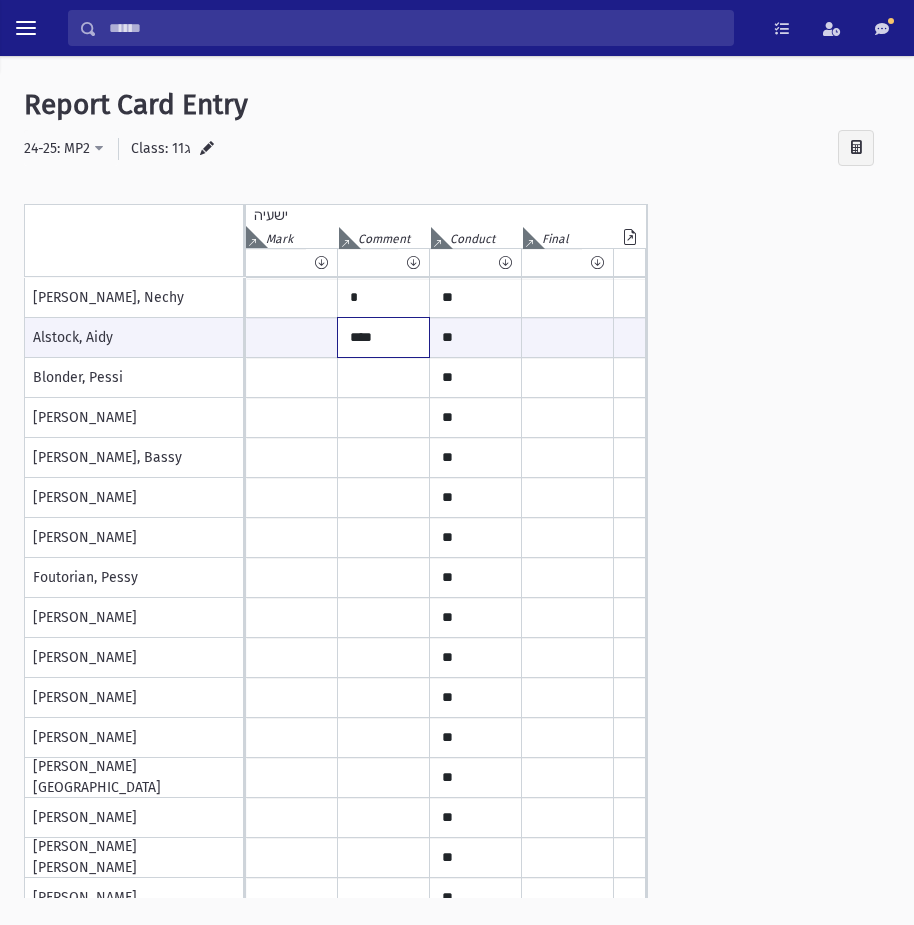 type on "****" 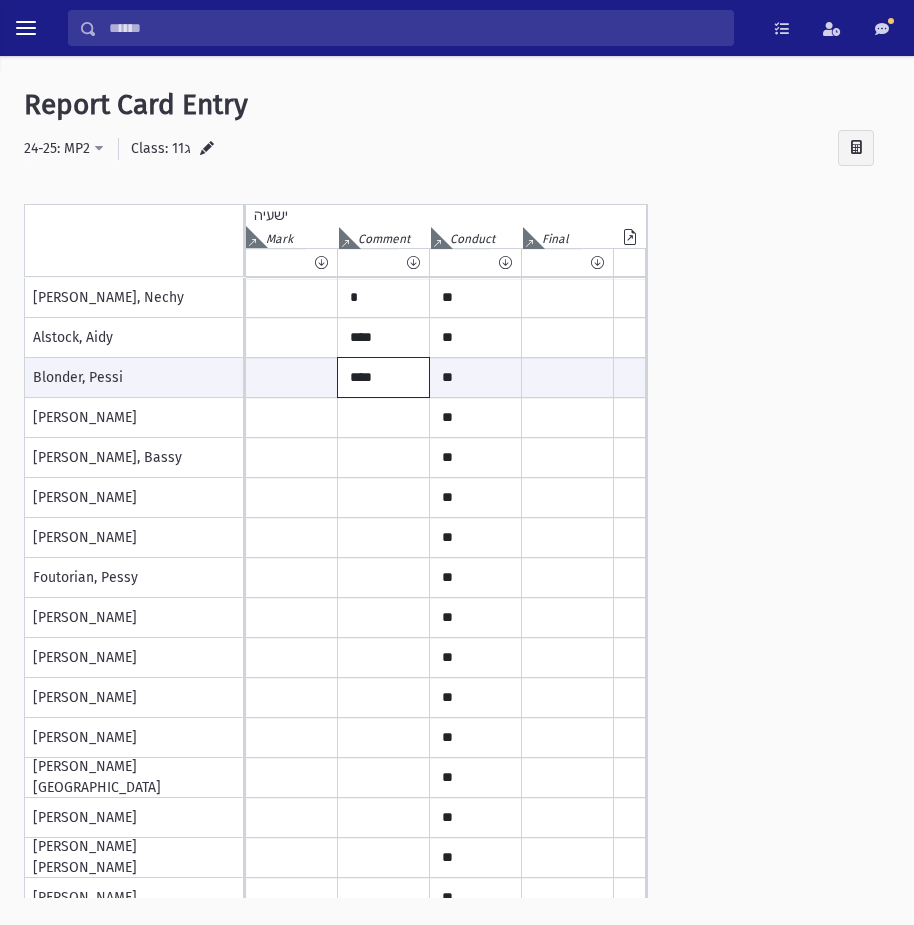 type on "****" 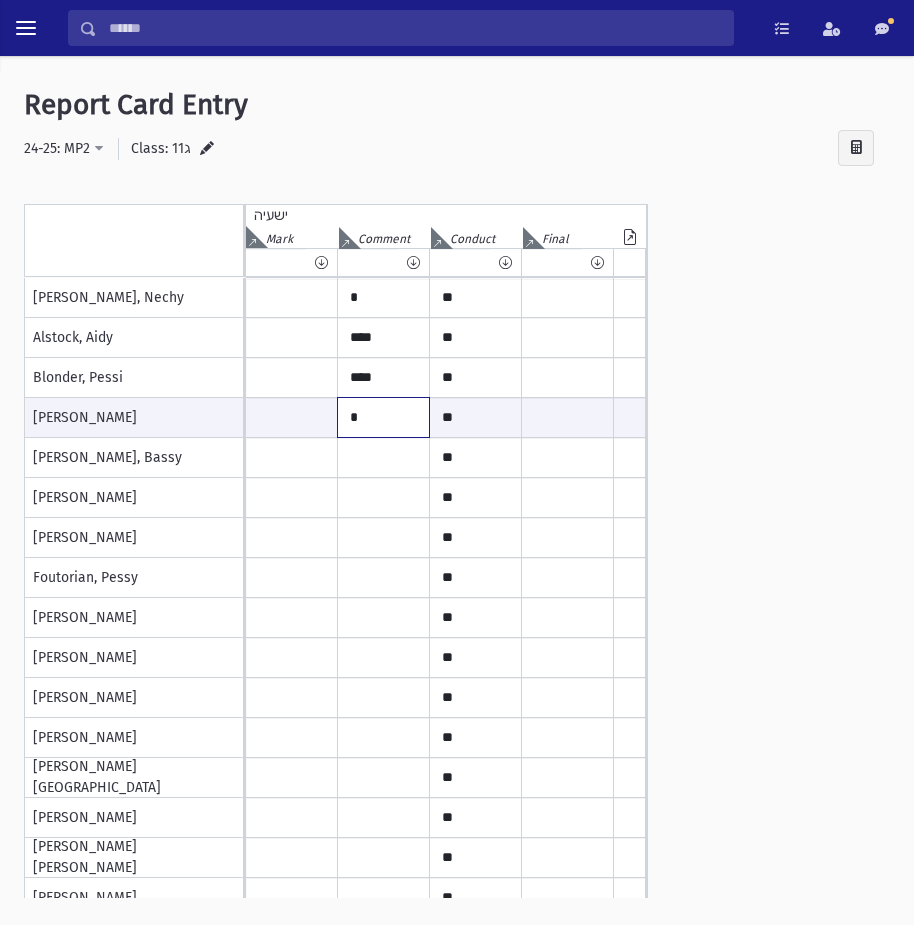 type on "*" 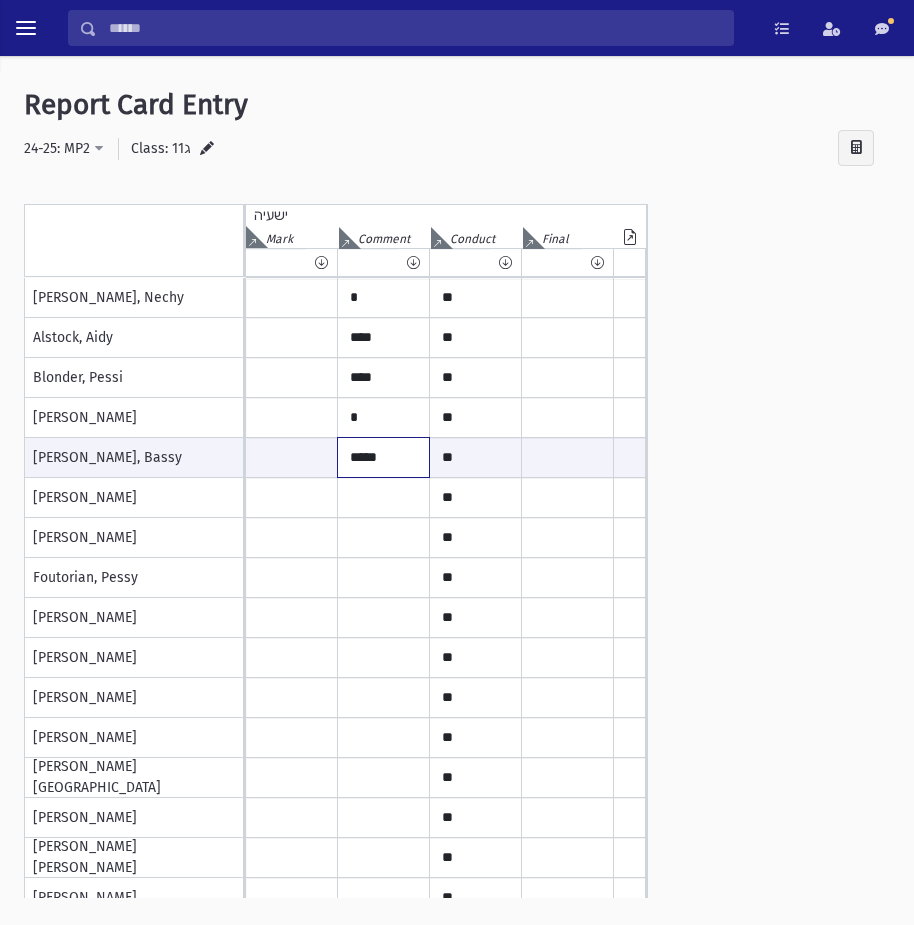 type on "*****" 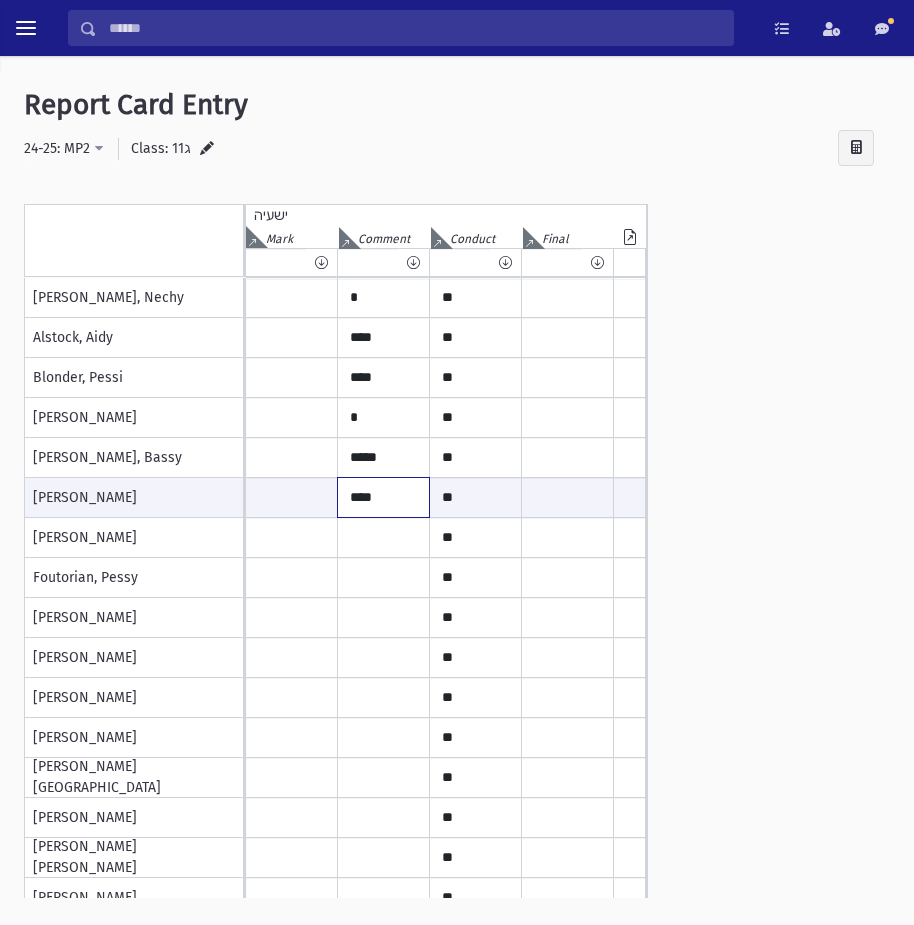 type on "****" 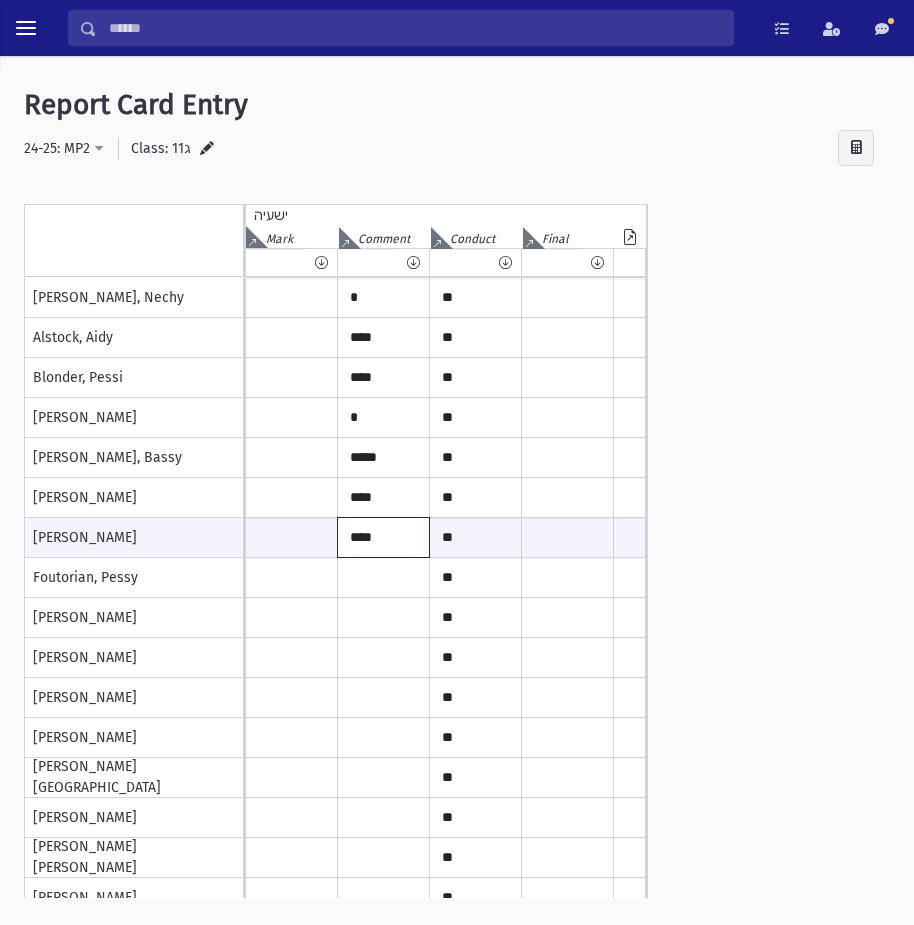 type on "****" 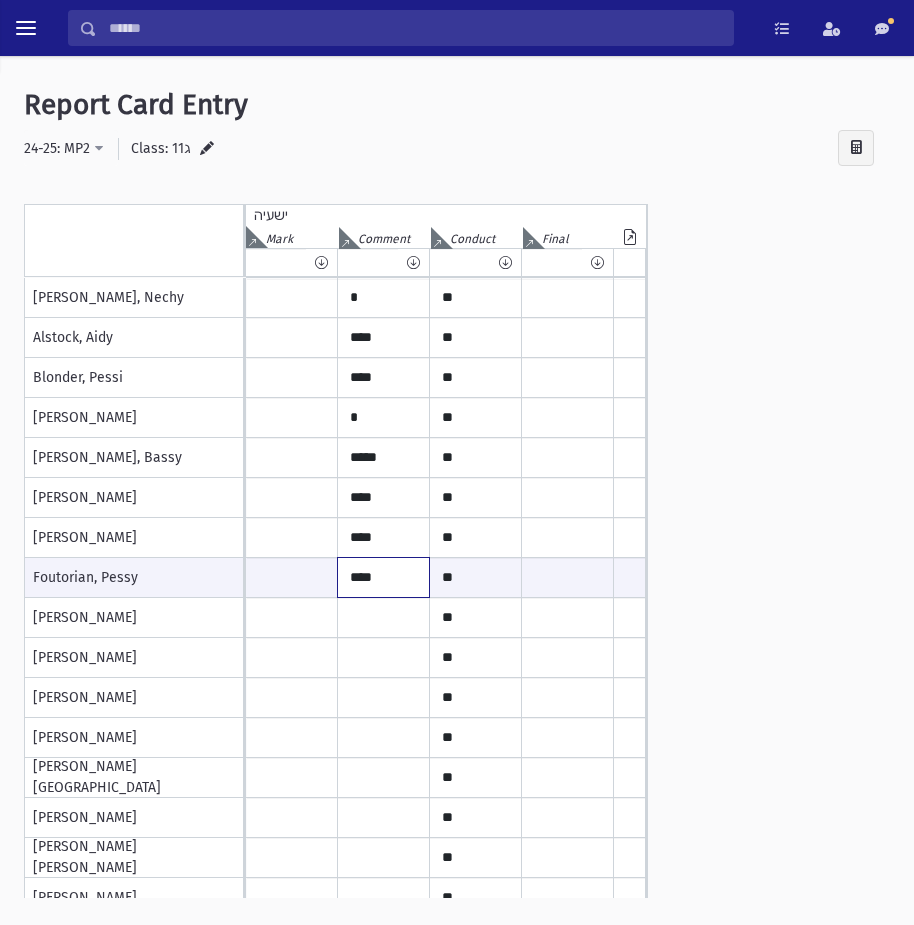 type 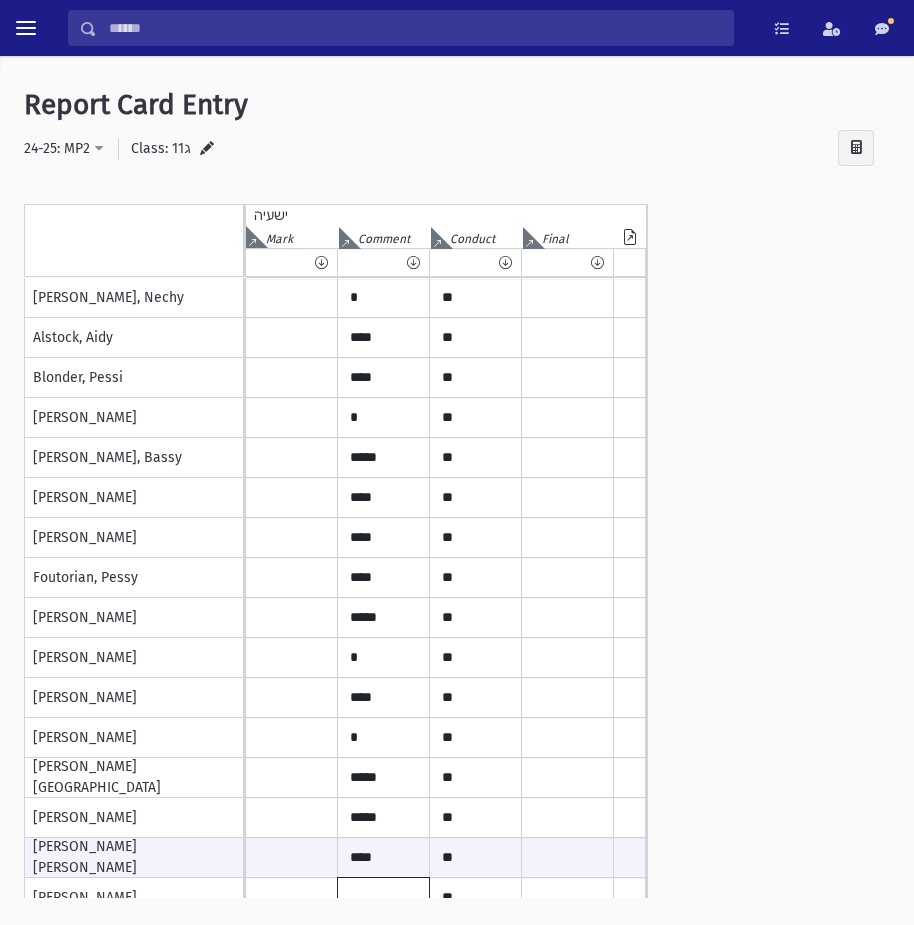 scroll, scrollTop: 19, scrollLeft: 0, axis: vertical 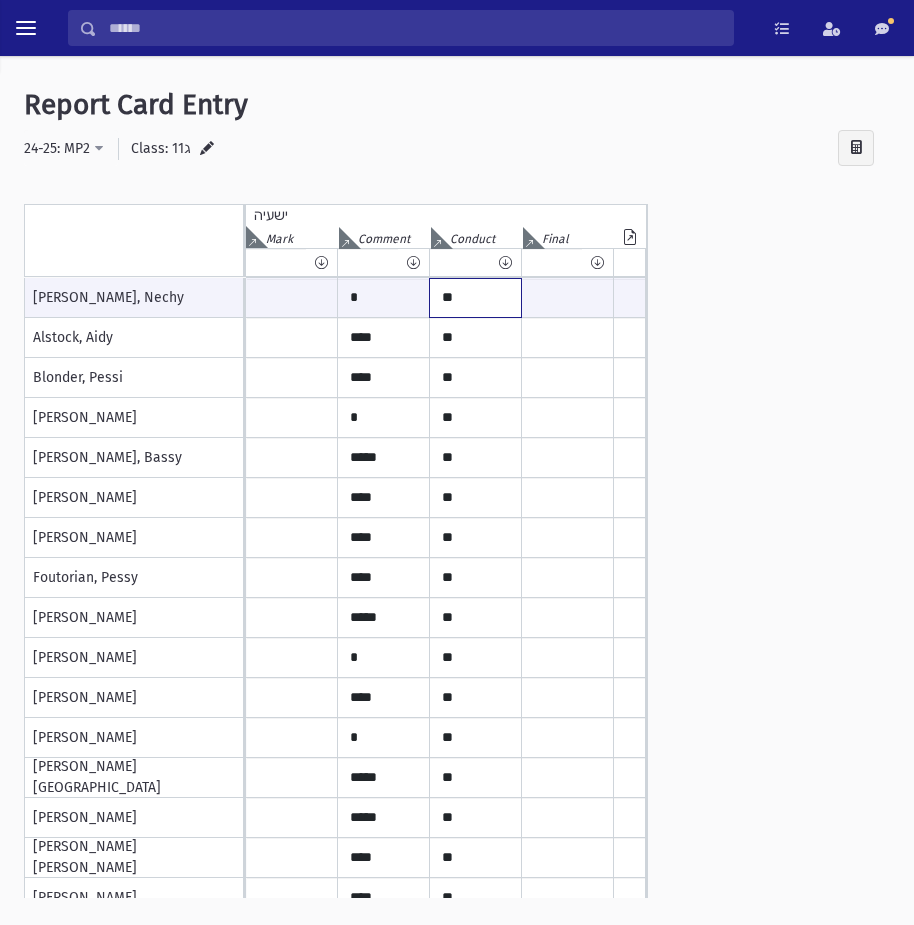 click on "**" at bounding box center (475, 298) 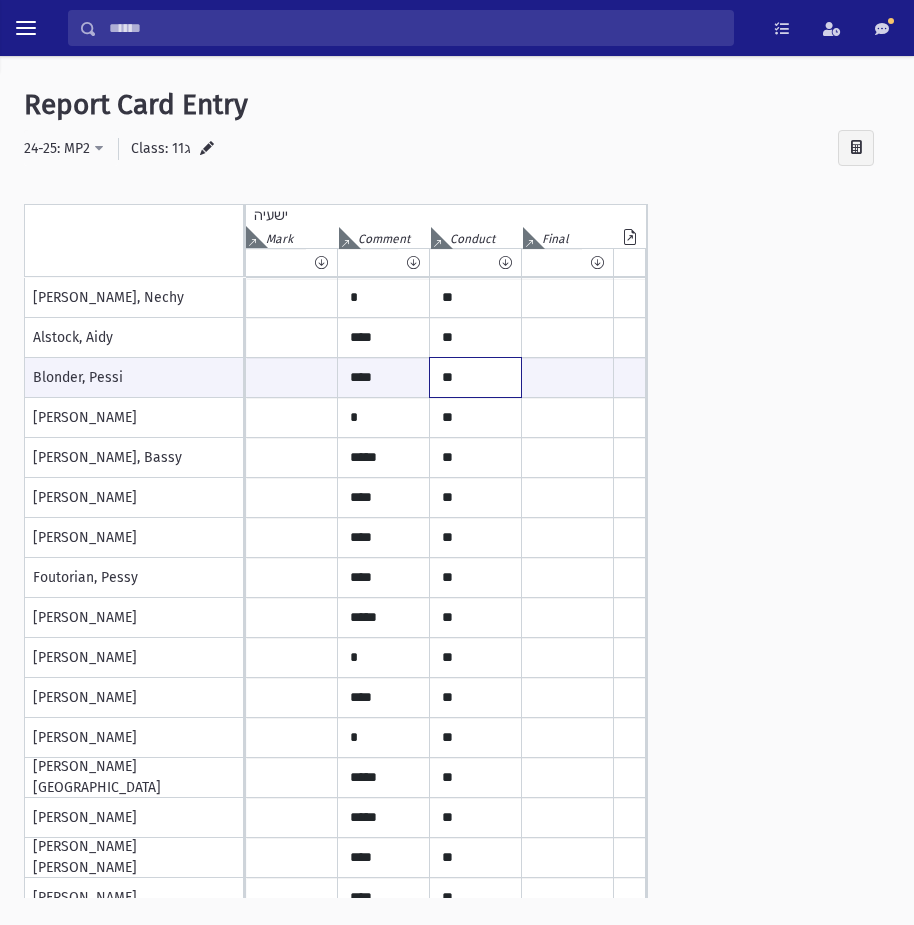 paste on "*" 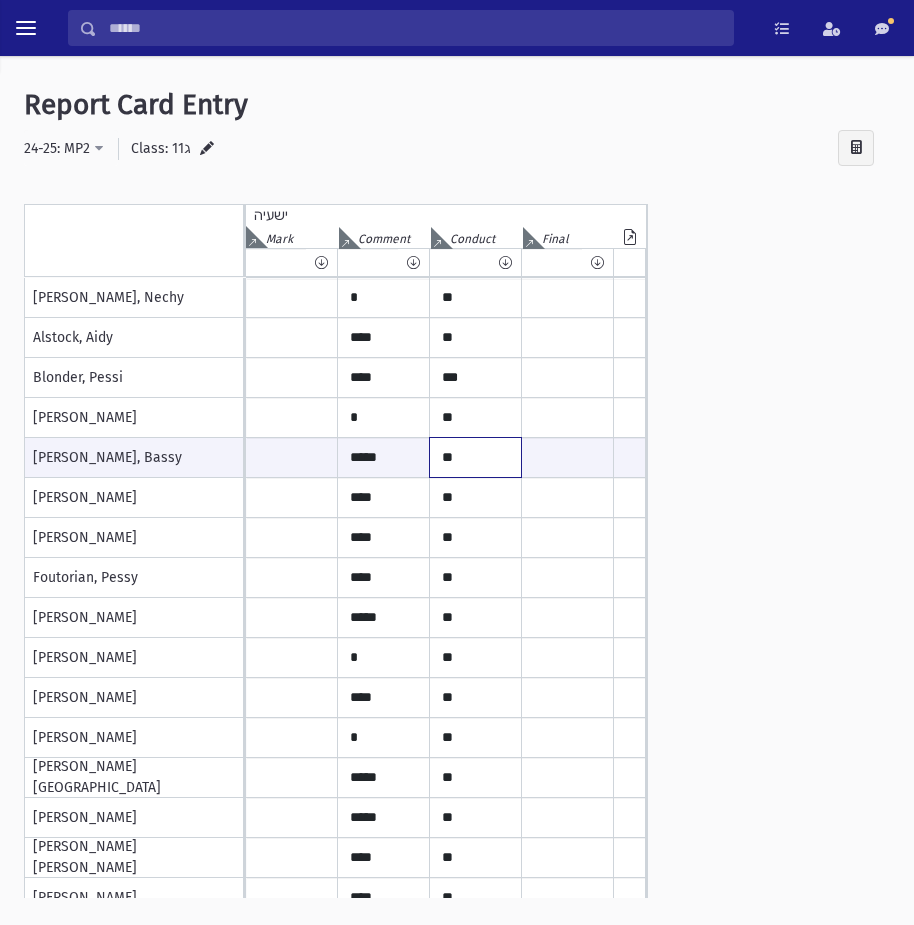 paste on "*" 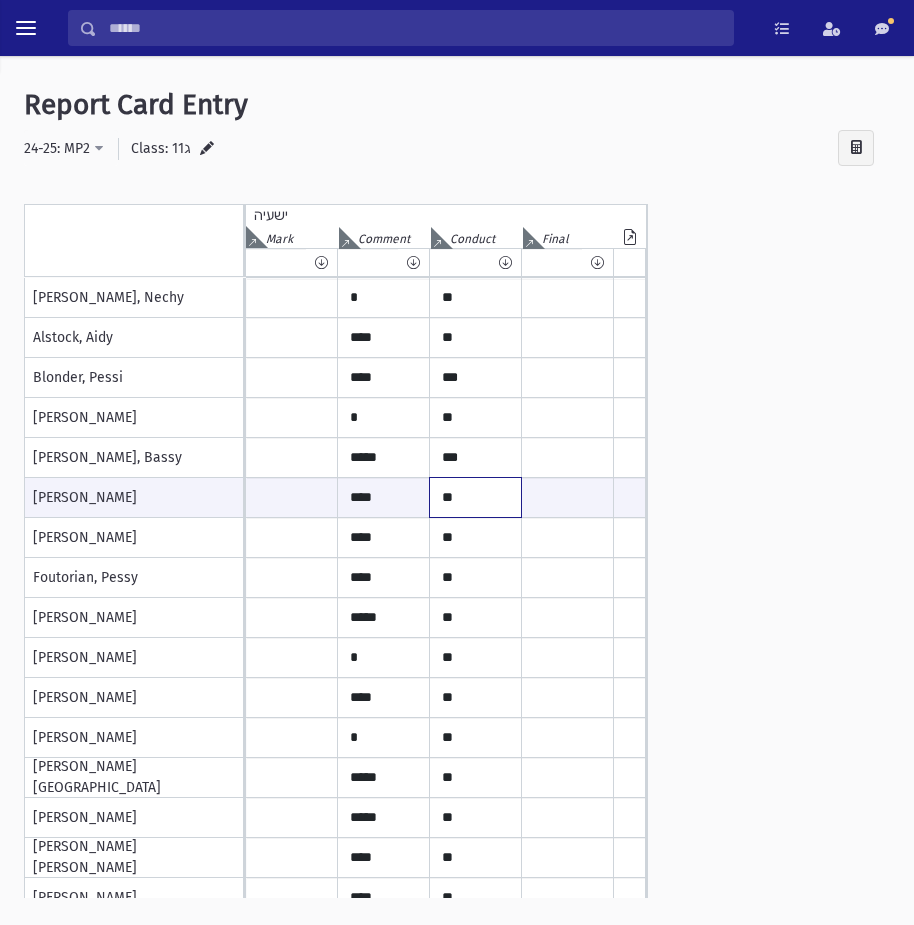 paste on "*" 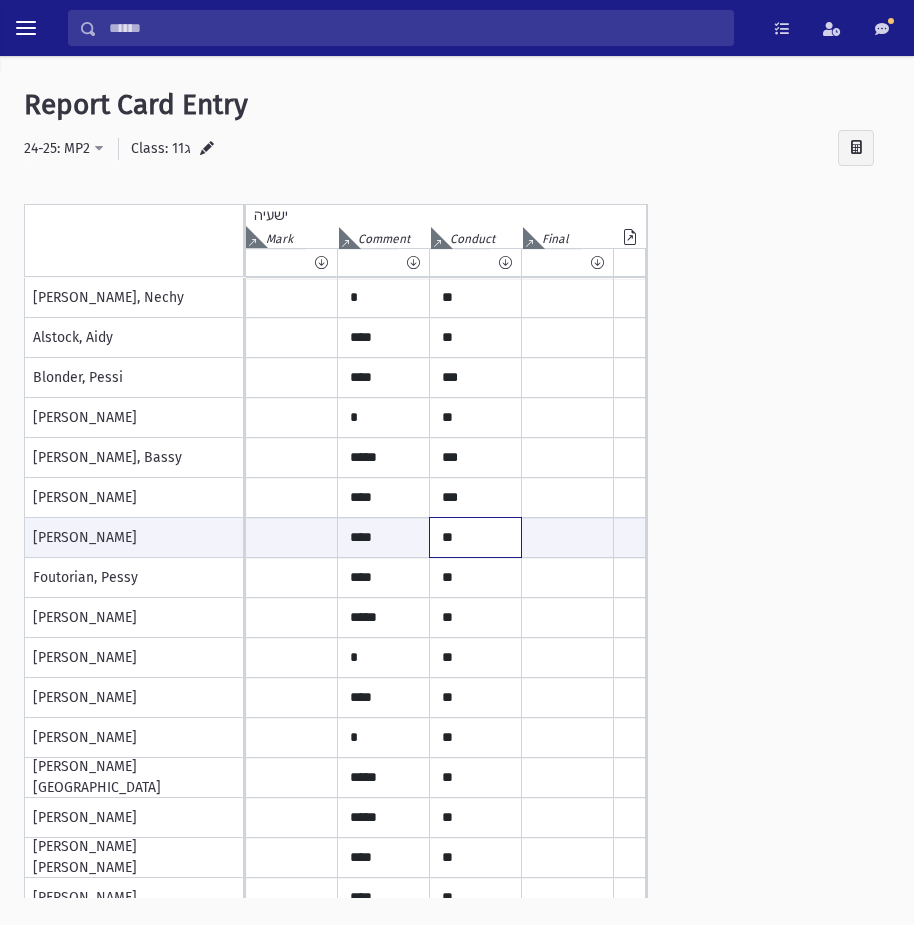 paste on "*" 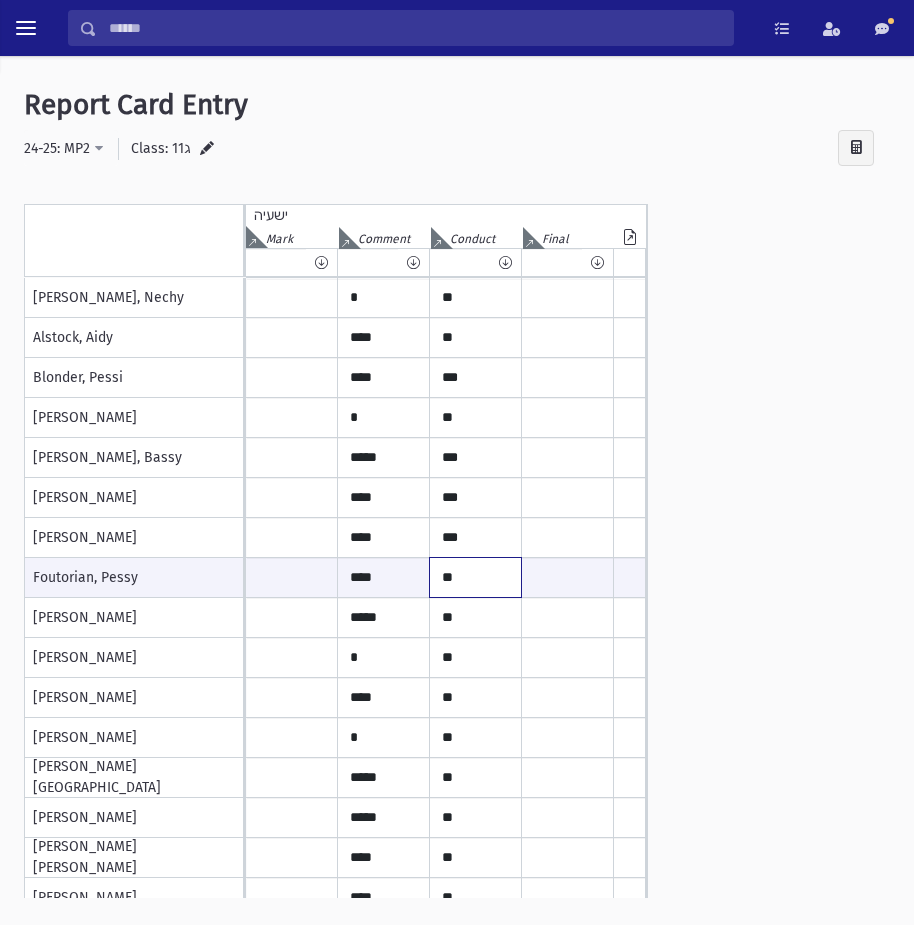 paste on "*" 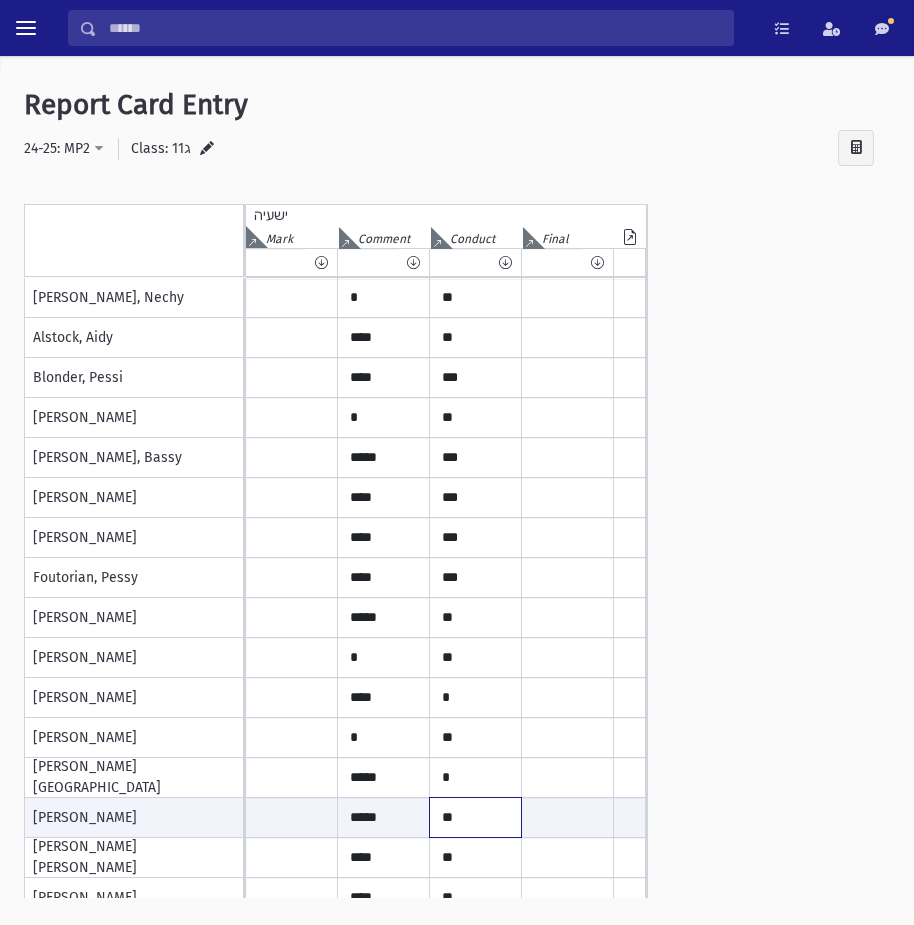 paste on "*" 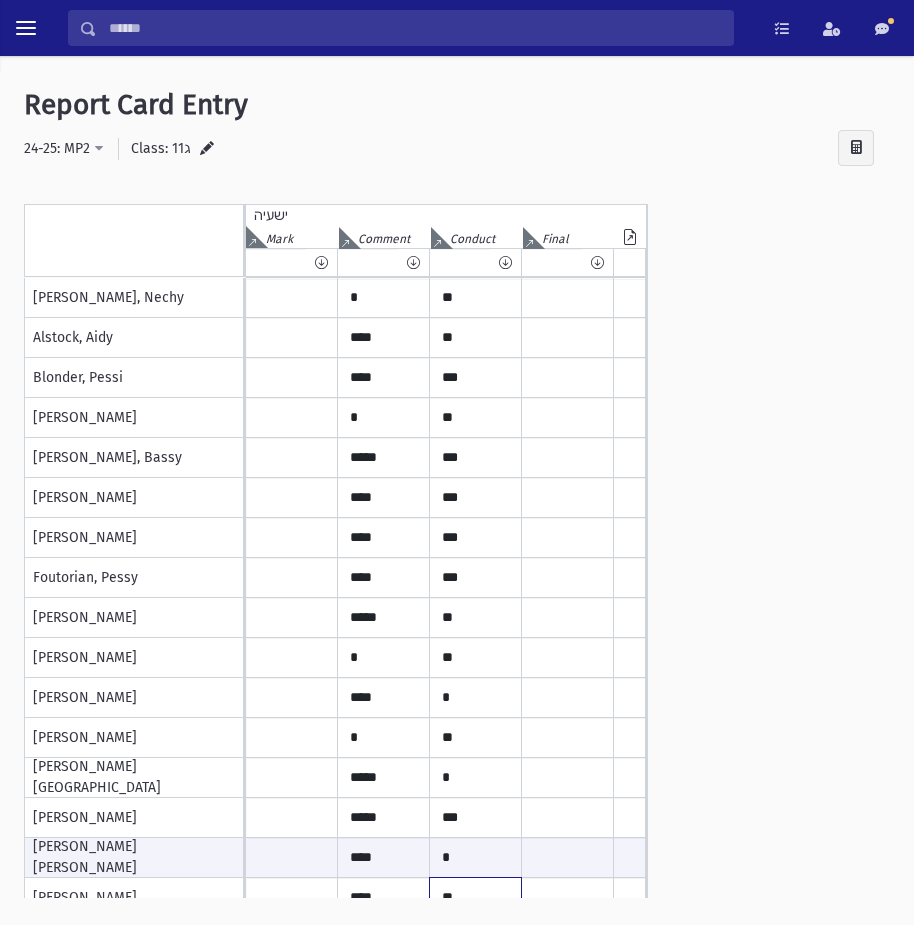 scroll, scrollTop: 19, scrollLeft: 0, axis: vertical 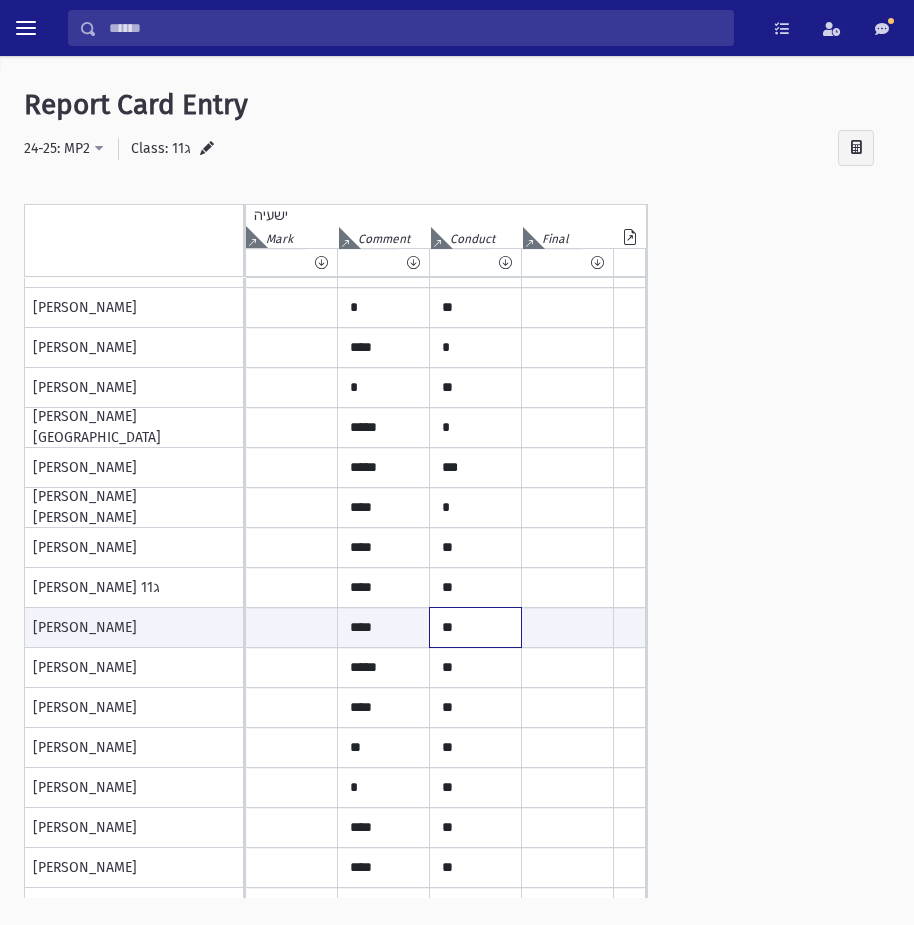 paste on "*" 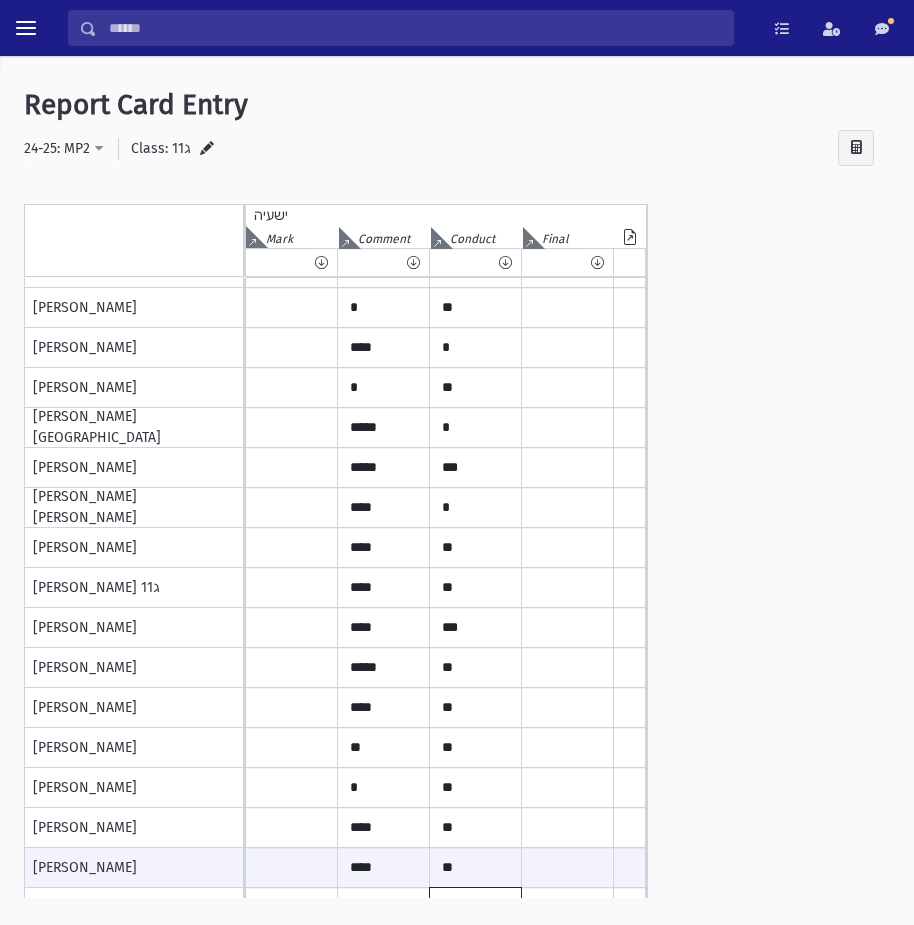 scroll, scrollTop: 379, scrollLeft: 0, axis: vertical 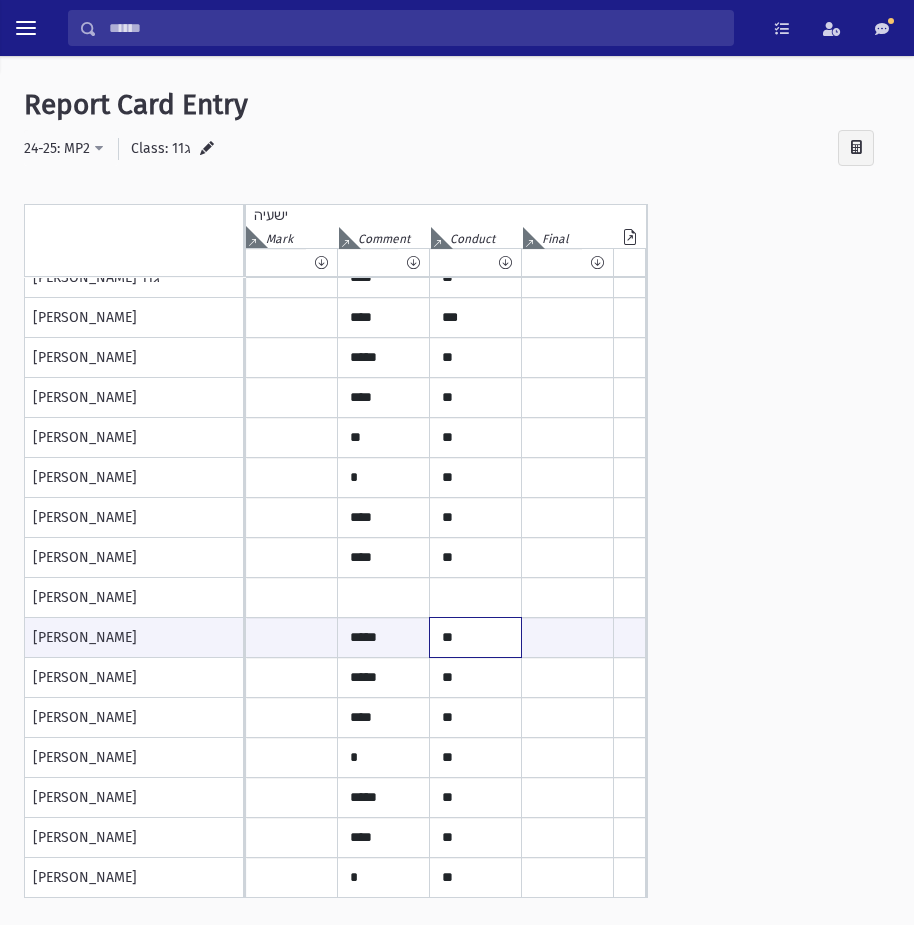 paste on "*" 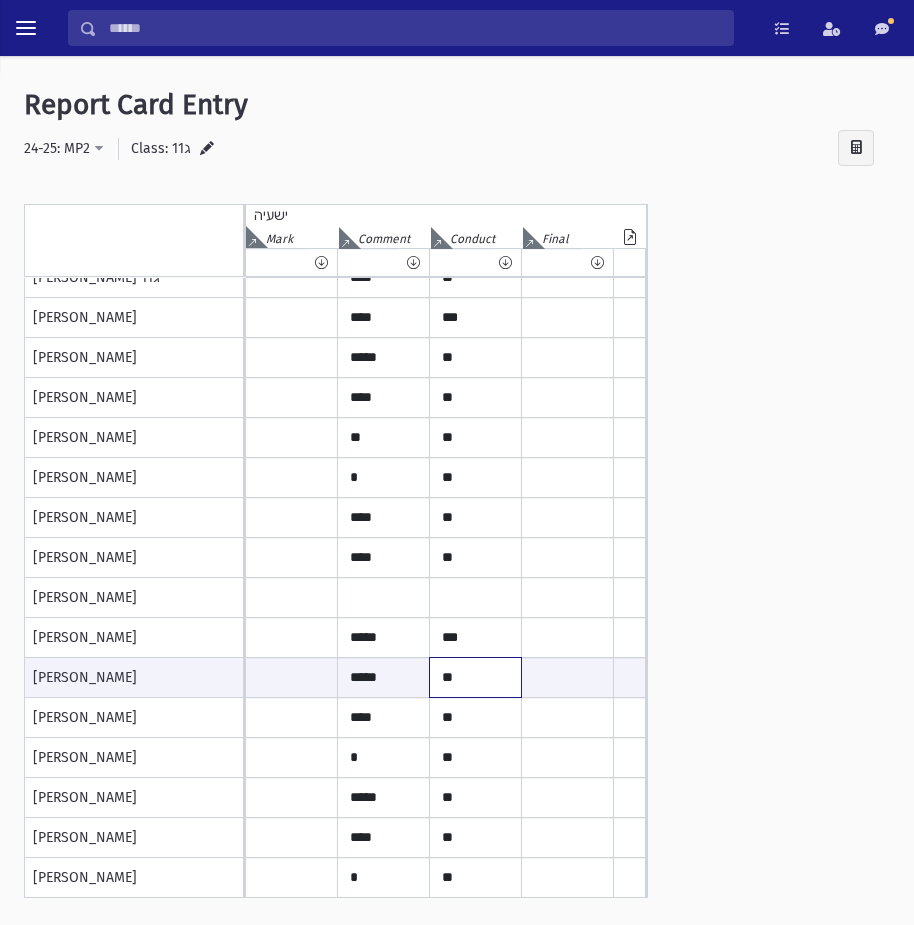 paste on "*" 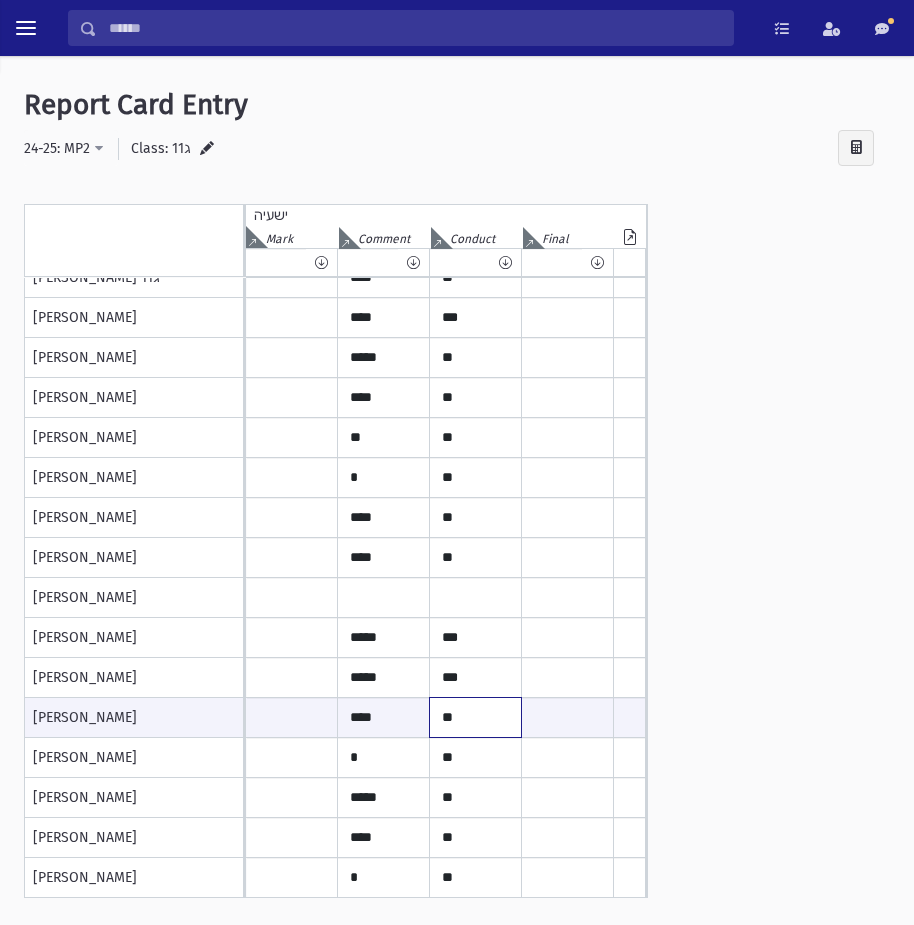 paste on "*" 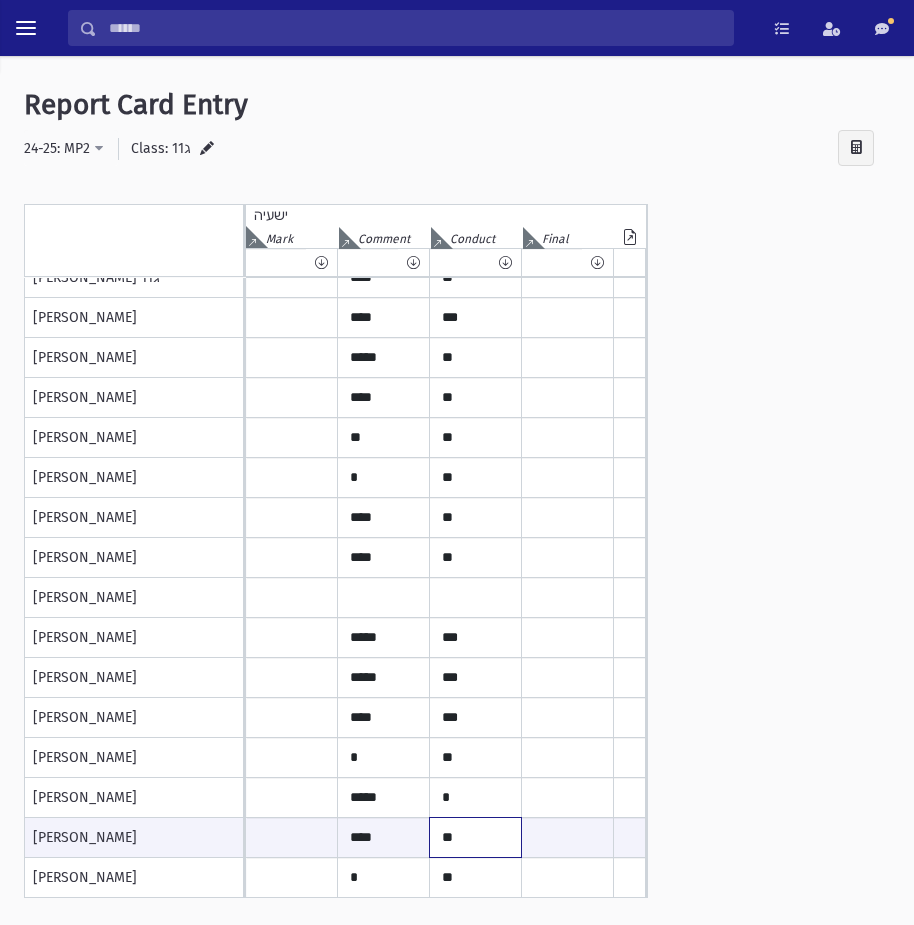 paste on "*" 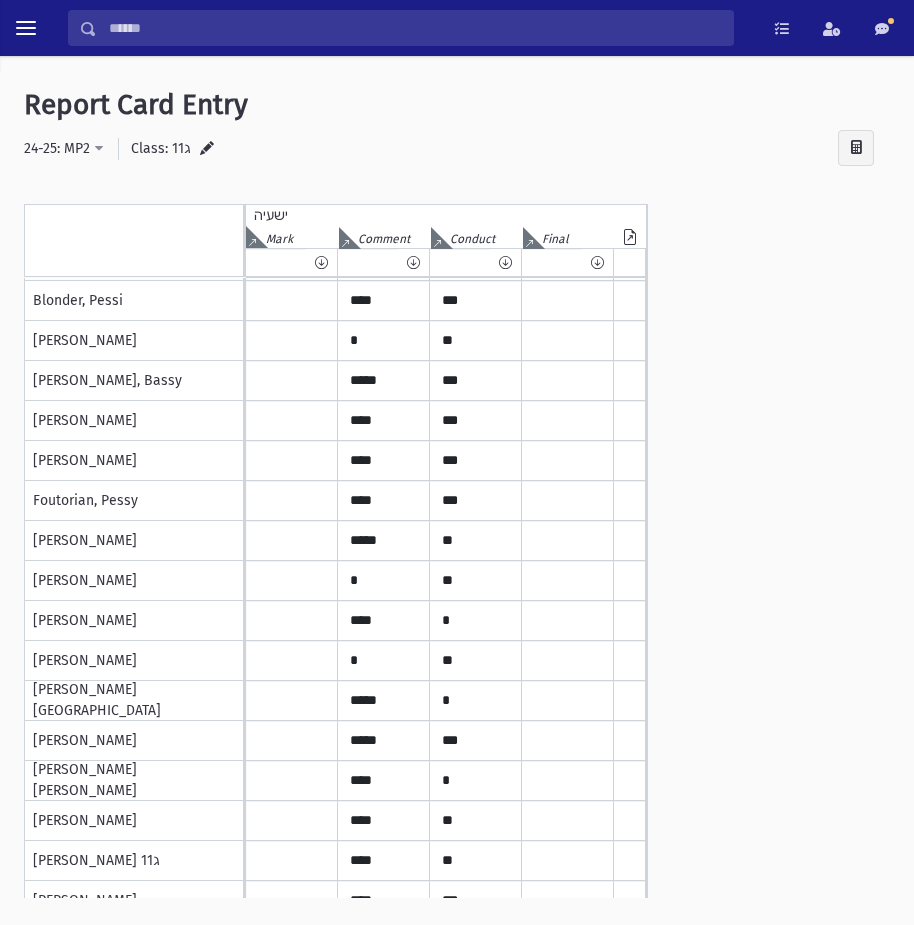 scroll, scrollTop: 0, scrollLeft: 0, axis: both 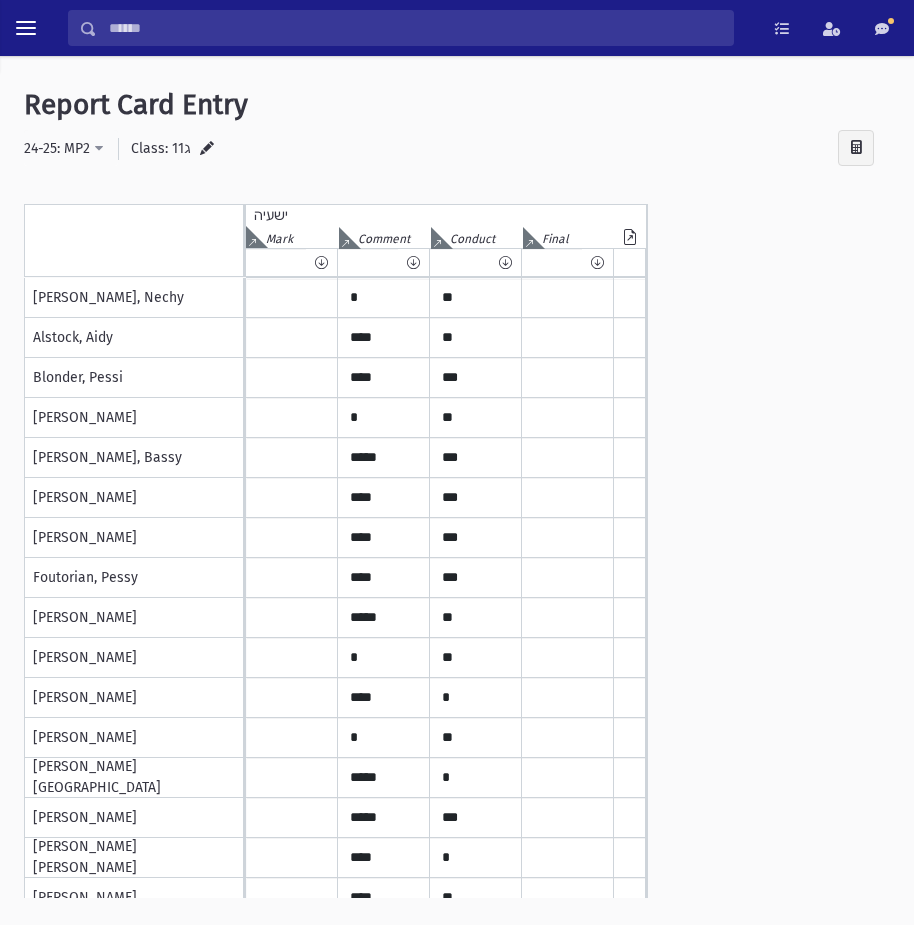 click at bounding box center (207, 149) 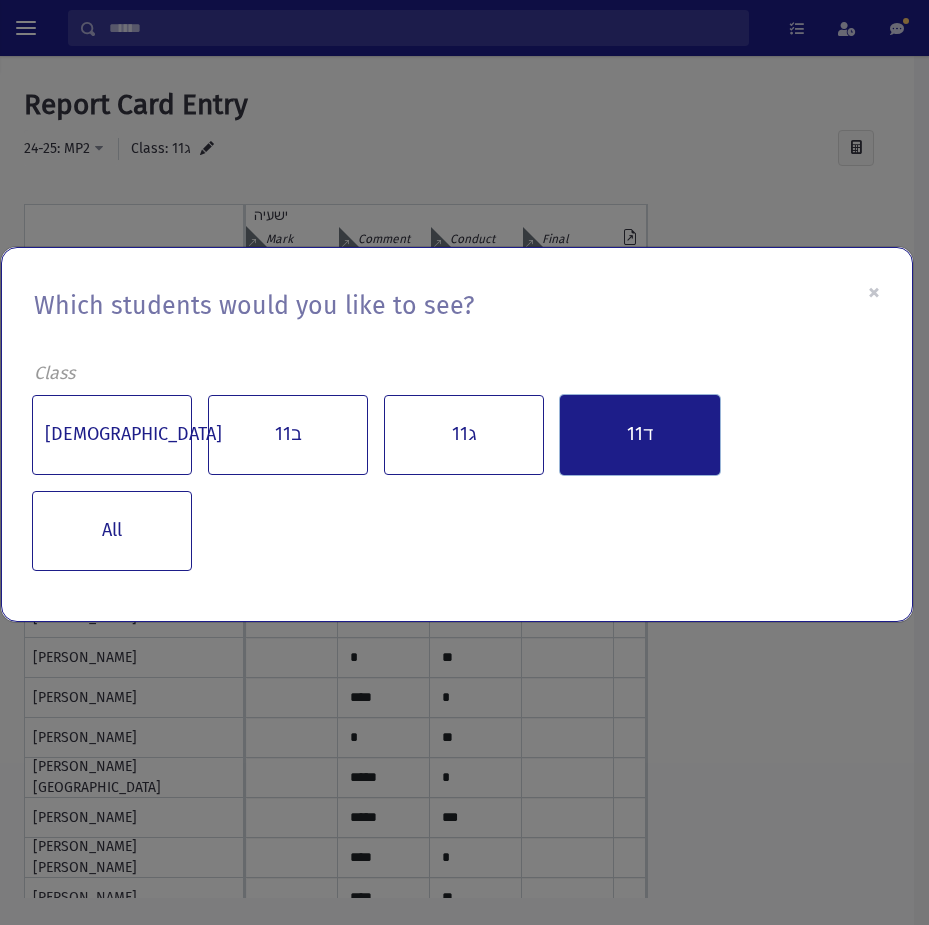 click on "11ד" at bounding box center [640, 435] 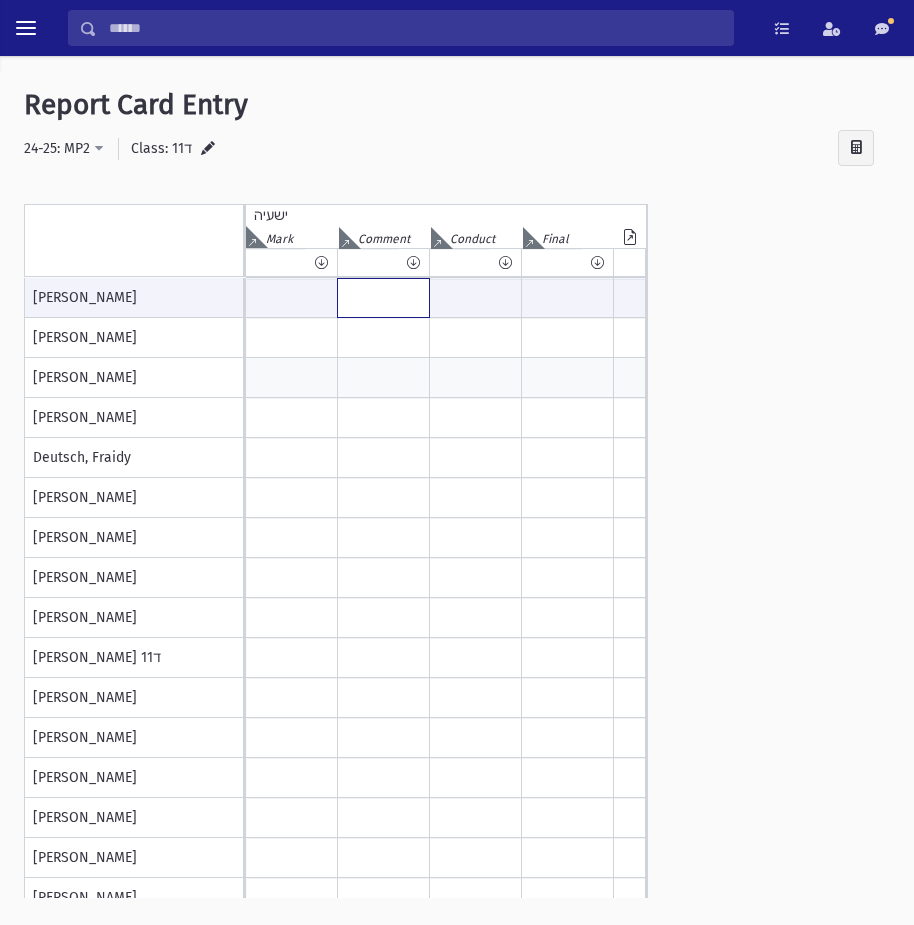 click at bounding box center [383, 298] 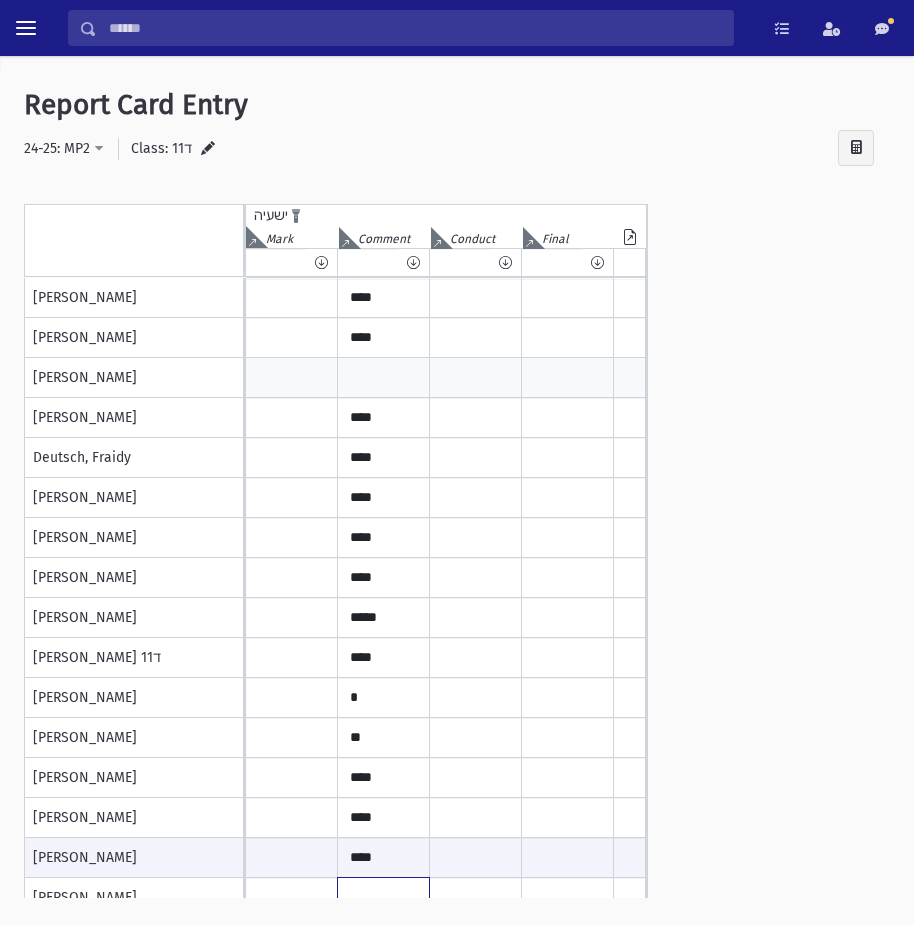 scroll, scrollTop: 19, scrollLeft: 0, axis: vertical 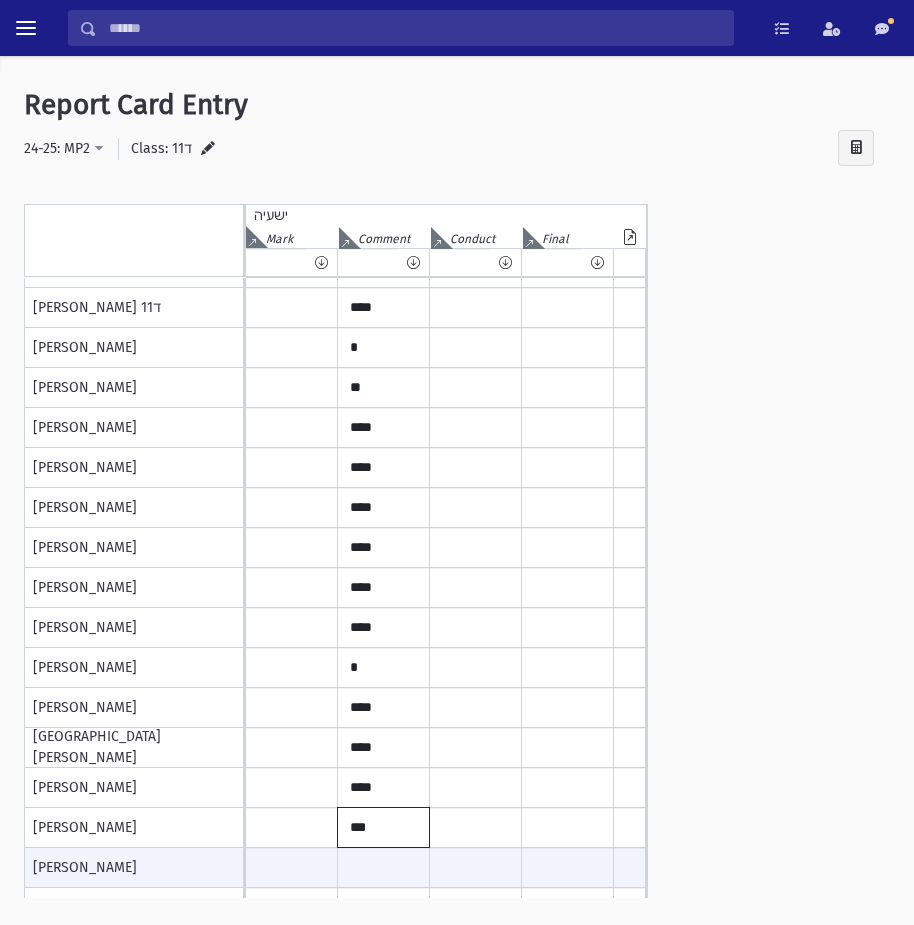click on "***" at bounding box center [383, -52] 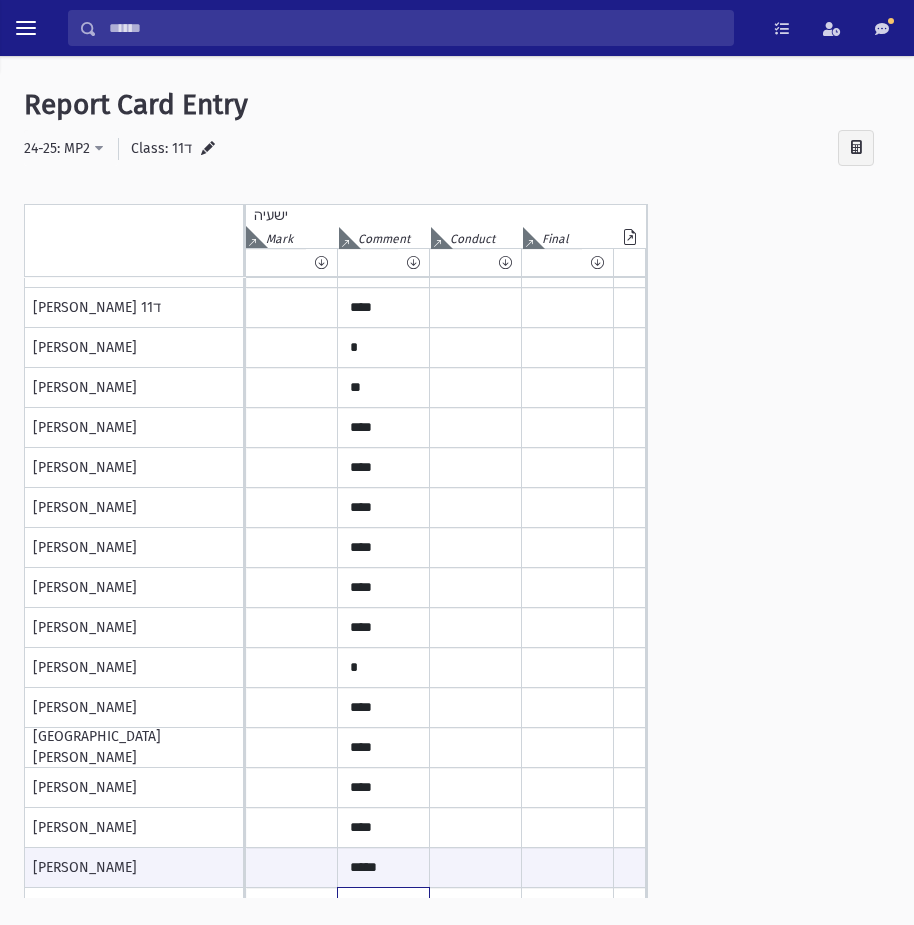 scroll, scrollTop: 379, scrollLeft: 0, axis: vertical 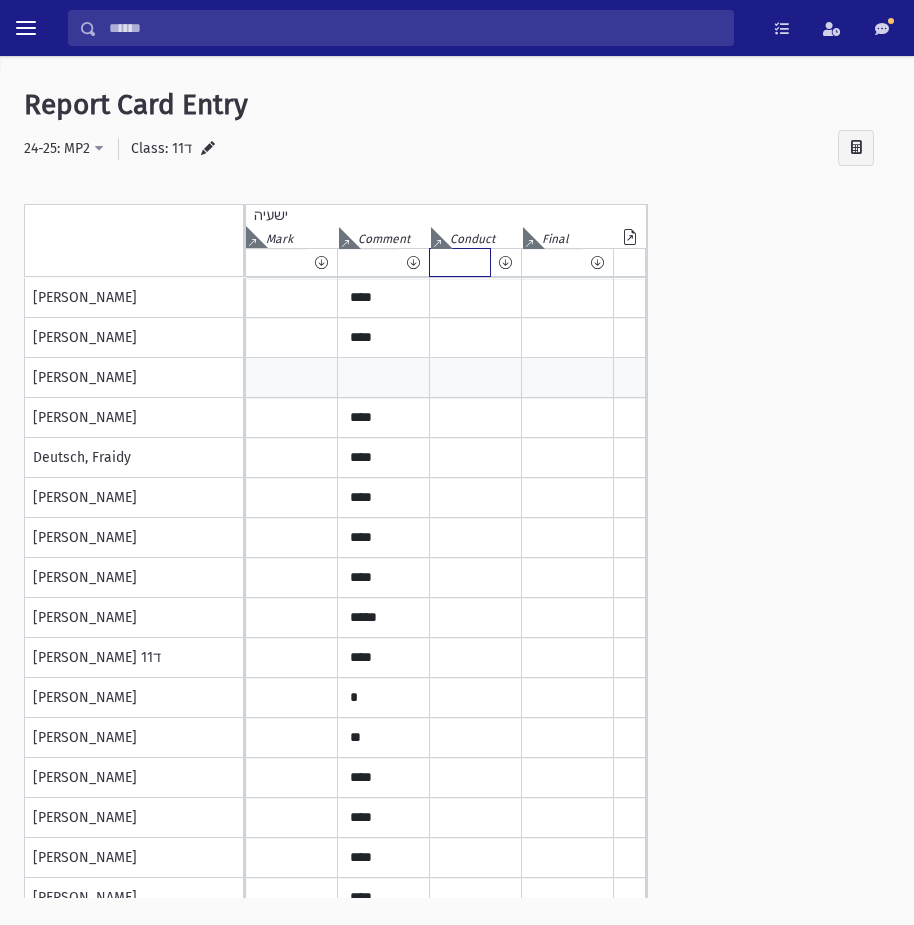click at bounding box center (460, 262) 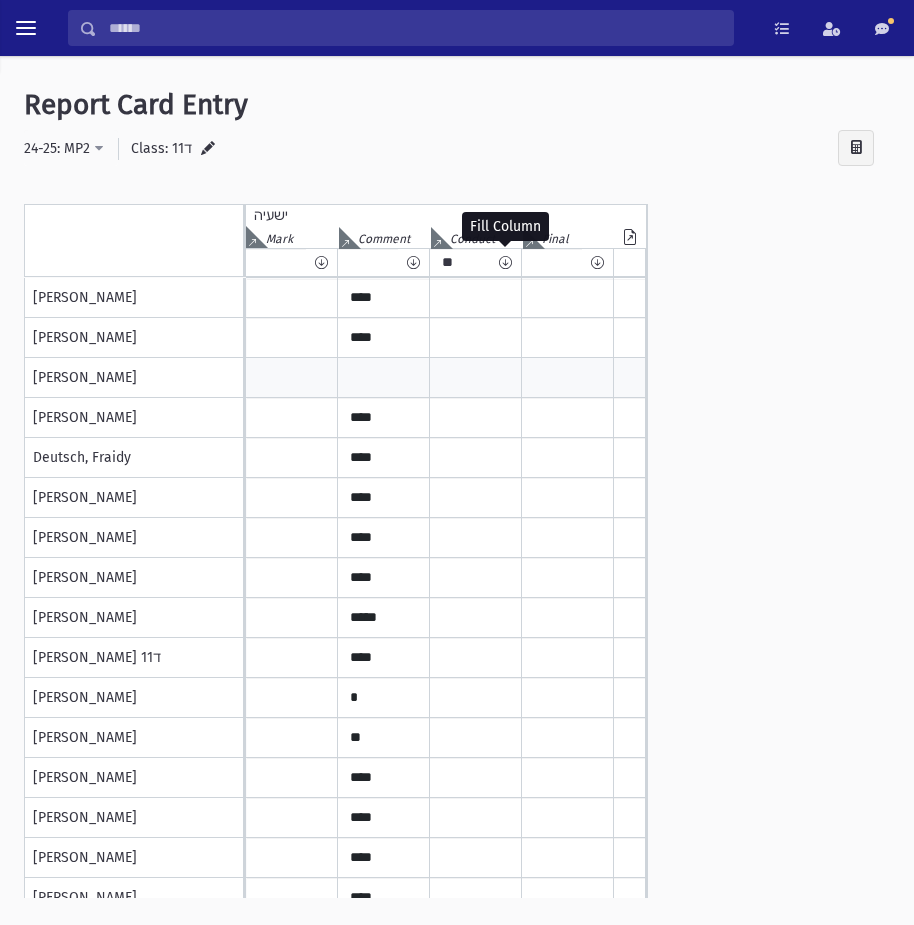 click at bounding box center (505, 262) 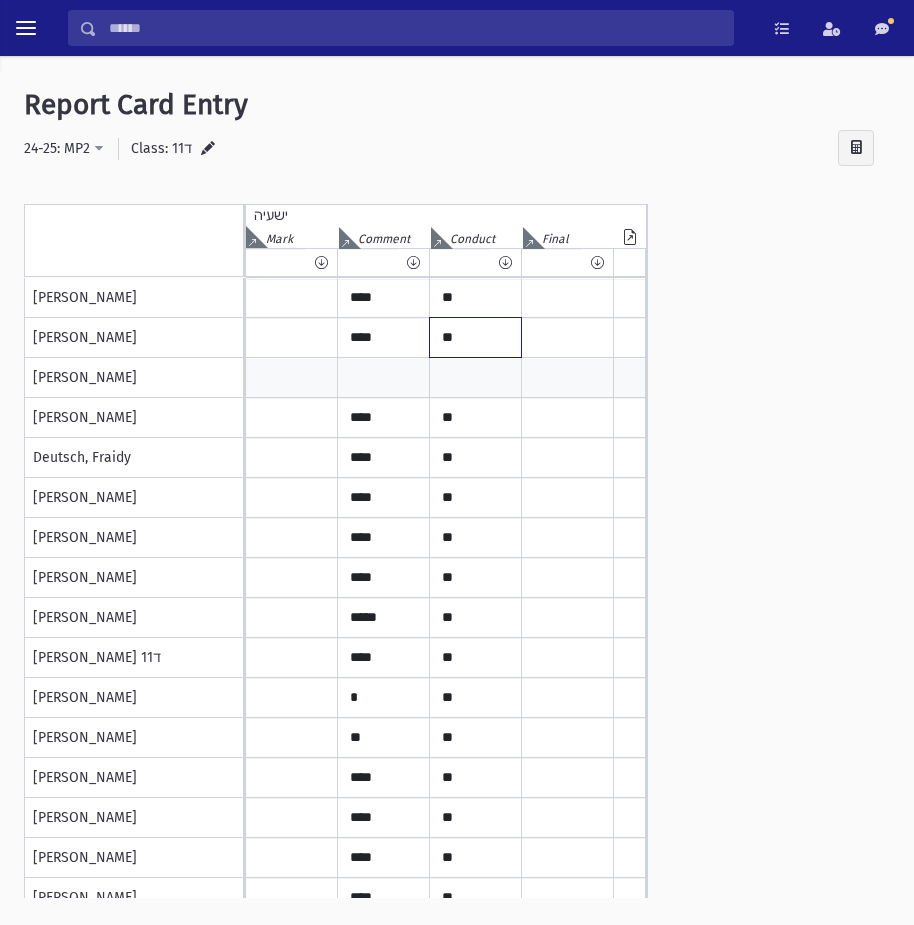 click on "**" at bounding box center [475, 298] 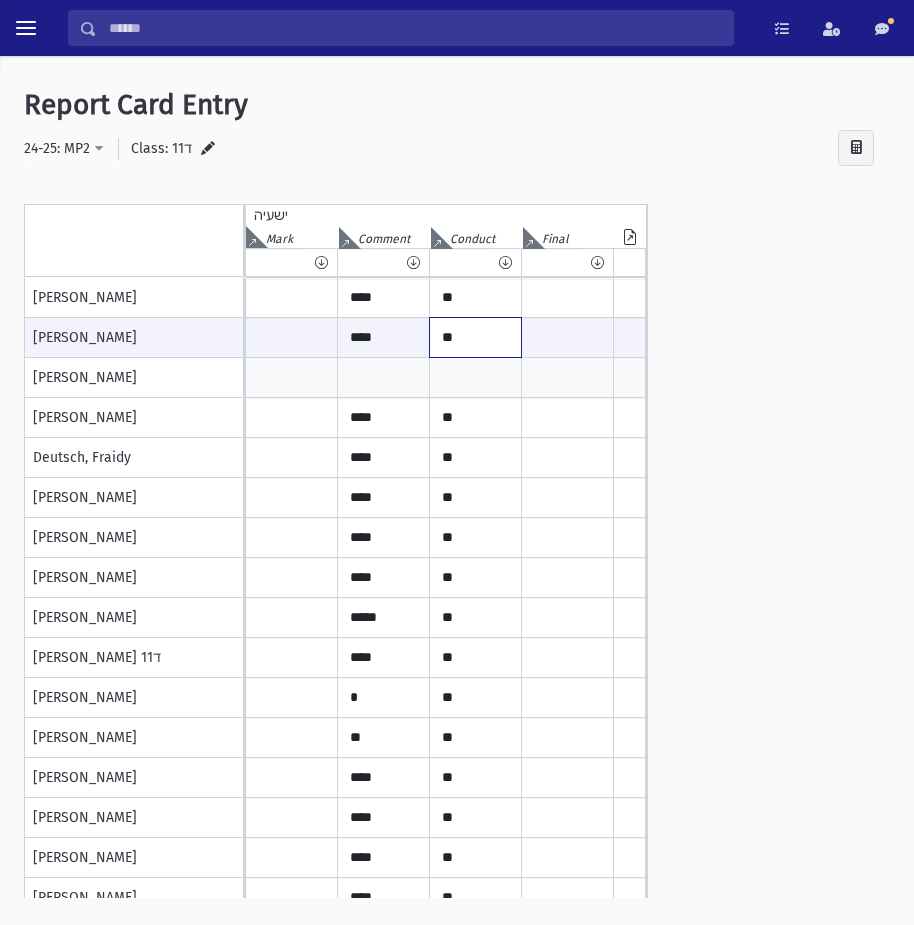 paste on "***" 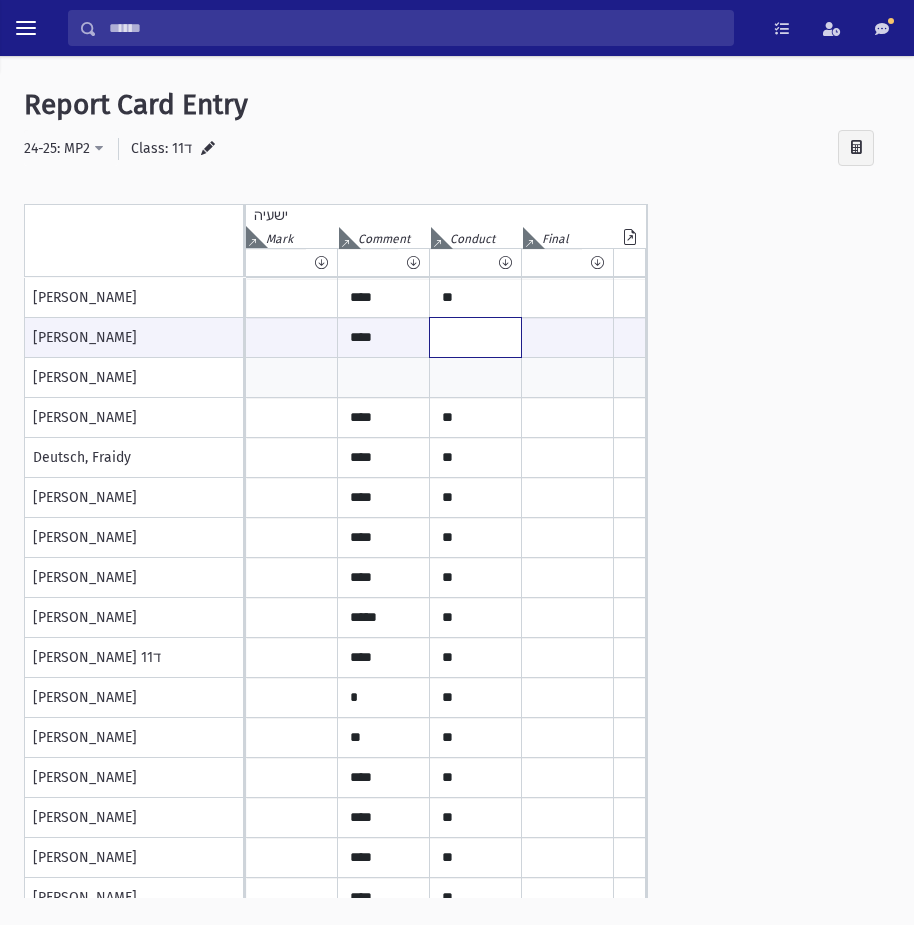 paste on "***" 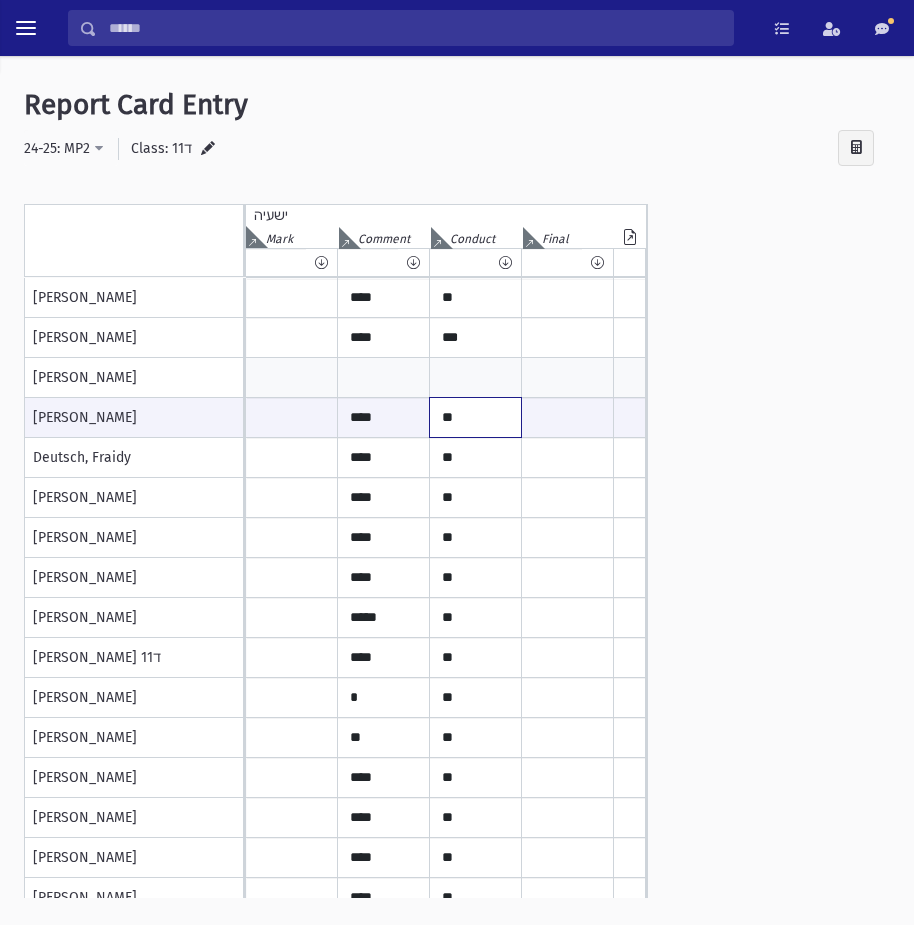 paste on "*" 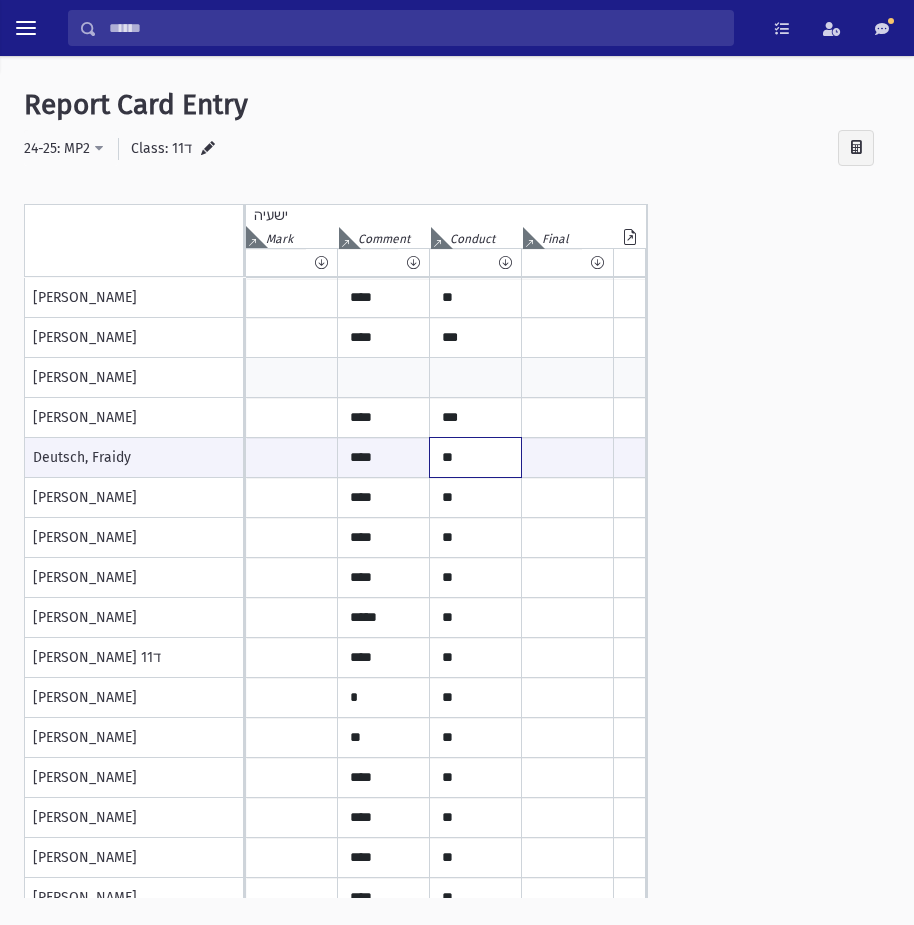paste on "*" 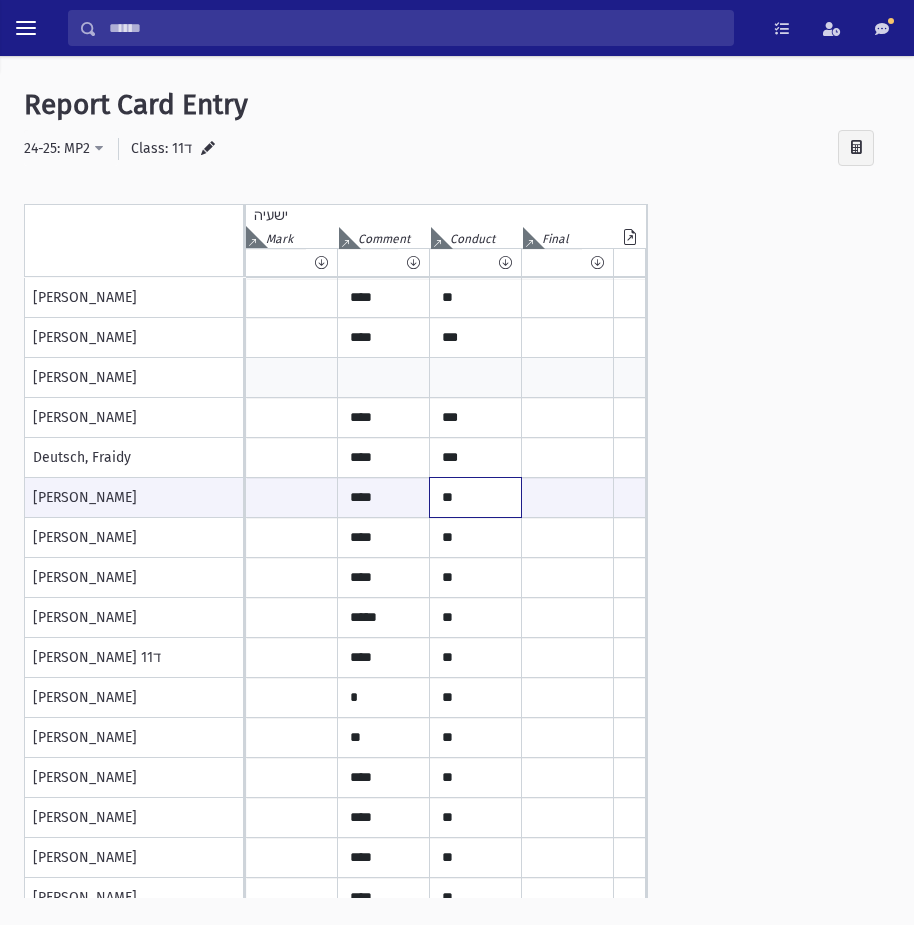 paste on "*" 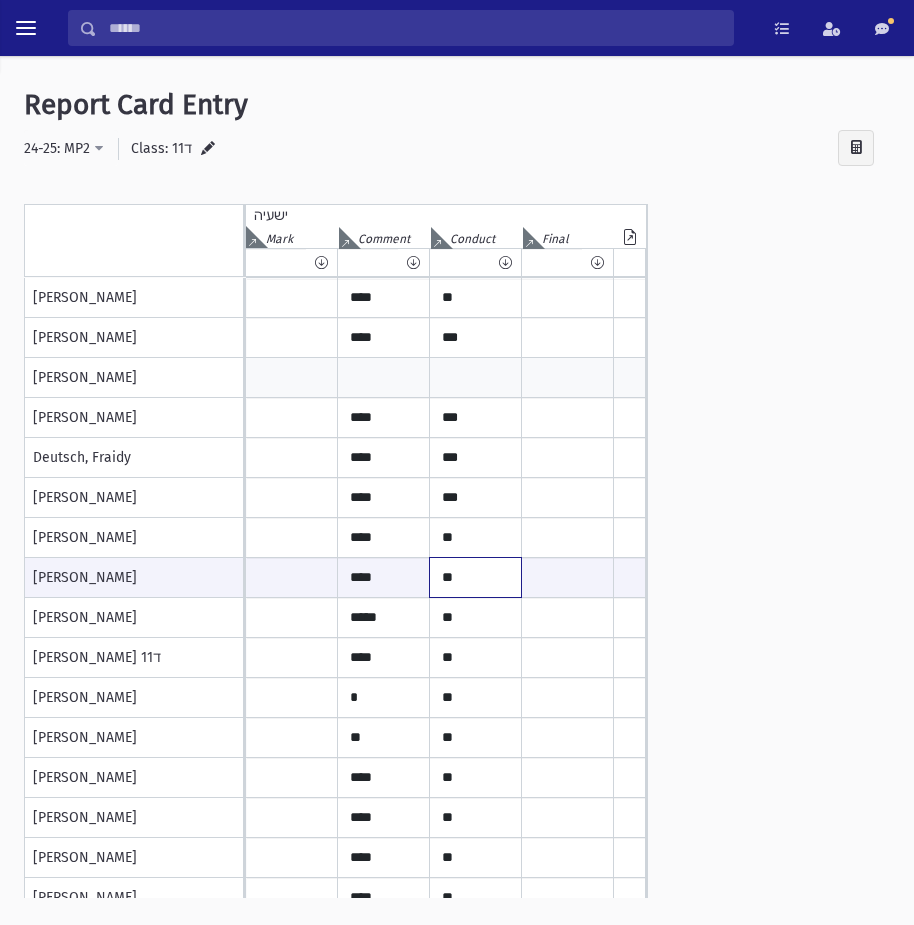 paste on "*" 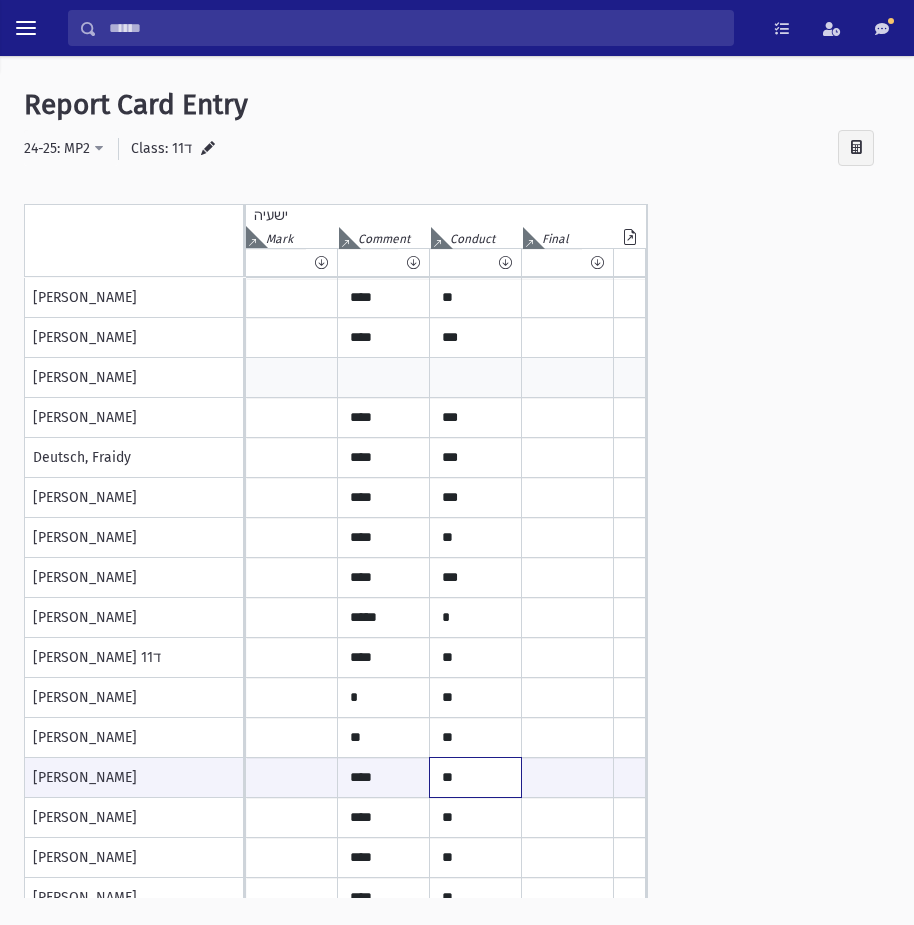 paste on "*" 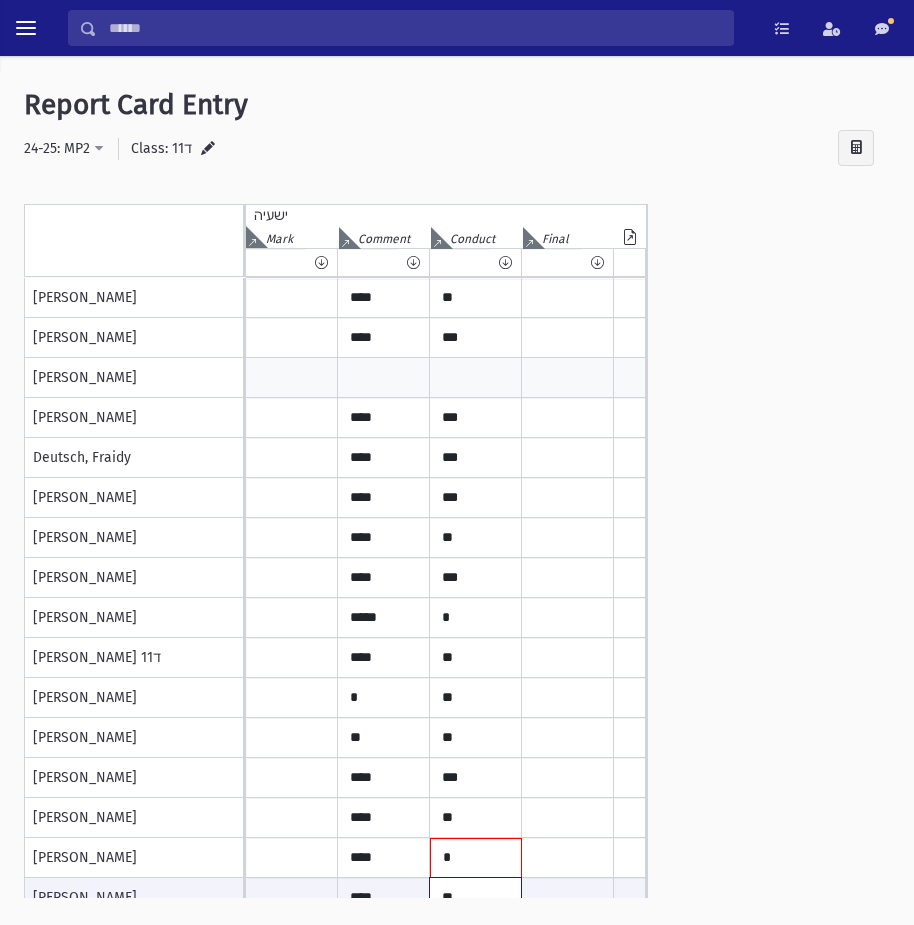 scroll, scrollTop: 19, scrollLeft: 0, axis: vertical 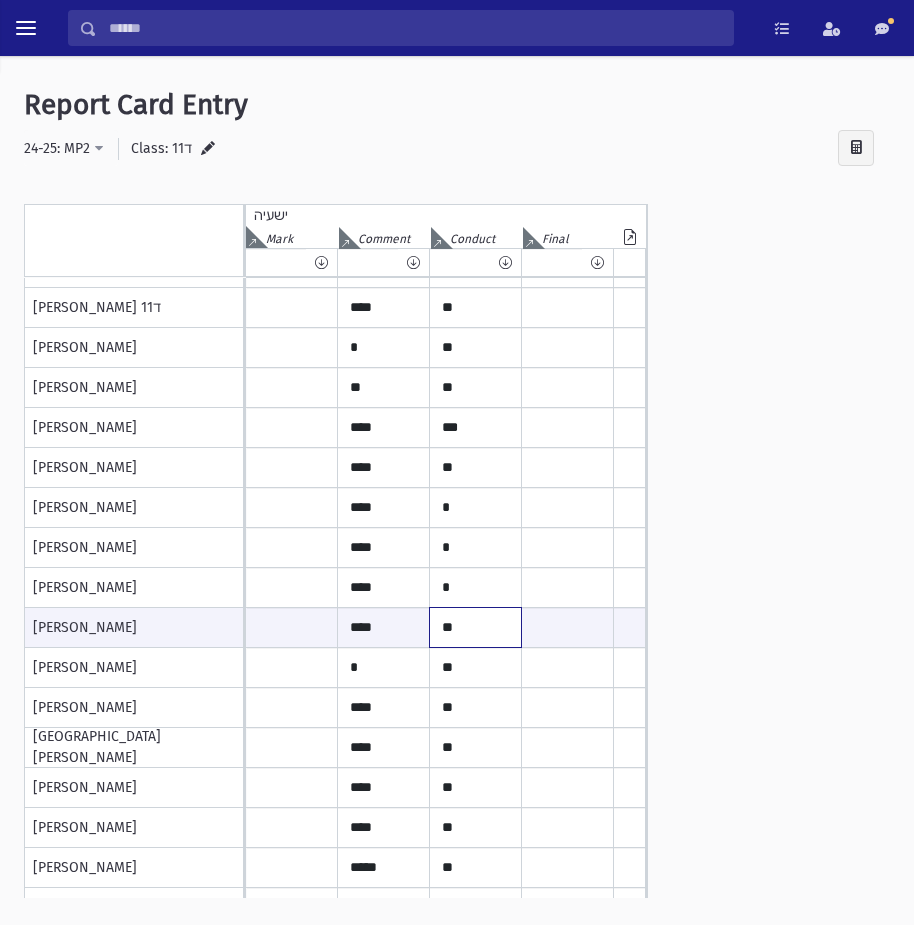 paste on "*" 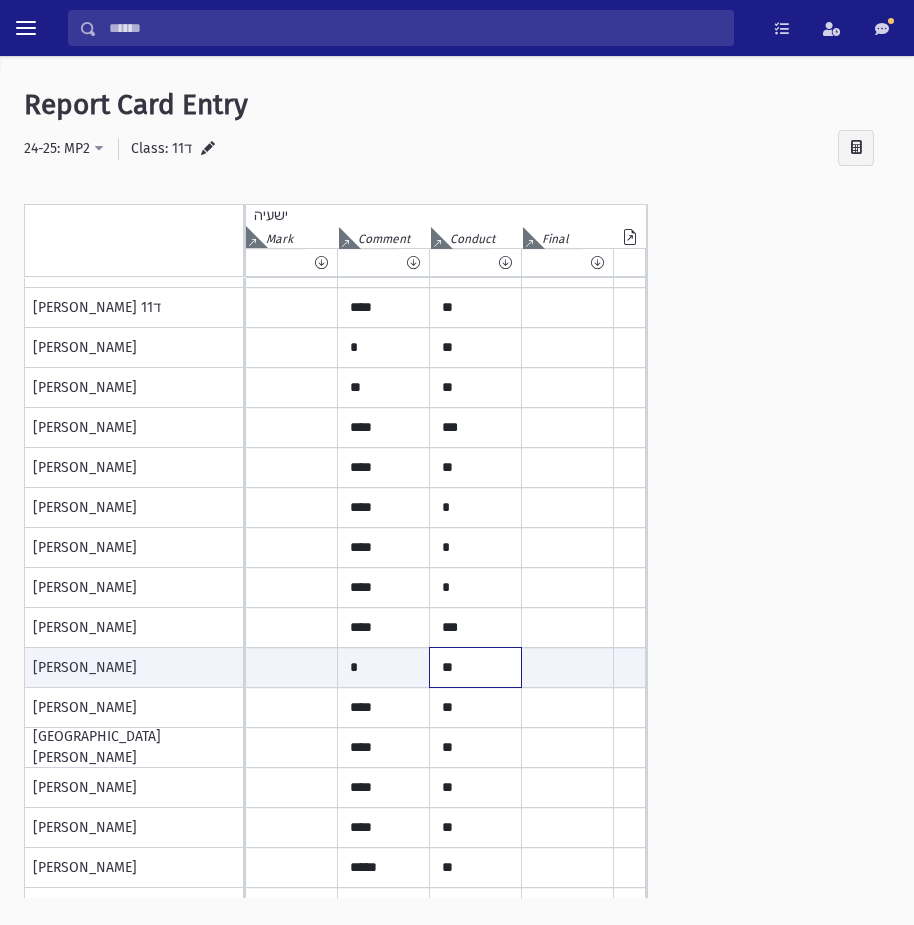 paste on "*" 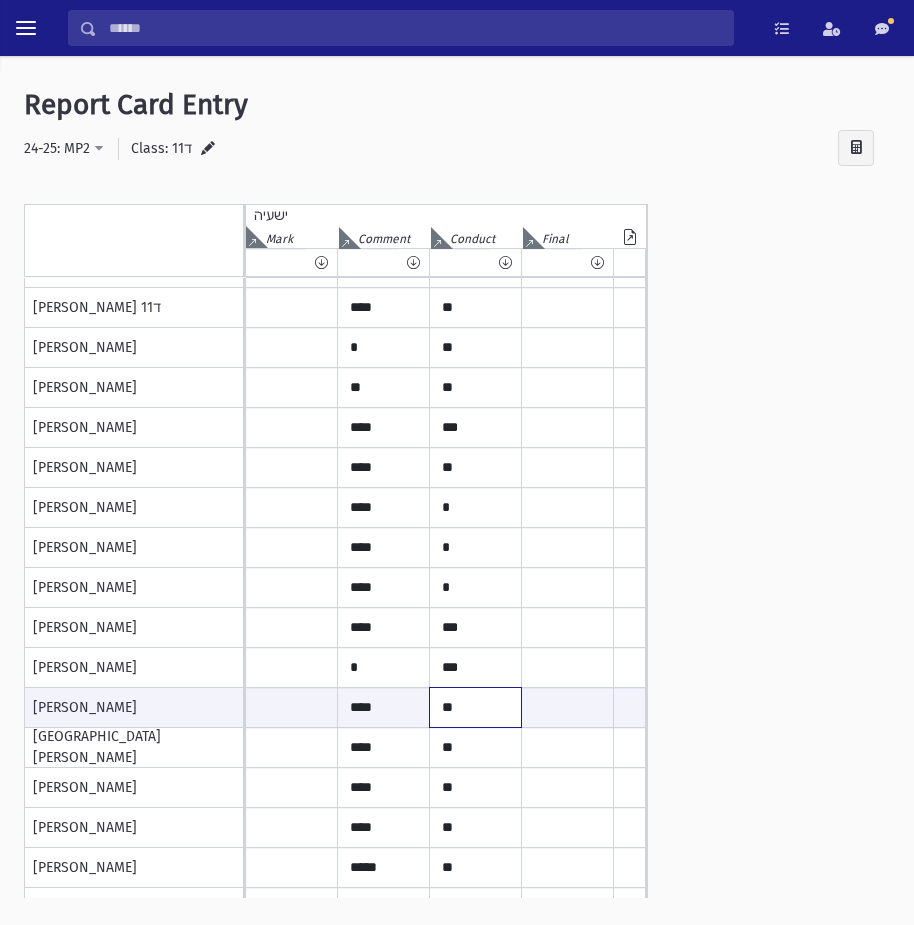 paste on "*" 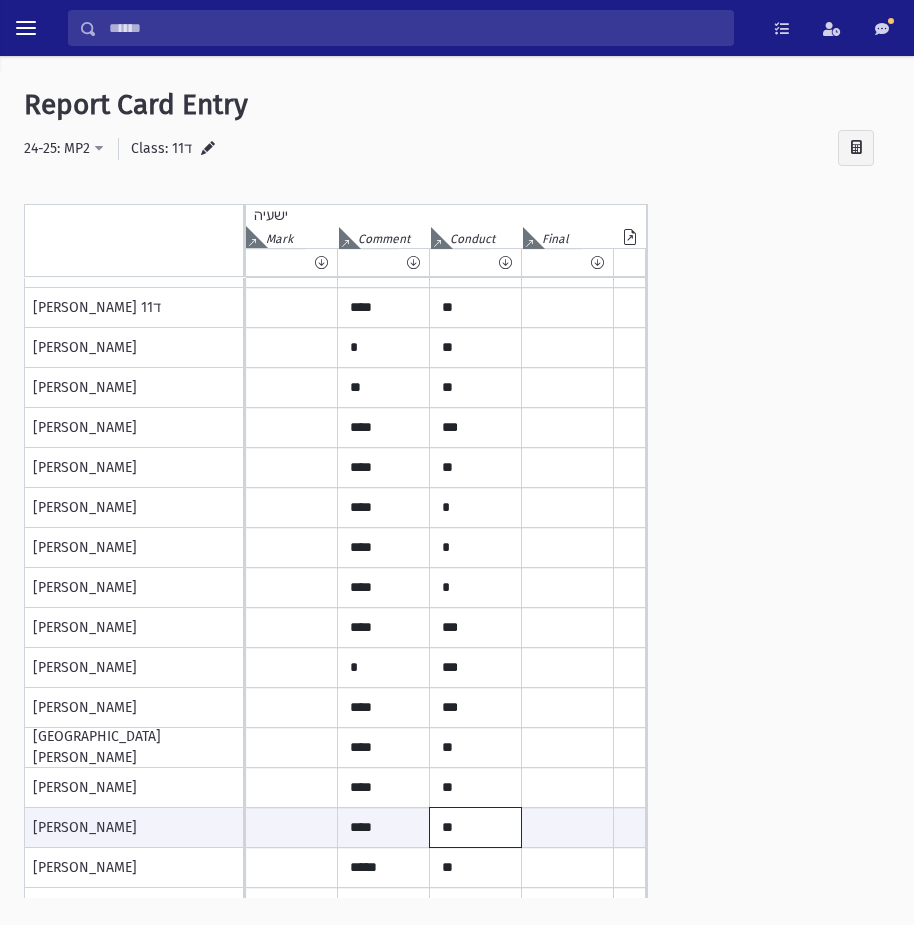 paste on "*" 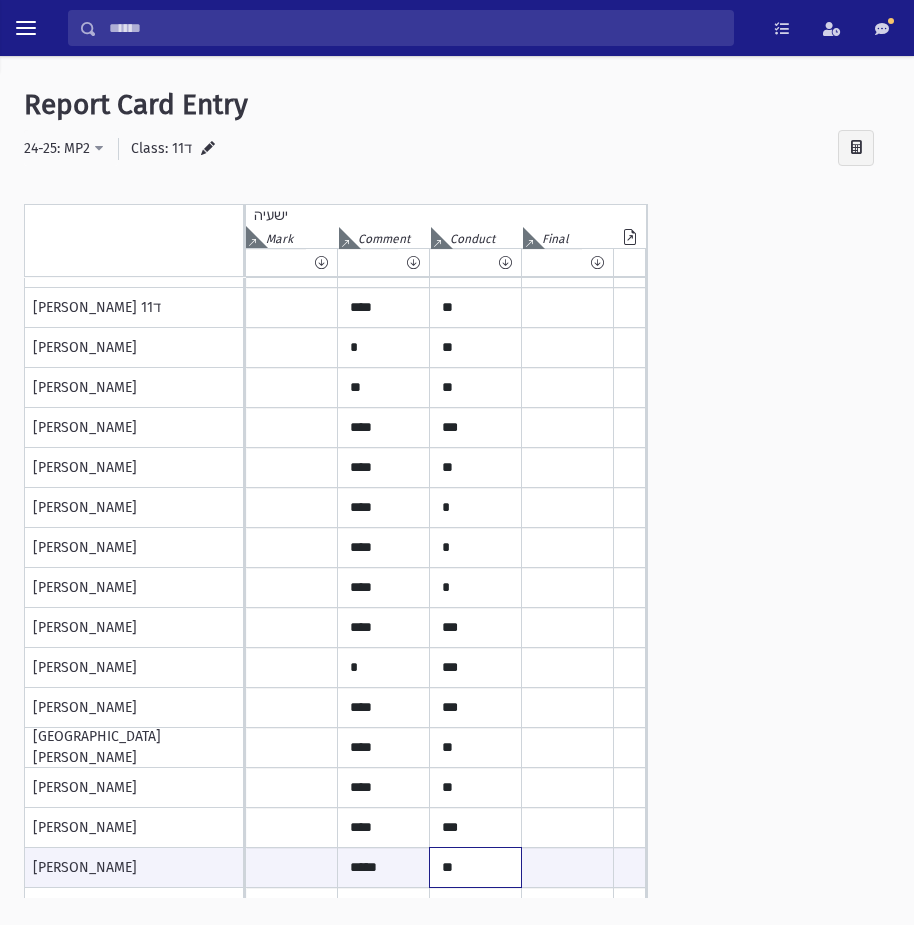 paste on "*" 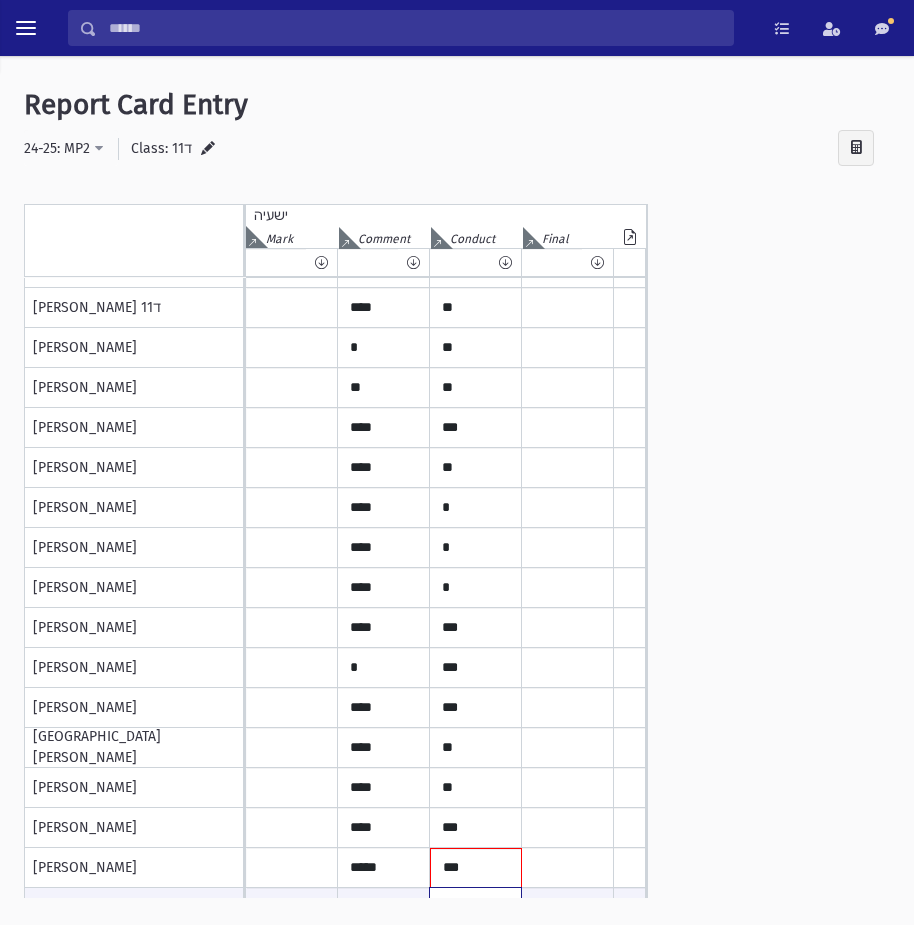 scroll, scrollTop: 379, scrollLeft: 0, axis: vertical 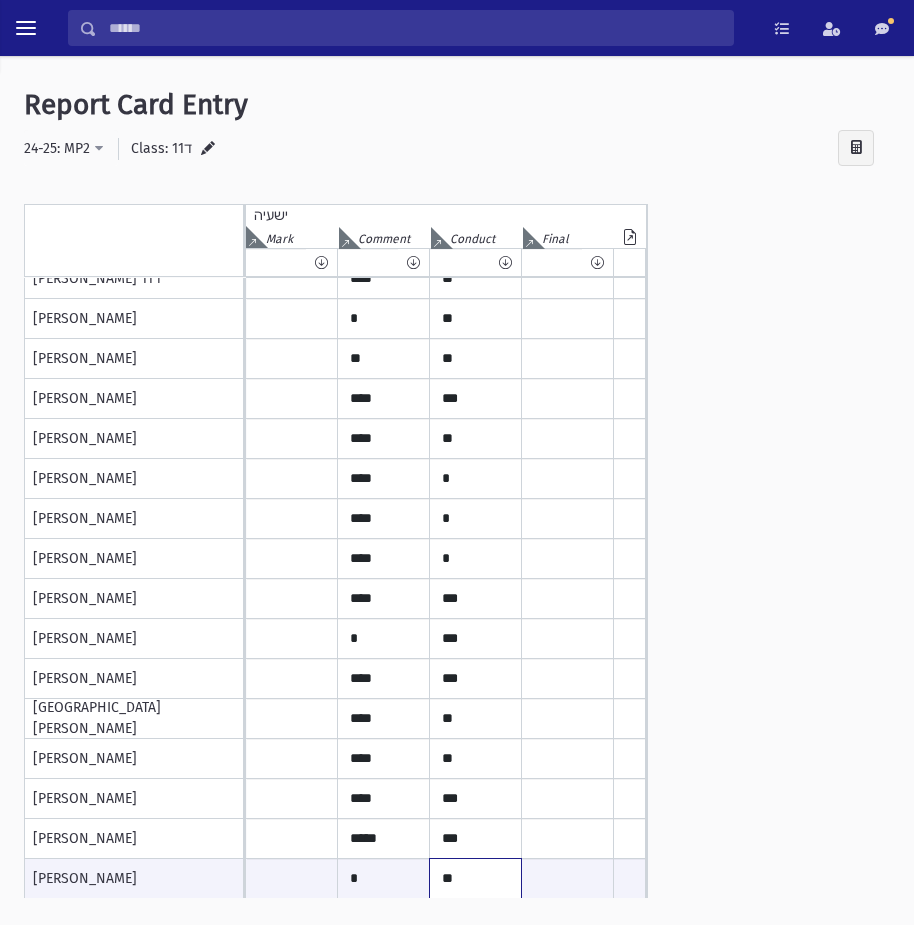 paste on "*" 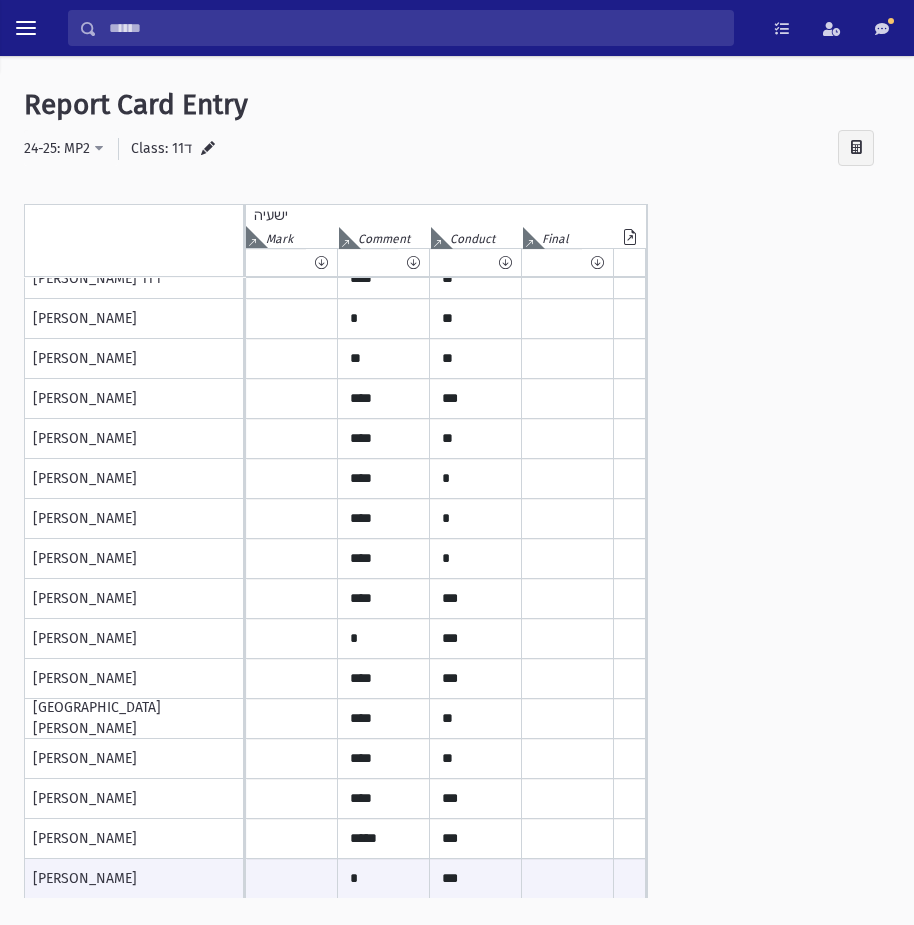 scroll, scrollTop: 710, scrollLeft: 0, axis: vertical 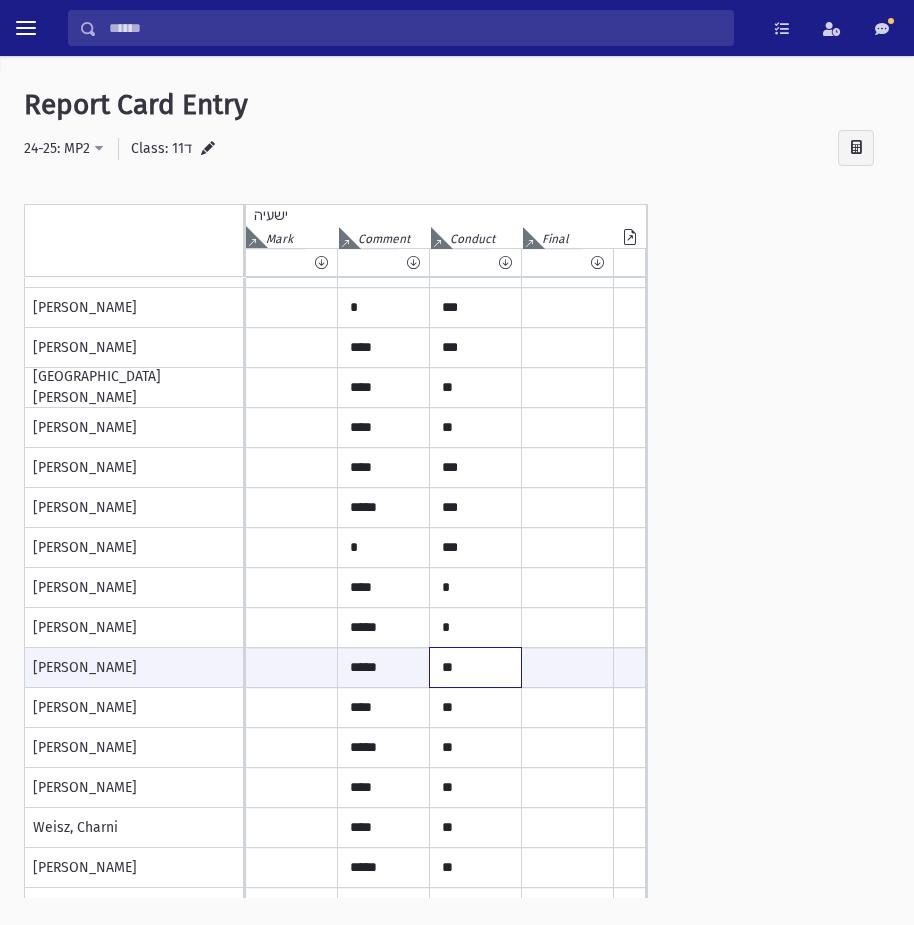paste on "*" 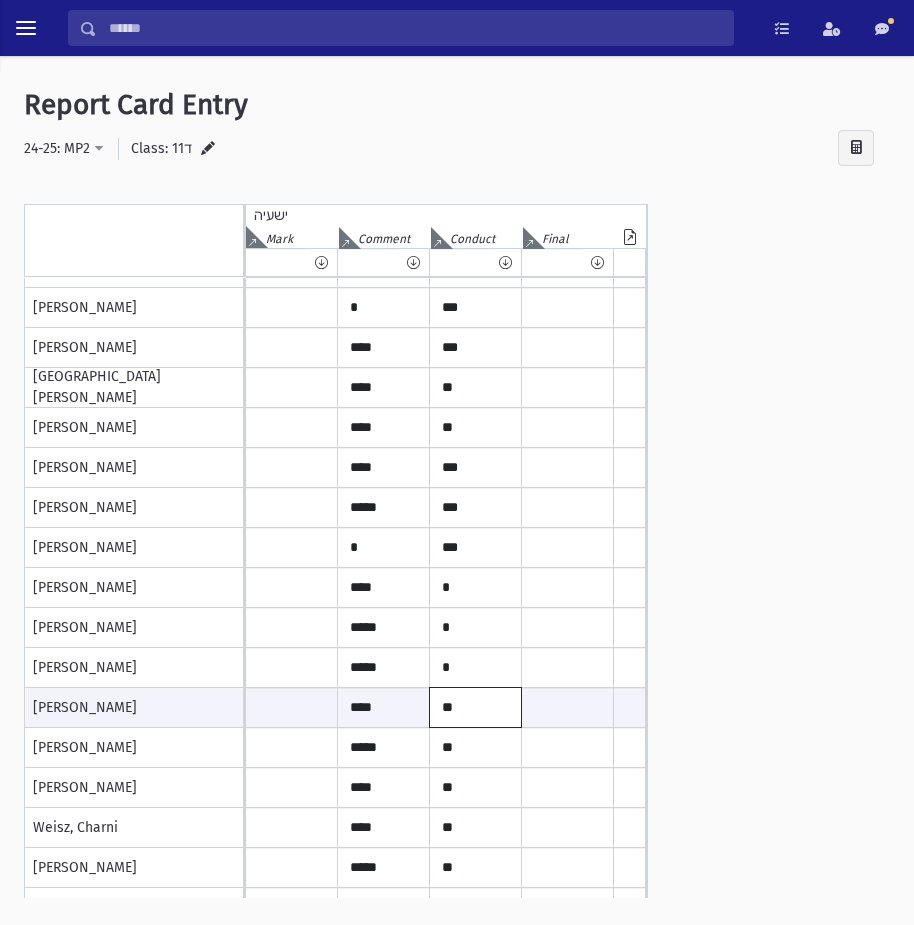 paste on "*" 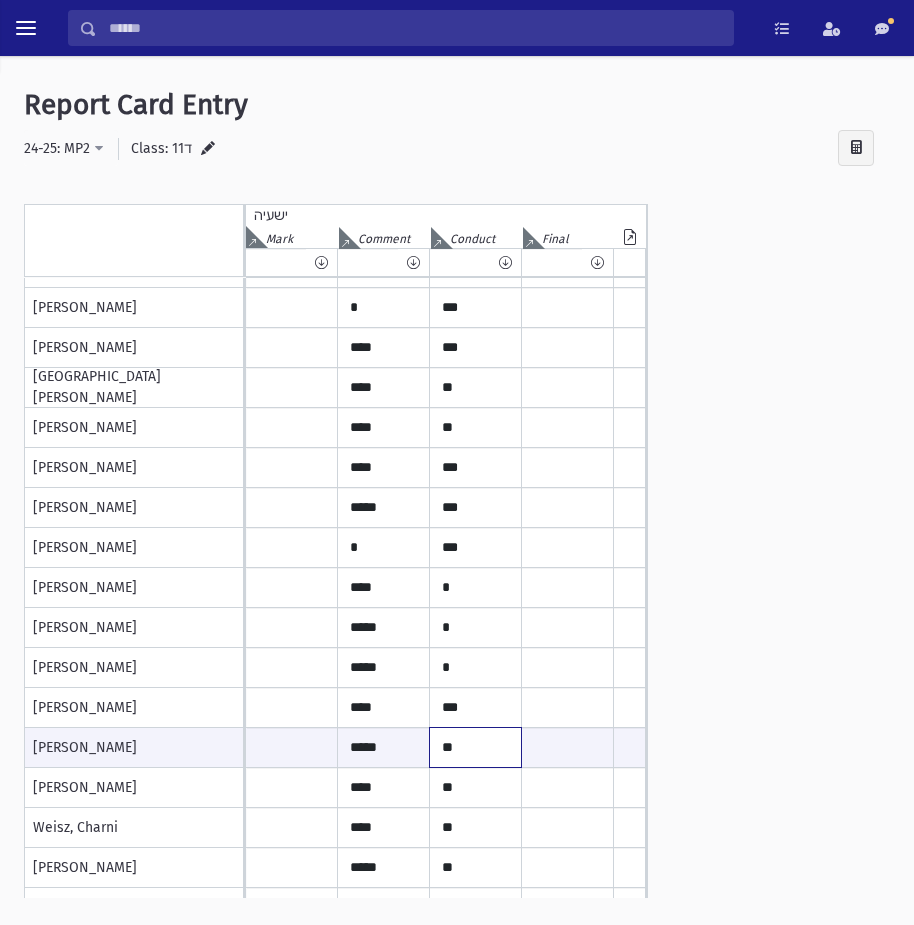 paste on "*" 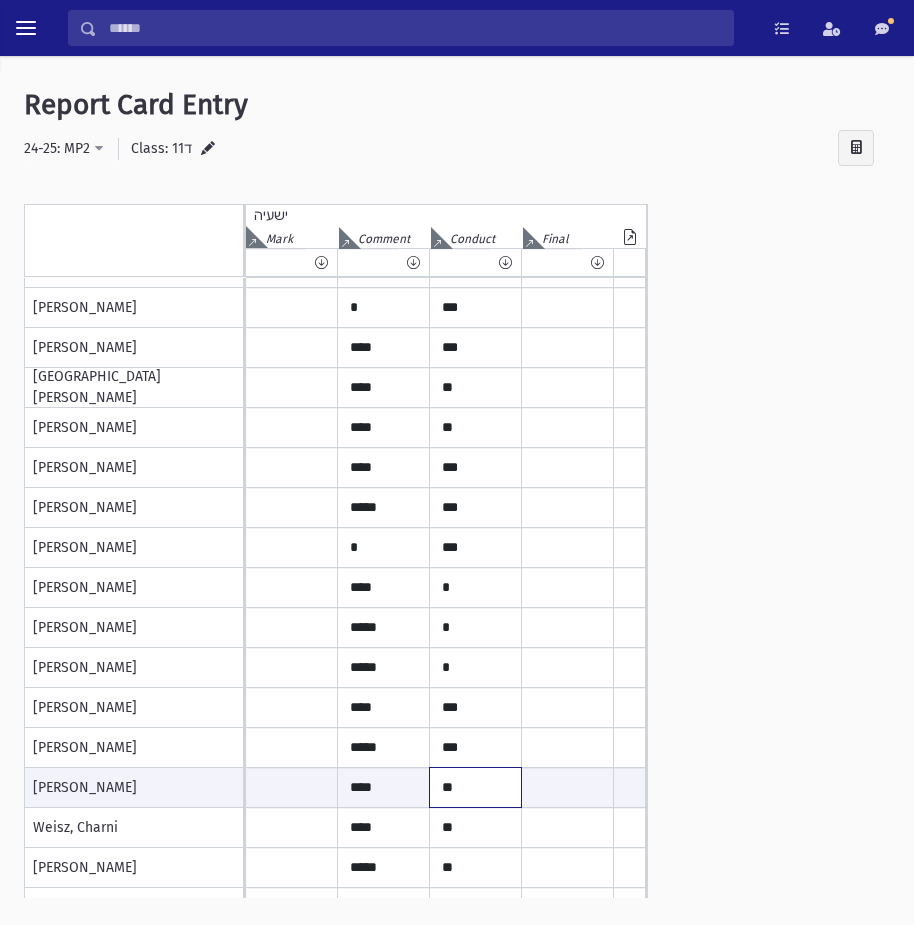 paste on "*" 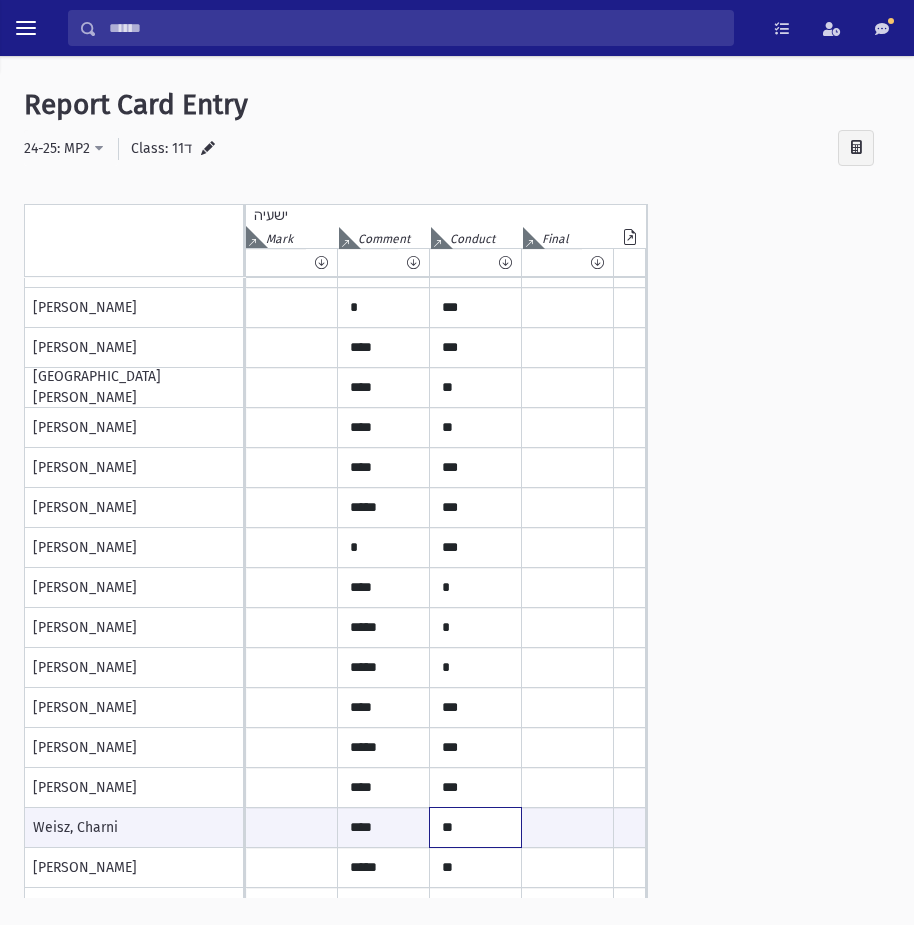 paste on "*" 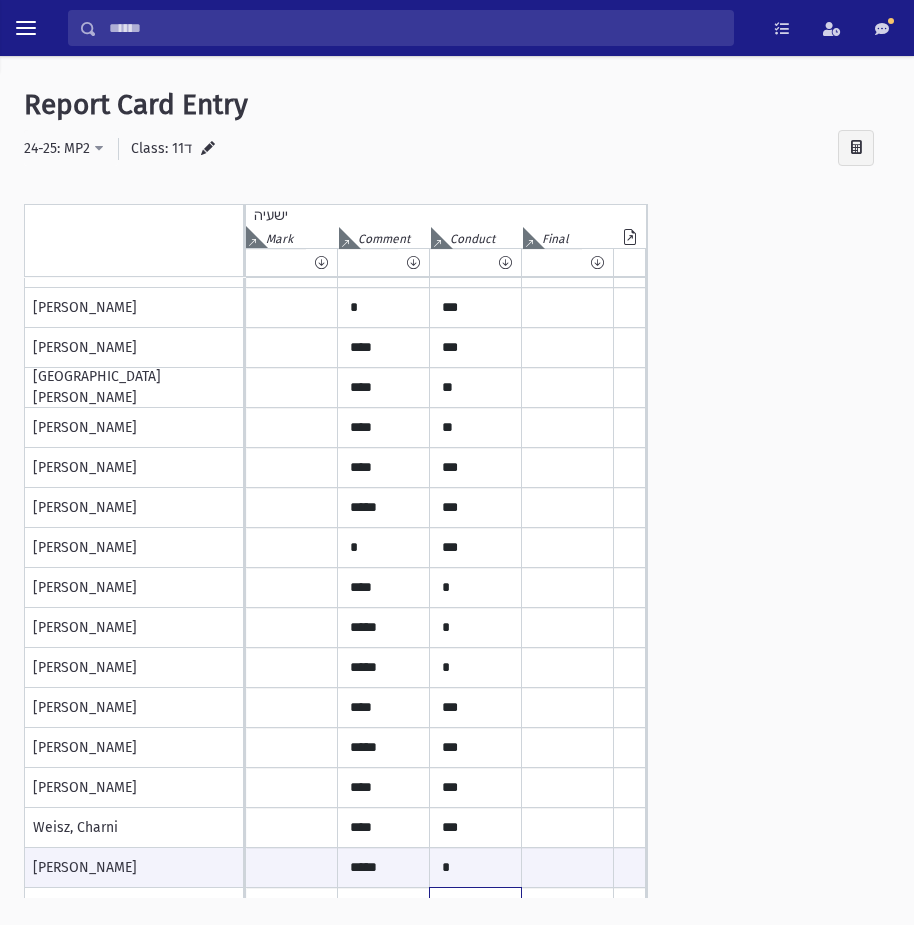 scroll, scrollTop: 739, scrollLeft: 0, axis: vertical 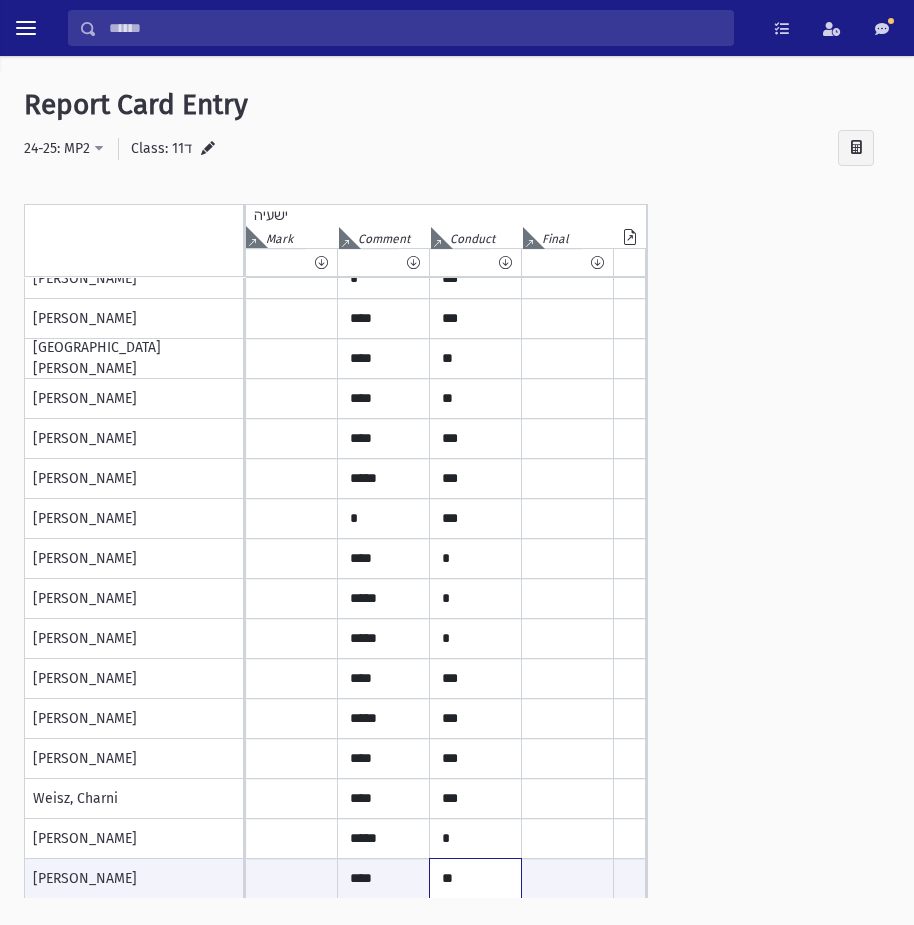 paste on "*" 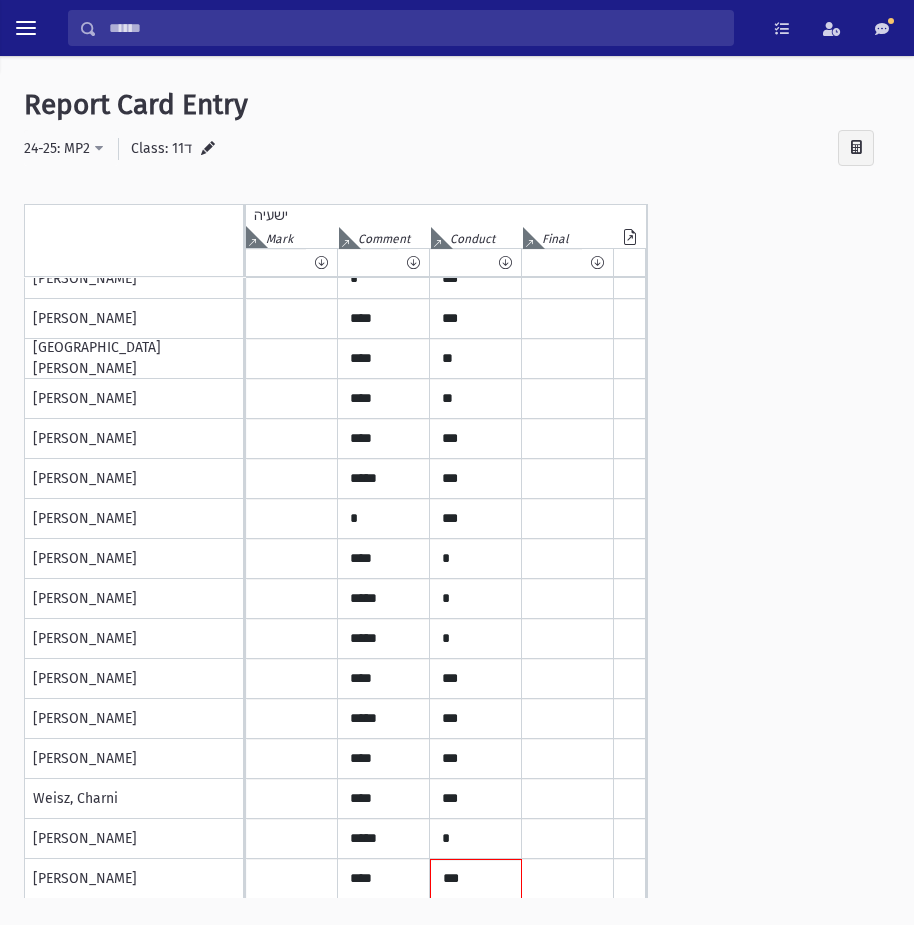scroll, scrollTop: 820, scrollLeft: 0, axis: vertical 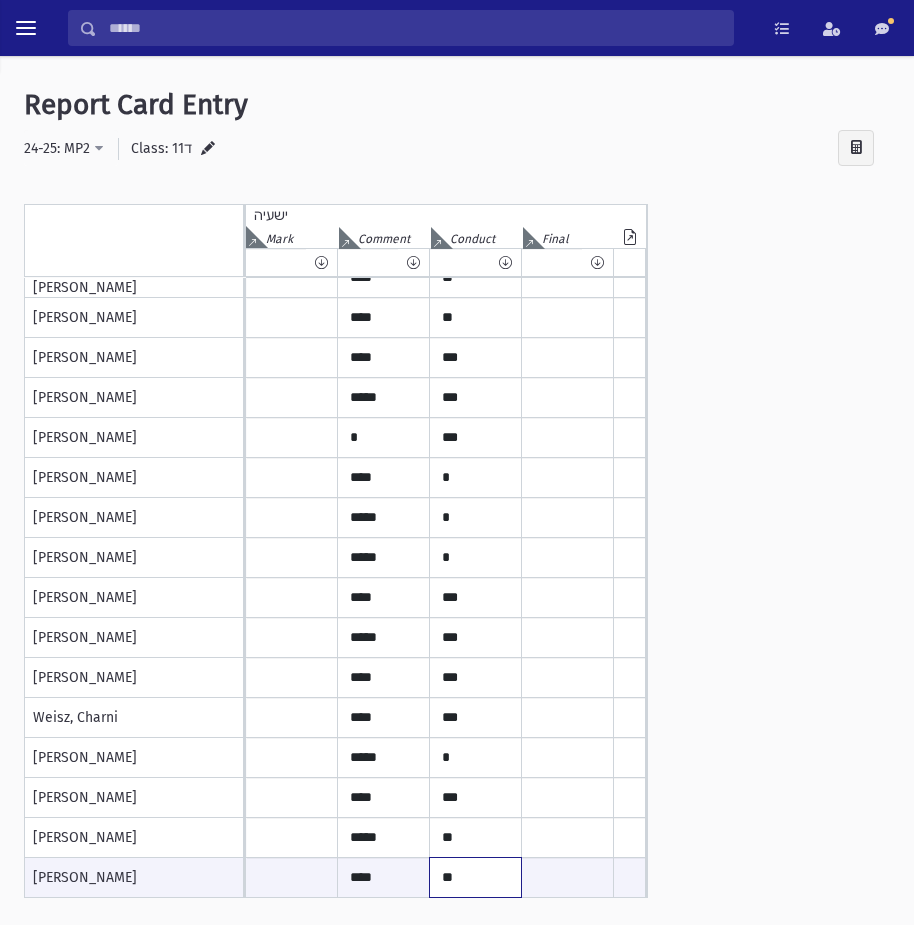 paste on "*" 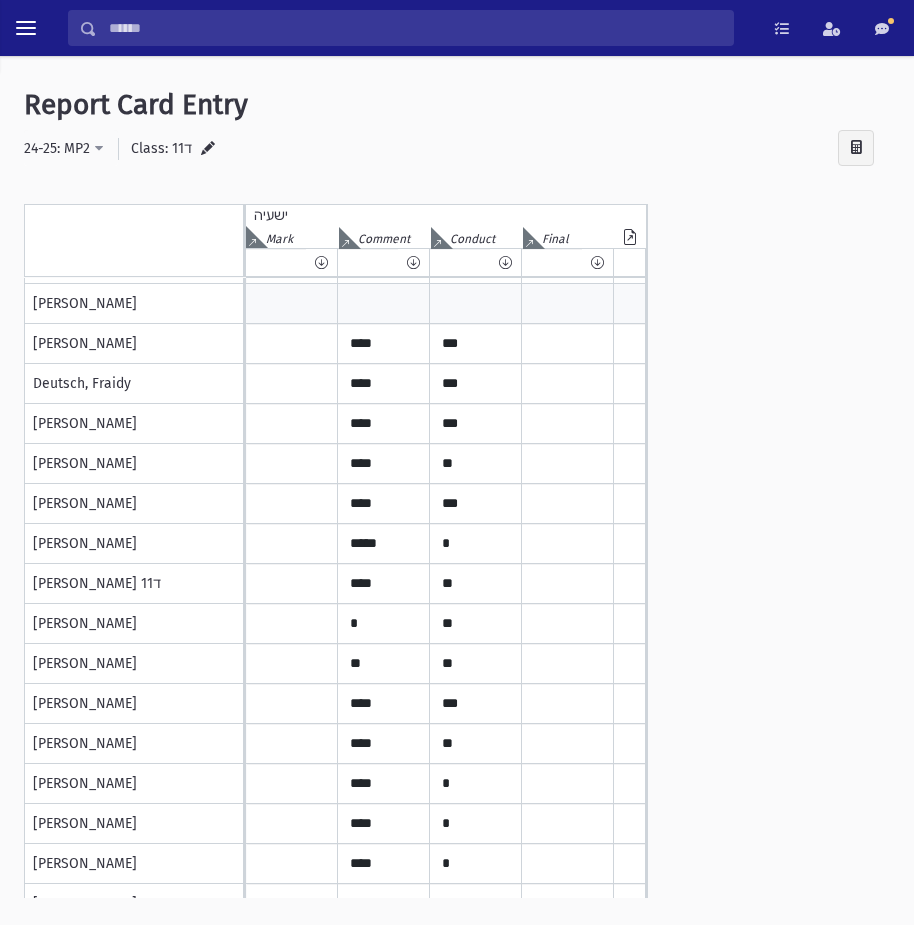 scroll, scrollTop: 0, scrollLeft: 0, axis: both 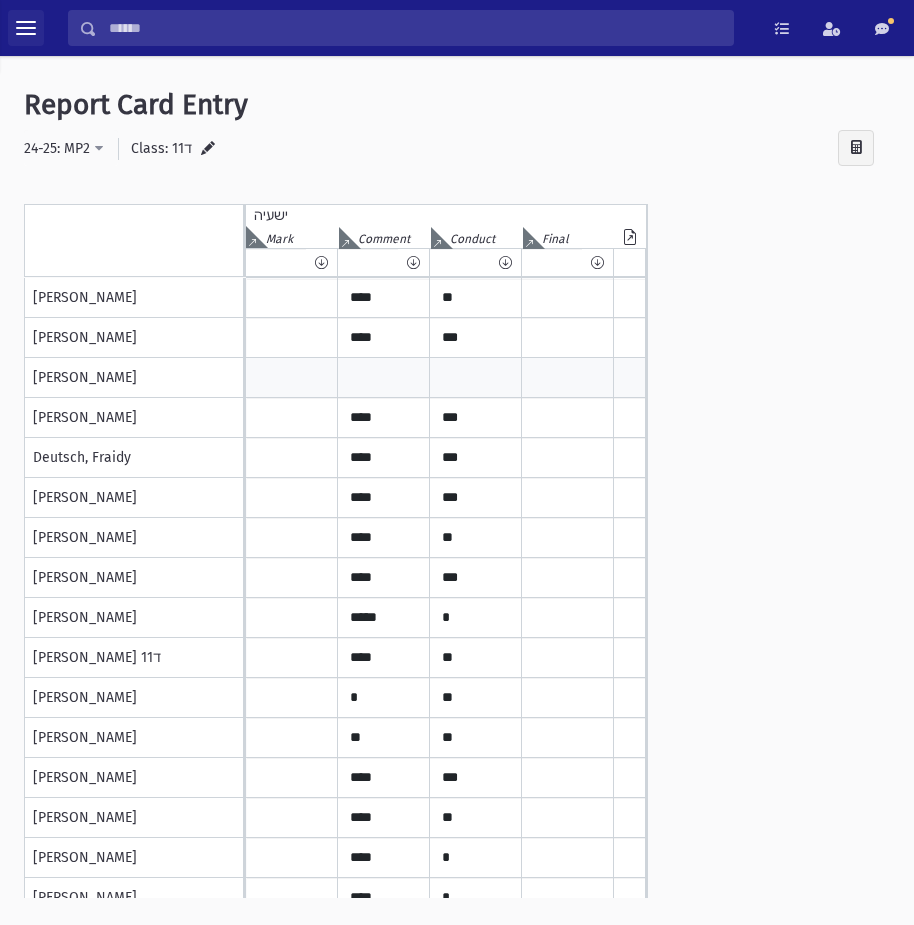 click at bounding box center [26, 28] 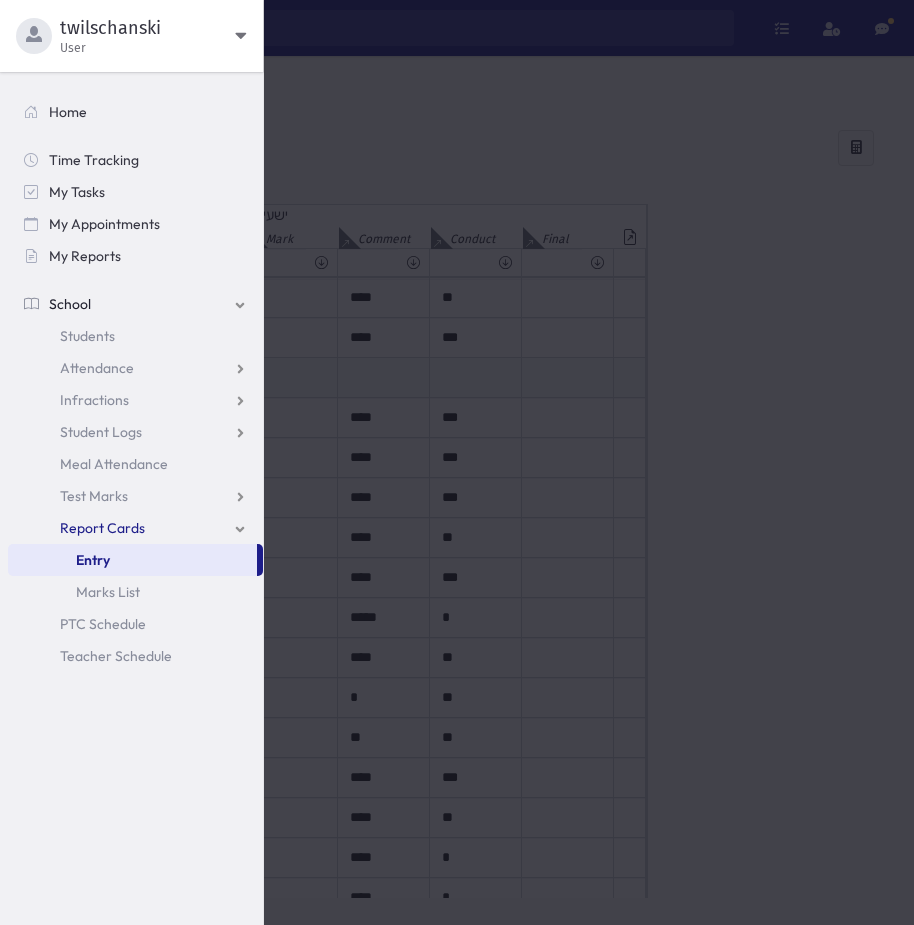 click at bounding box center (241, 35) 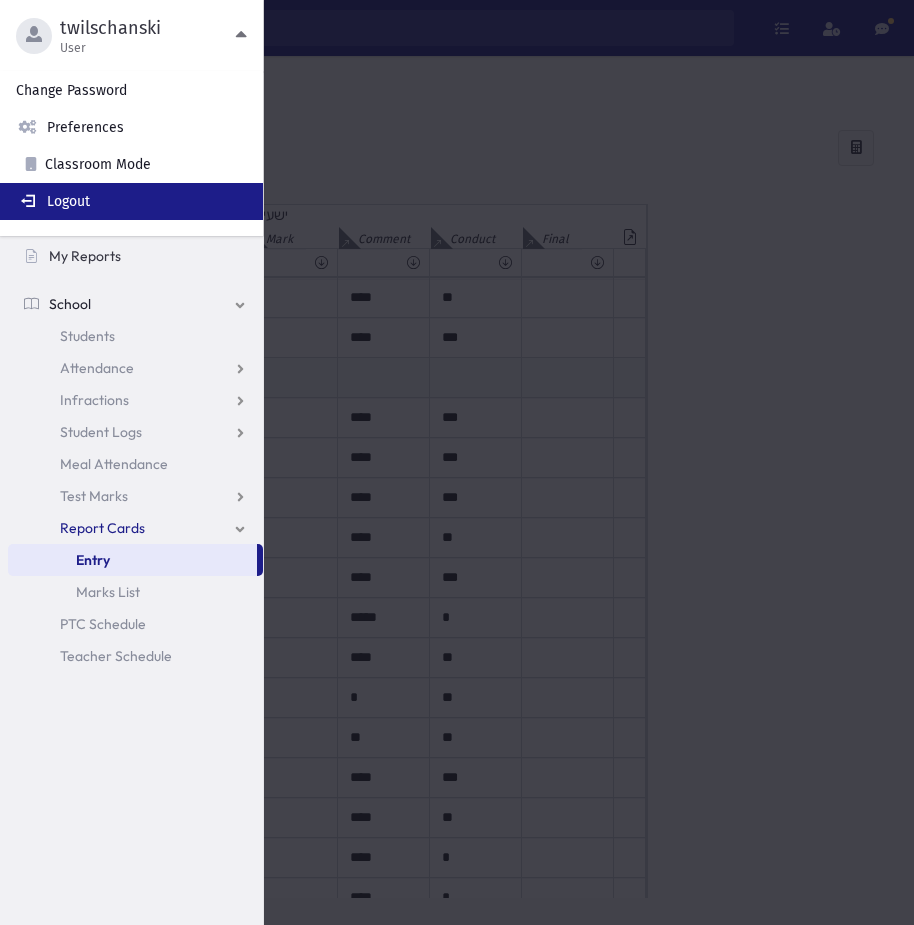 click on "Logout" at bounding box center [131, 201] 